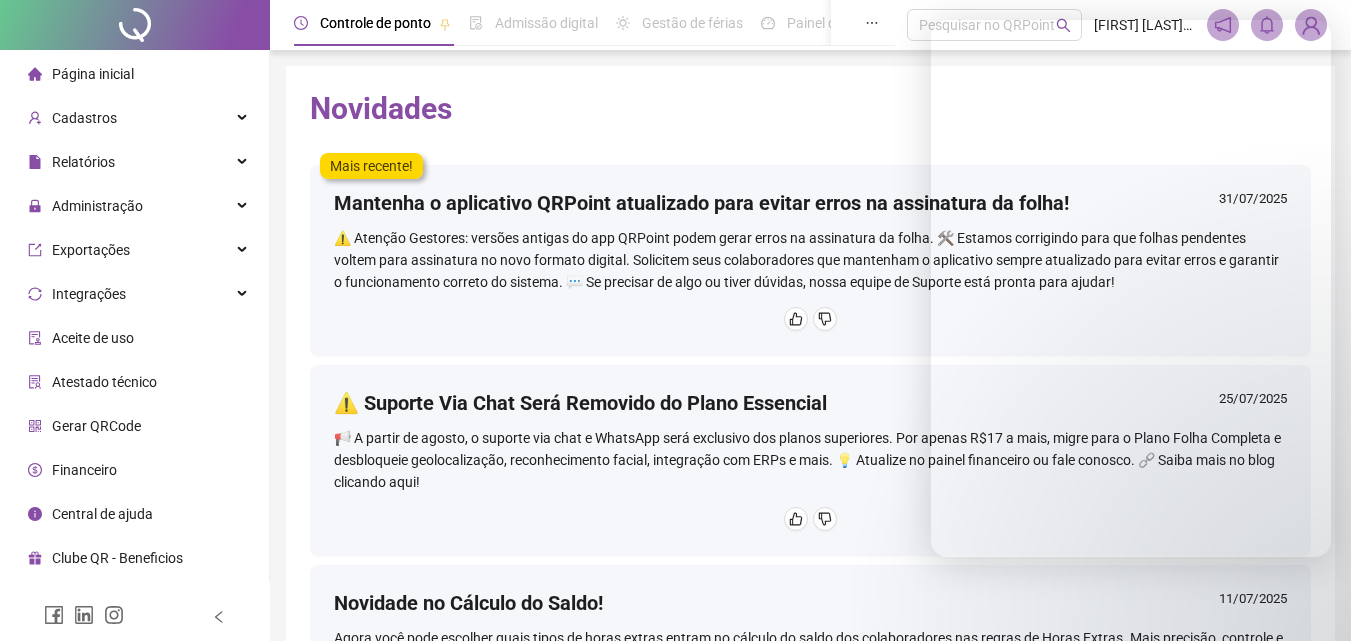 scroll, scrollTop: 0, scrollLeft: 0, axis: both 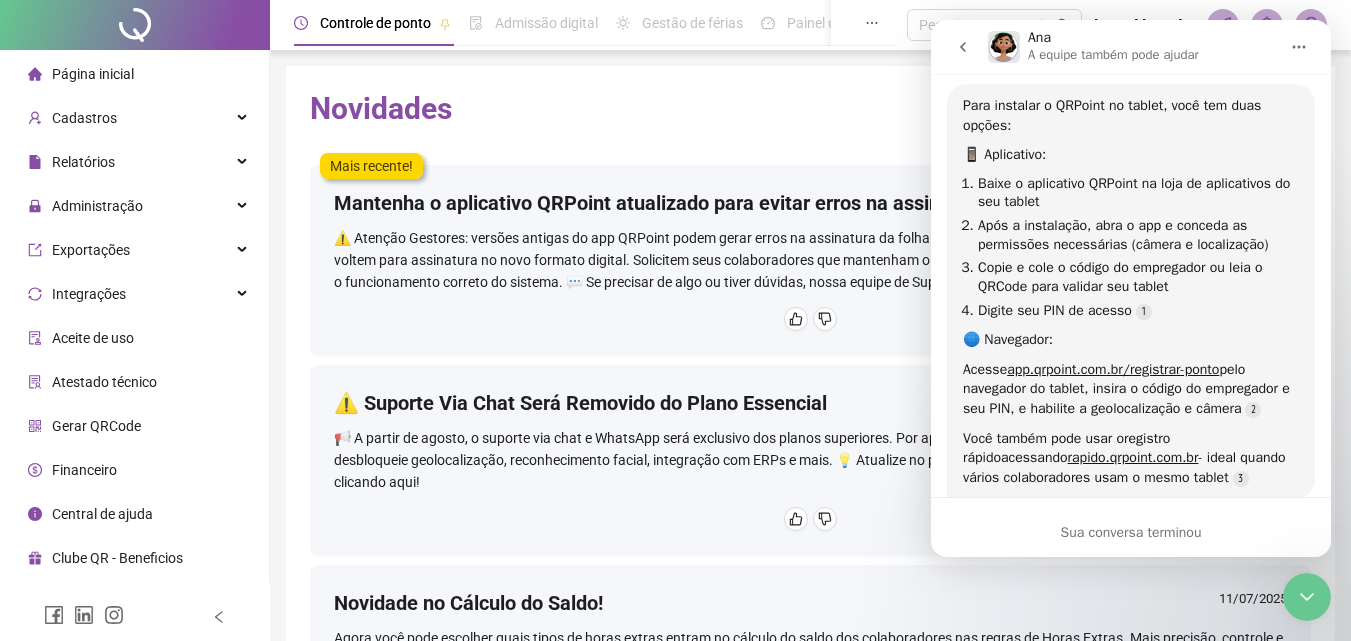 click on "Gerar QRCode" at bounding box center (96, 426) 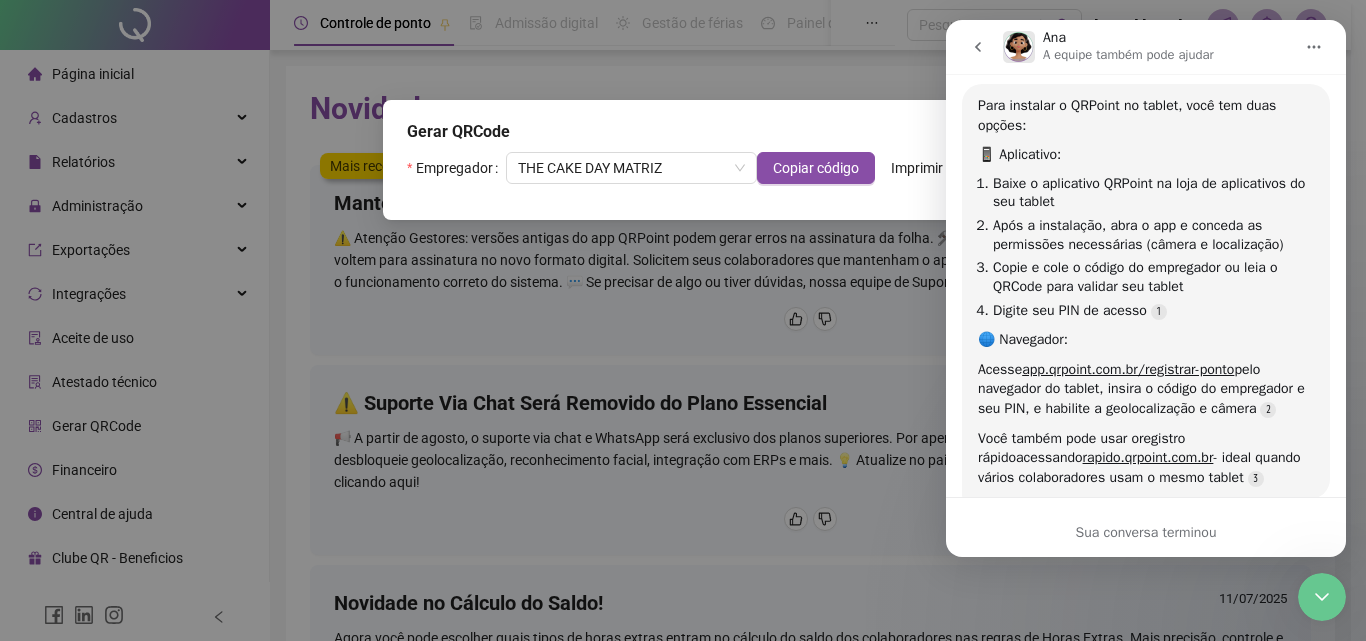 click at bounding box center (1314, 47) 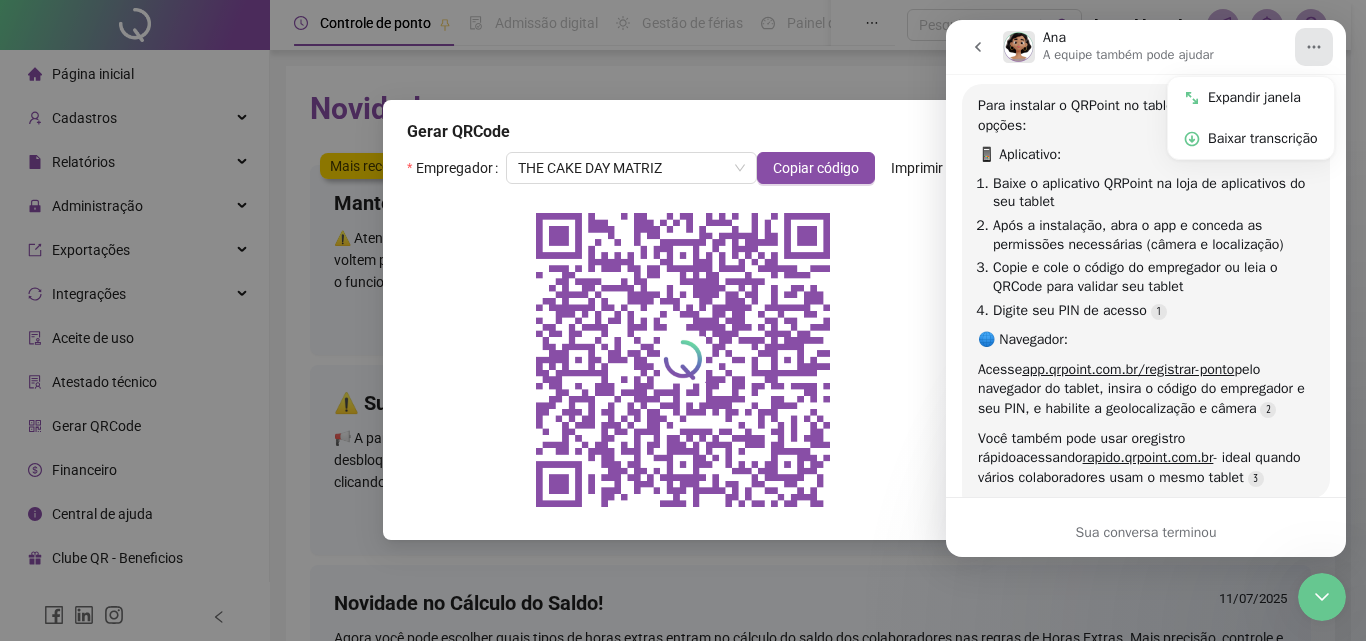 click at bounding box center (1322, 597) 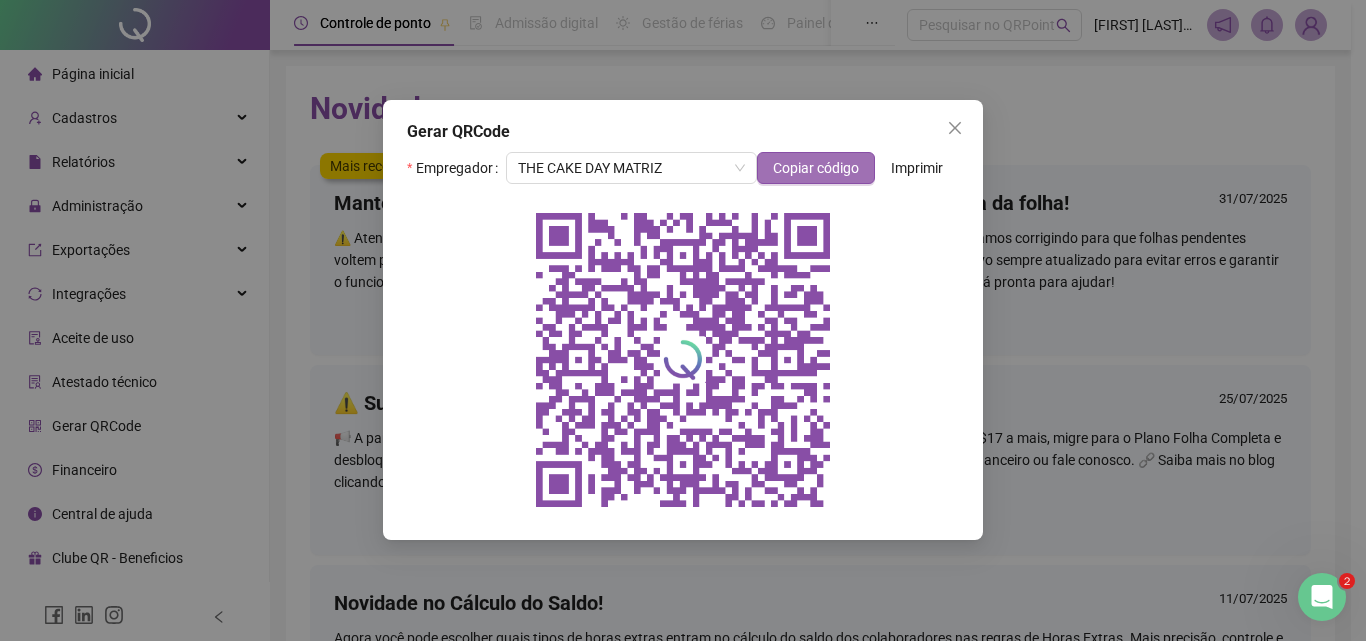 click on "Copiar código" at bounding box center [816, 168] 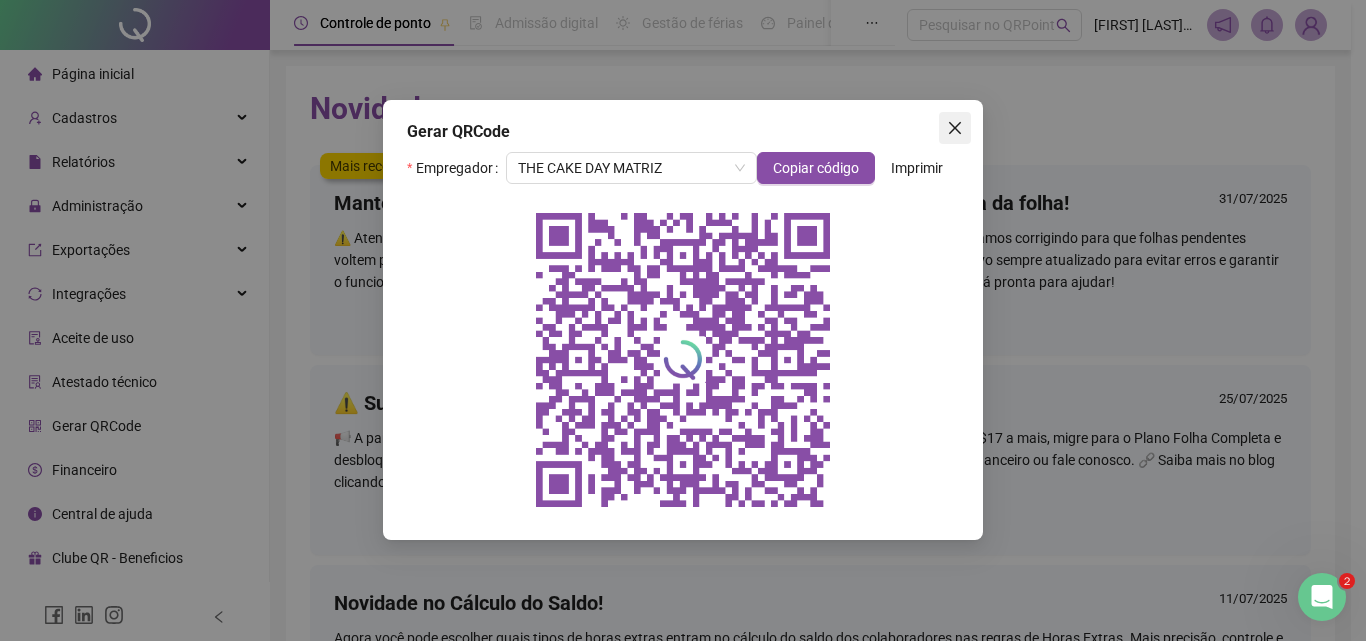 click 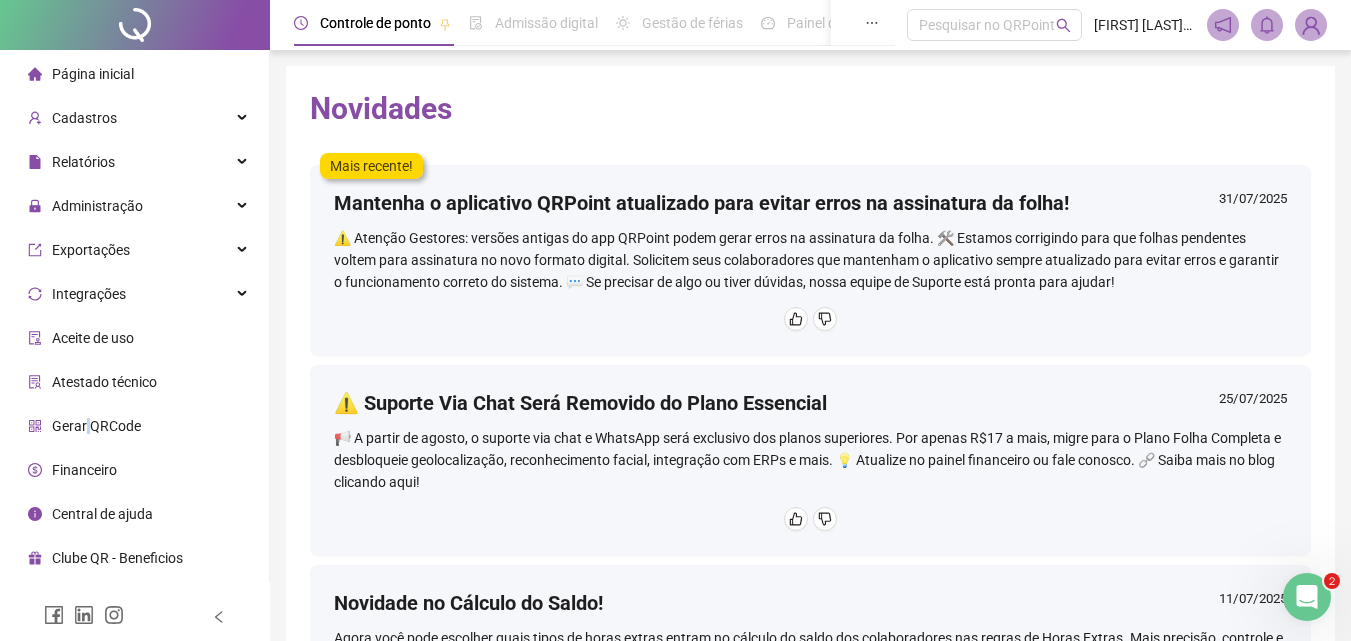 click on "Gerar QRCode" at bounding box center [96, 426] 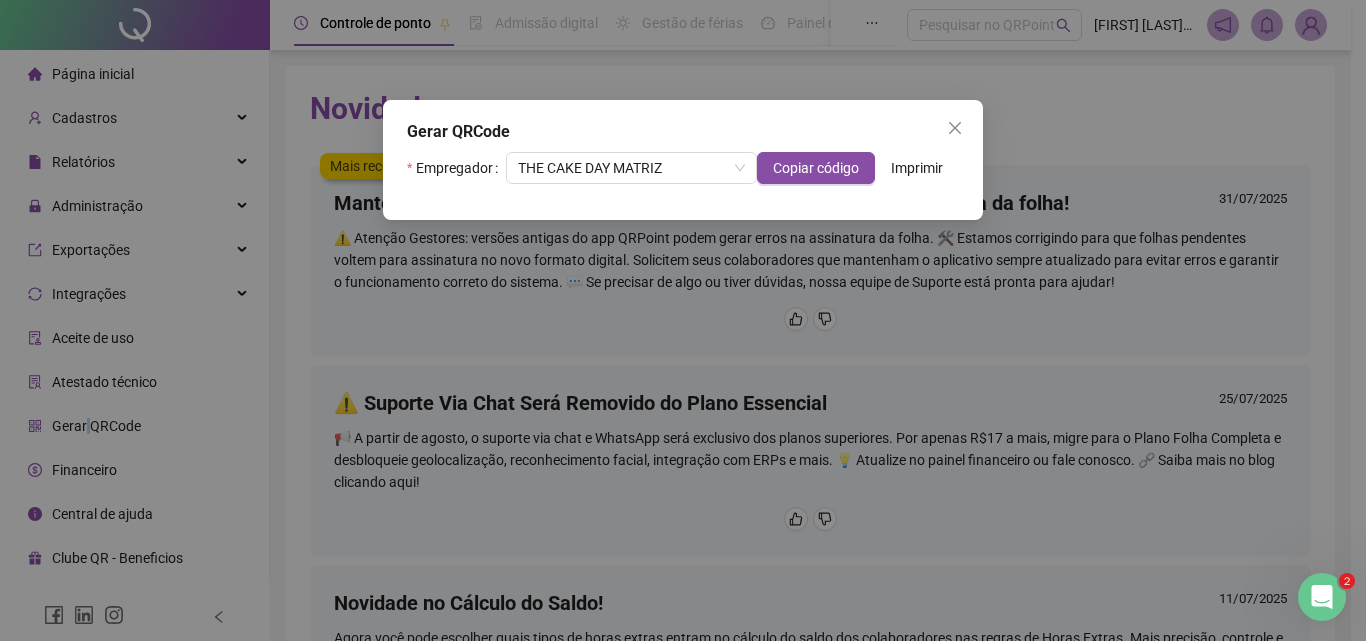 click on "Imprimir" at bounding box center (917, 168) 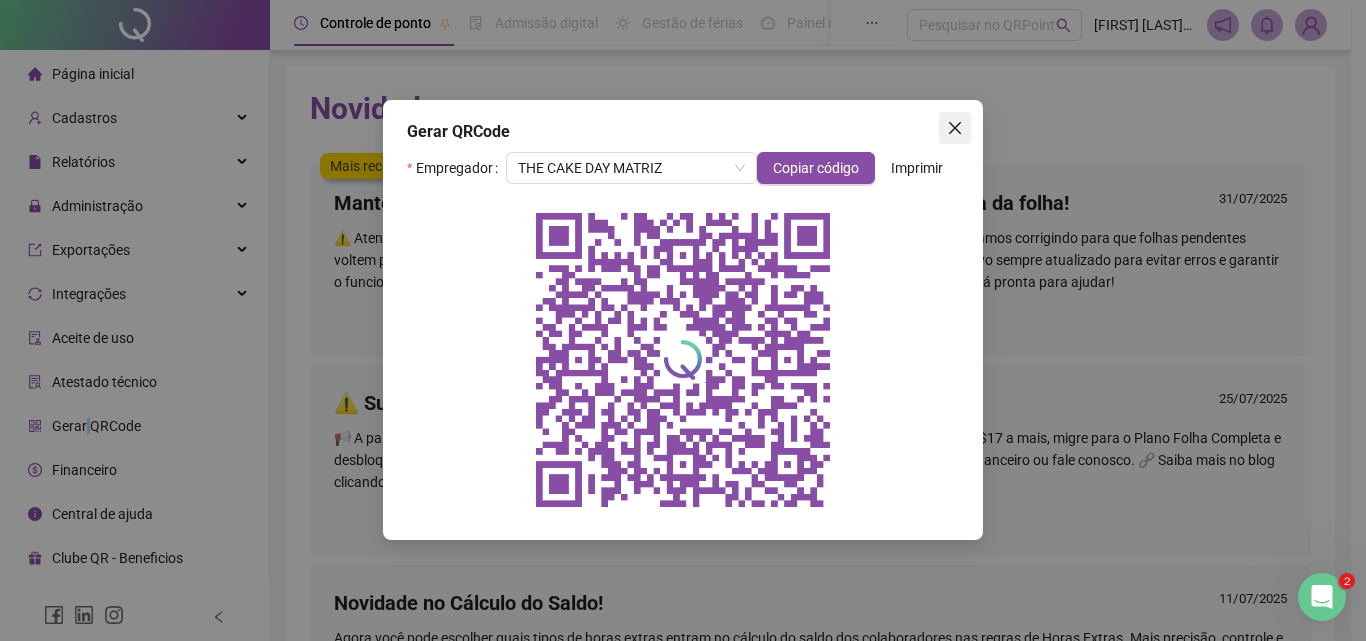 click at bounding box center [955, 128] 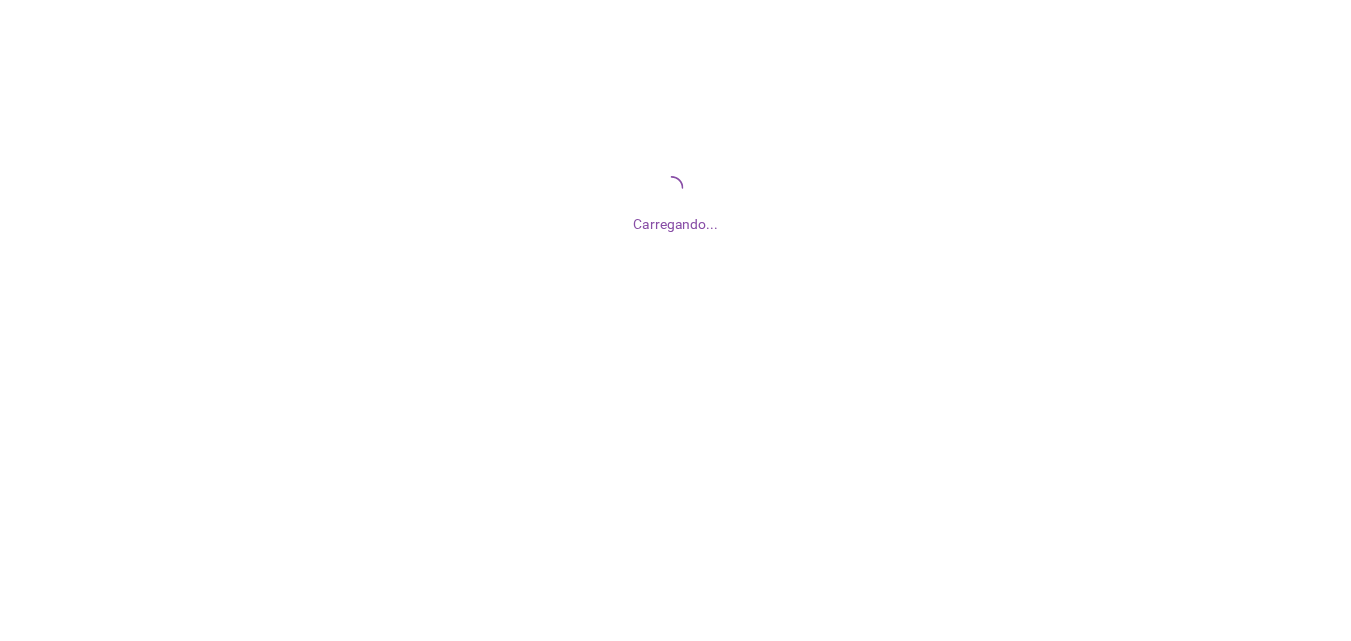 scroll, scrollTop: 0, scrollLeft: 0, axis: both 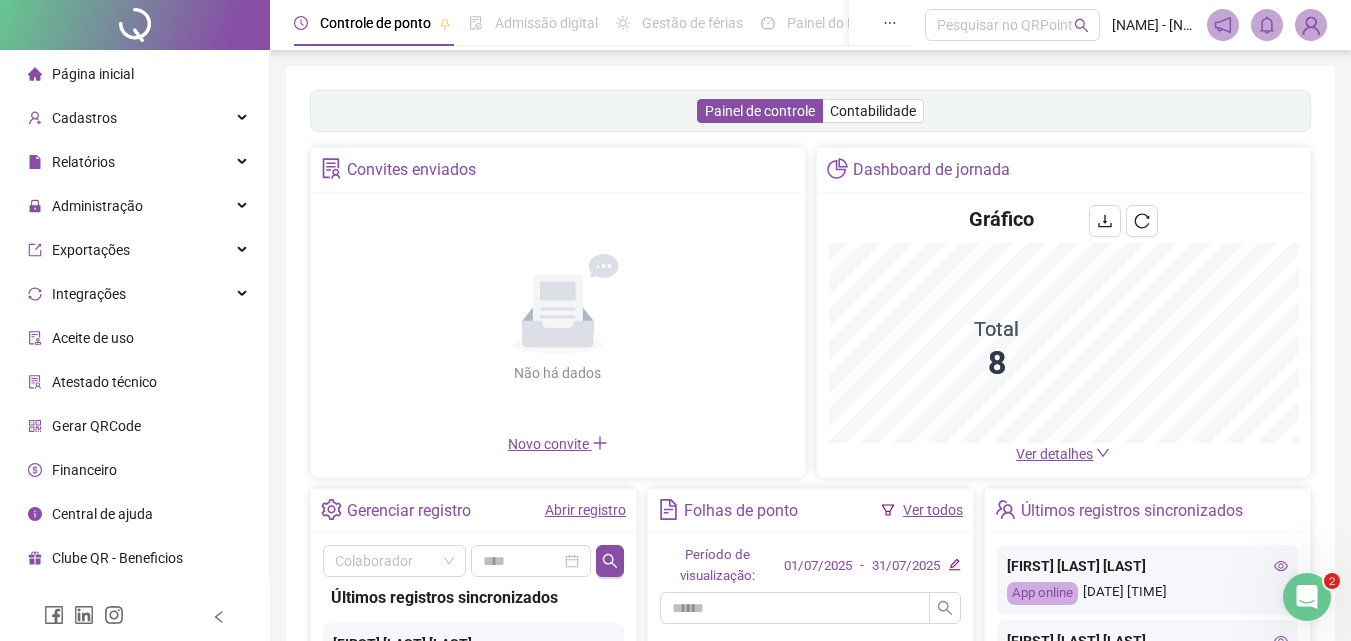click at bounding box center (1311, 25) 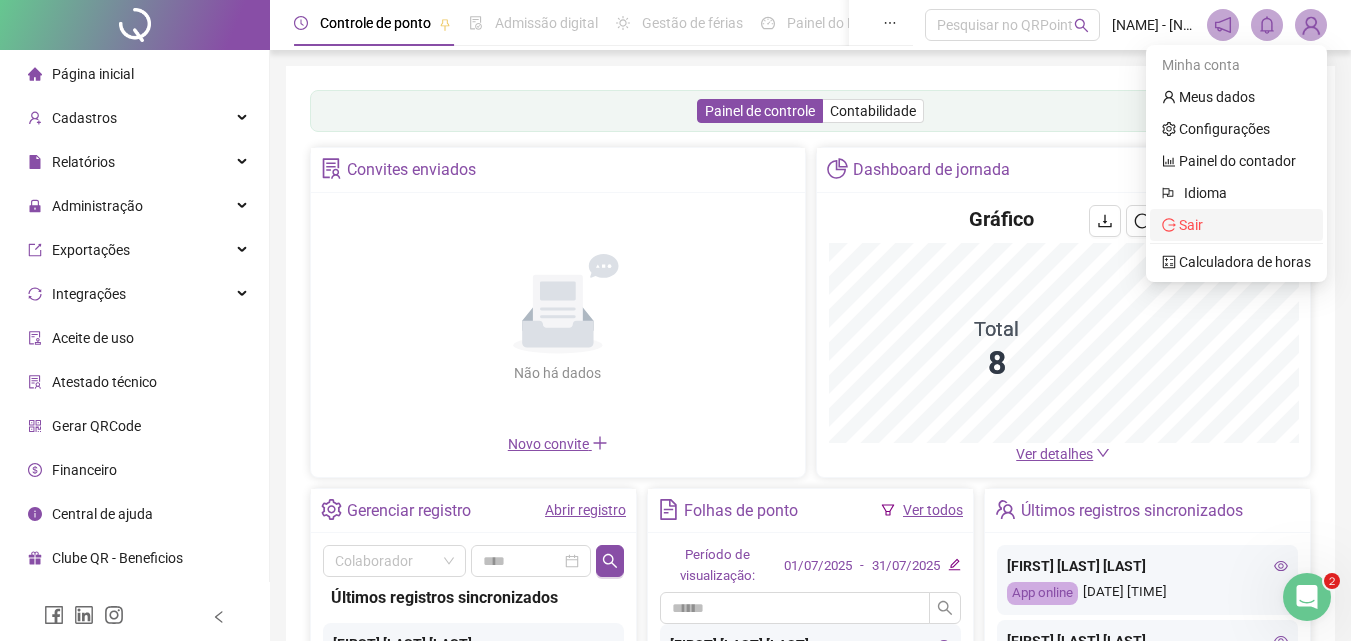 click on "Sair" at bounding box center [1191, 225] 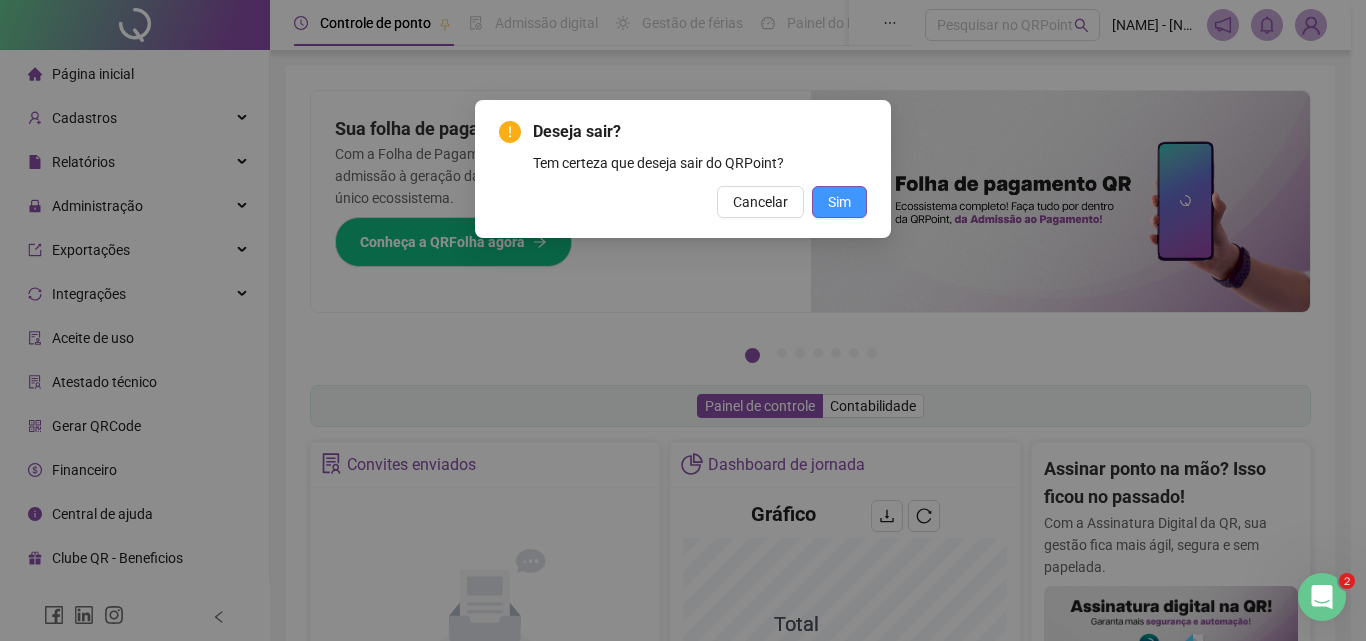 click on "Sim" at bounding box center (839, 202) 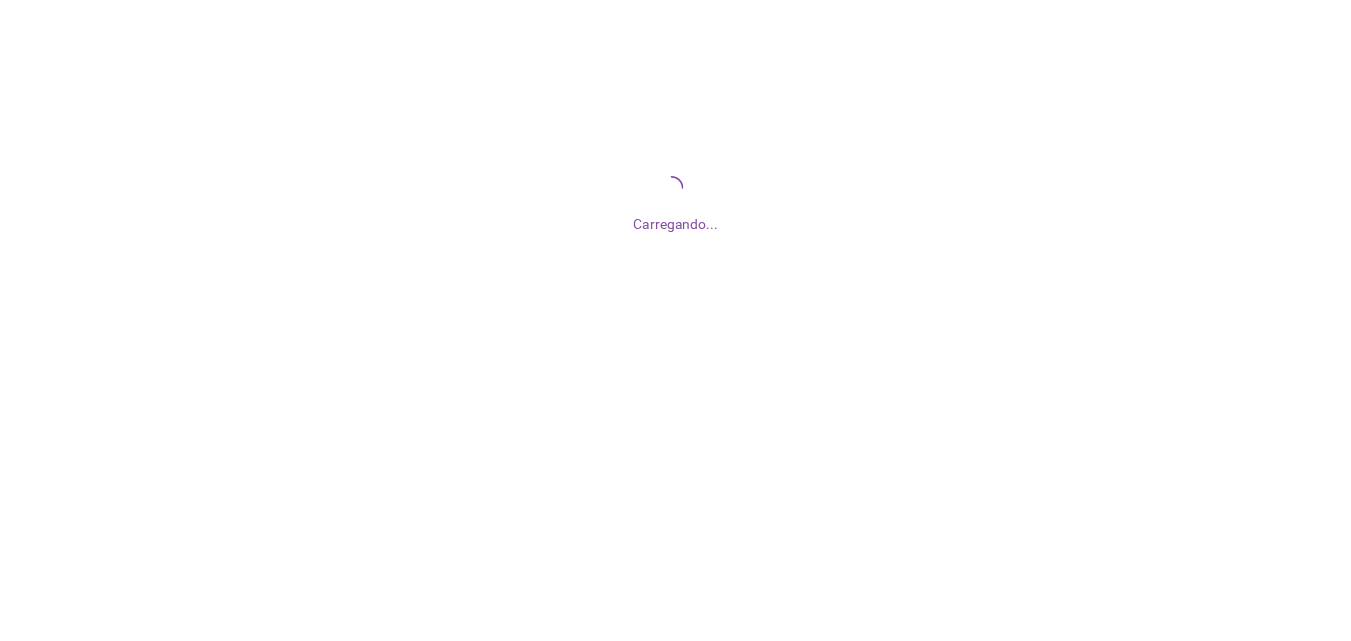 scroll, scrollTop: 0, scrollLeft: 0, axis: both 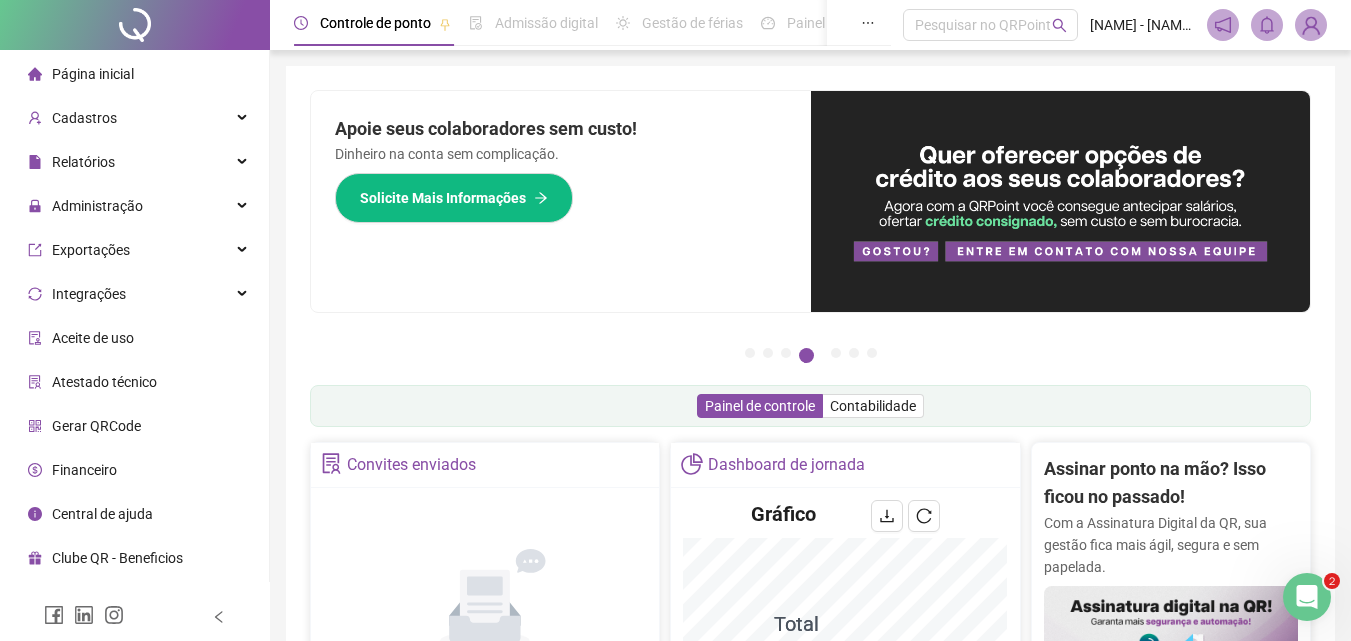click 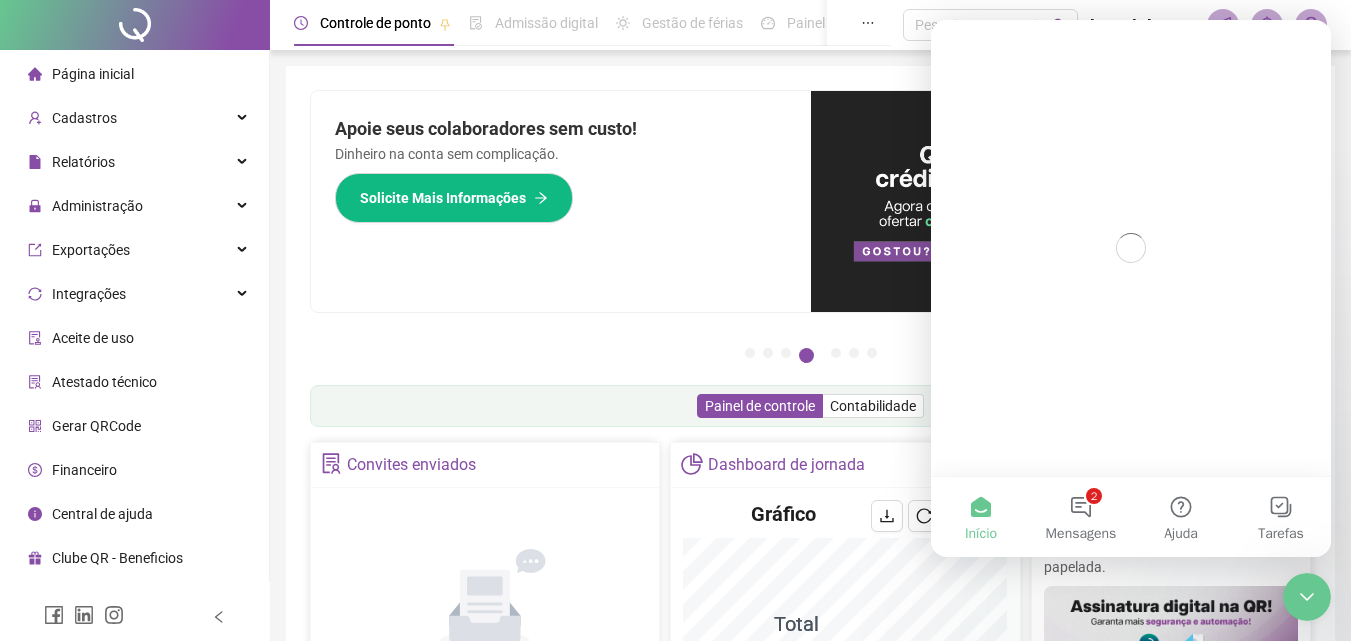 scroll, scrollTop: 0, scrollLeft: 0, axis: both 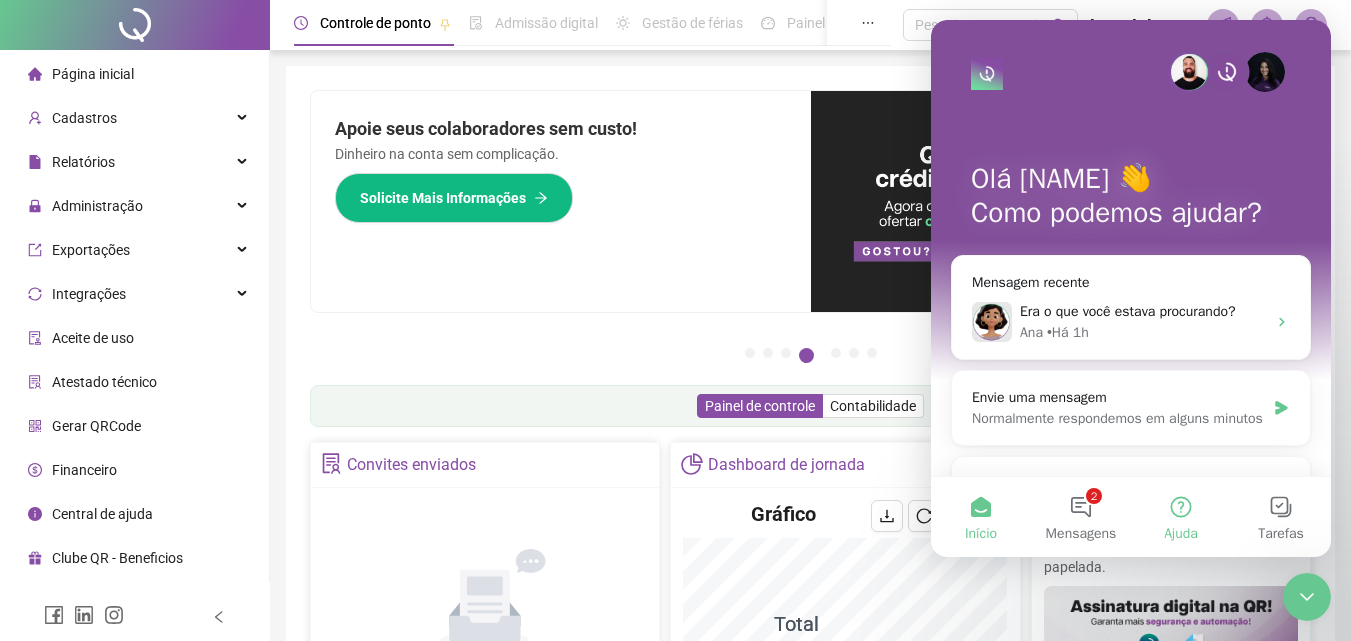 click on "Ajuda" at bounding box center [1181, 517] 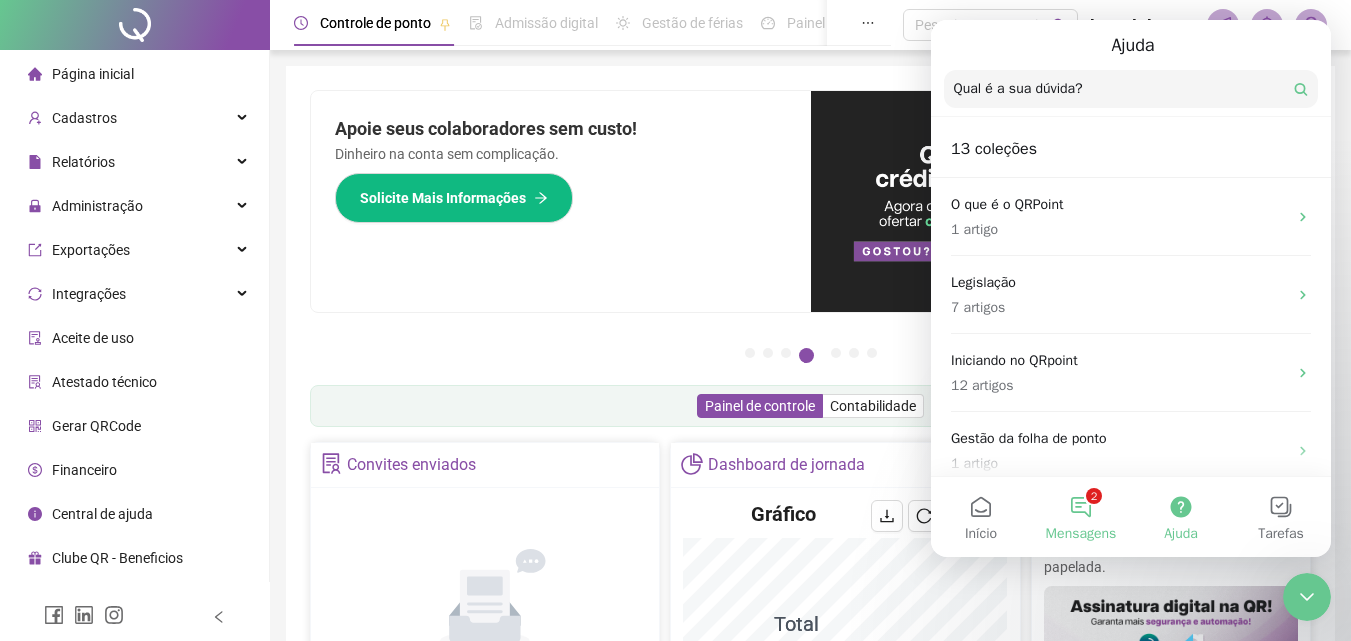 click on "Mensagens" at bounding box center (1081, 534) 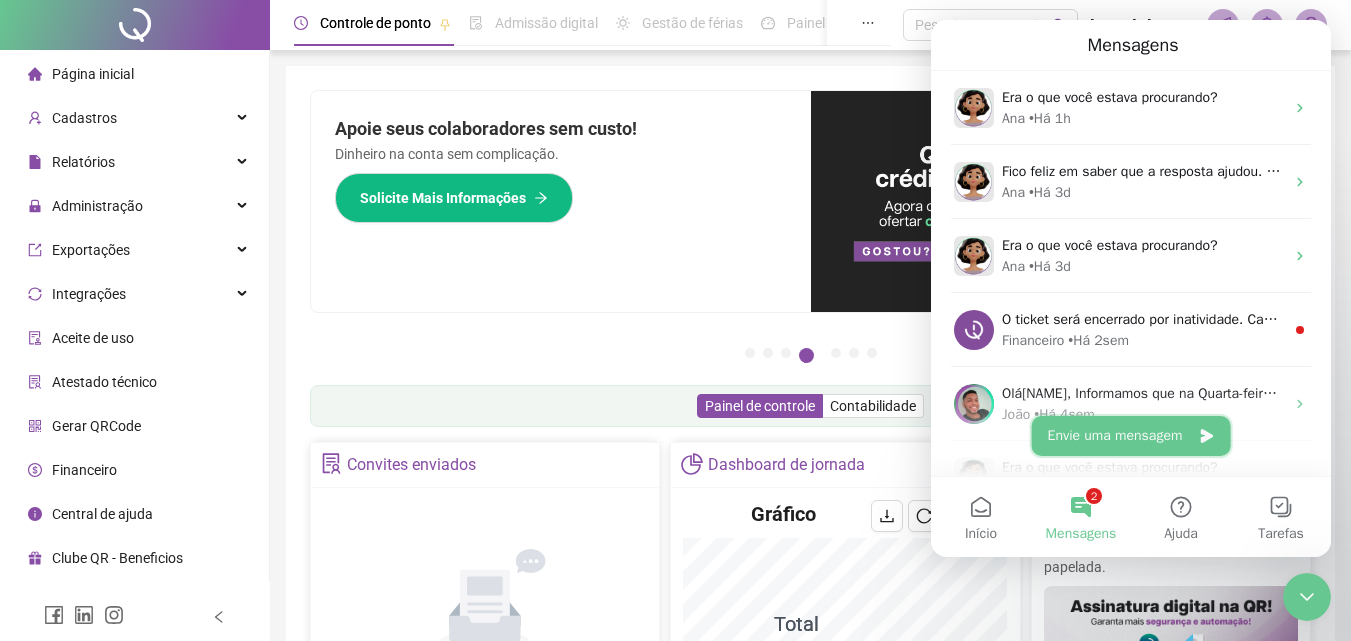 click on "Envie uma mensagem" at bounding box center (1131, 436) 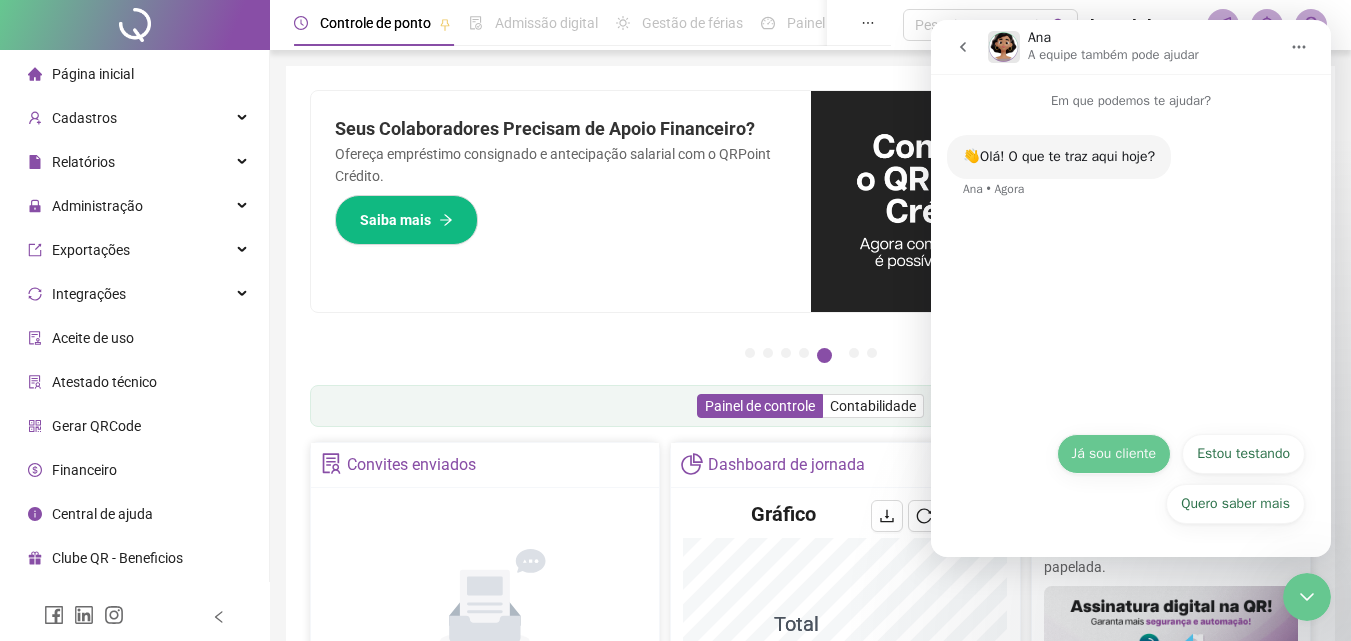 click on "Já sou cliente" at bounding box center (1114, 454) 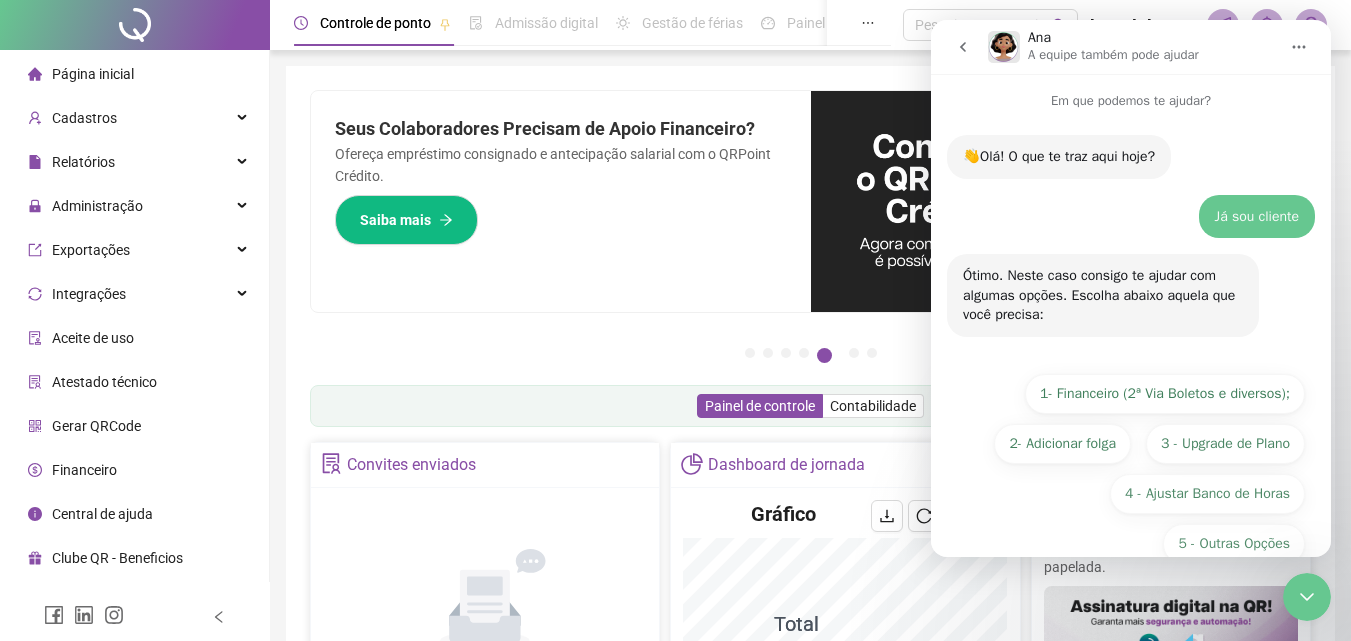 scroll, scrollTop: 40, scrollLeft: 0, axis: vertical 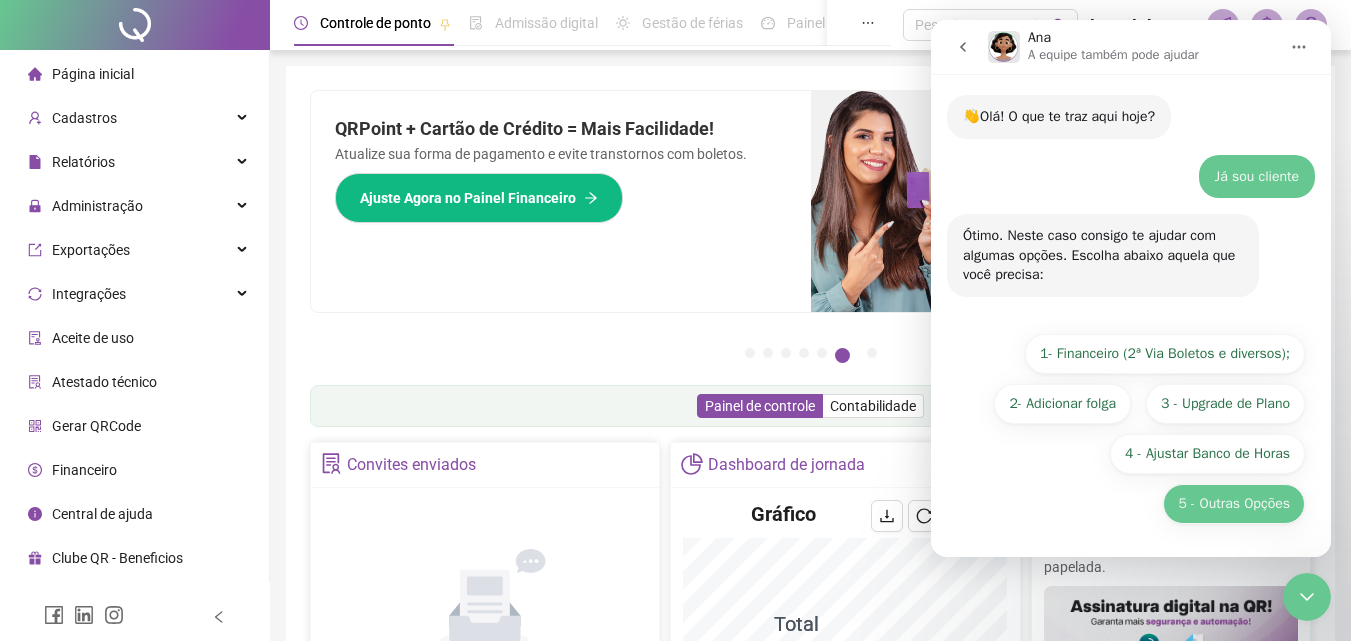 click on "5 - Outras Opções" at bounding box center [1234, 504] 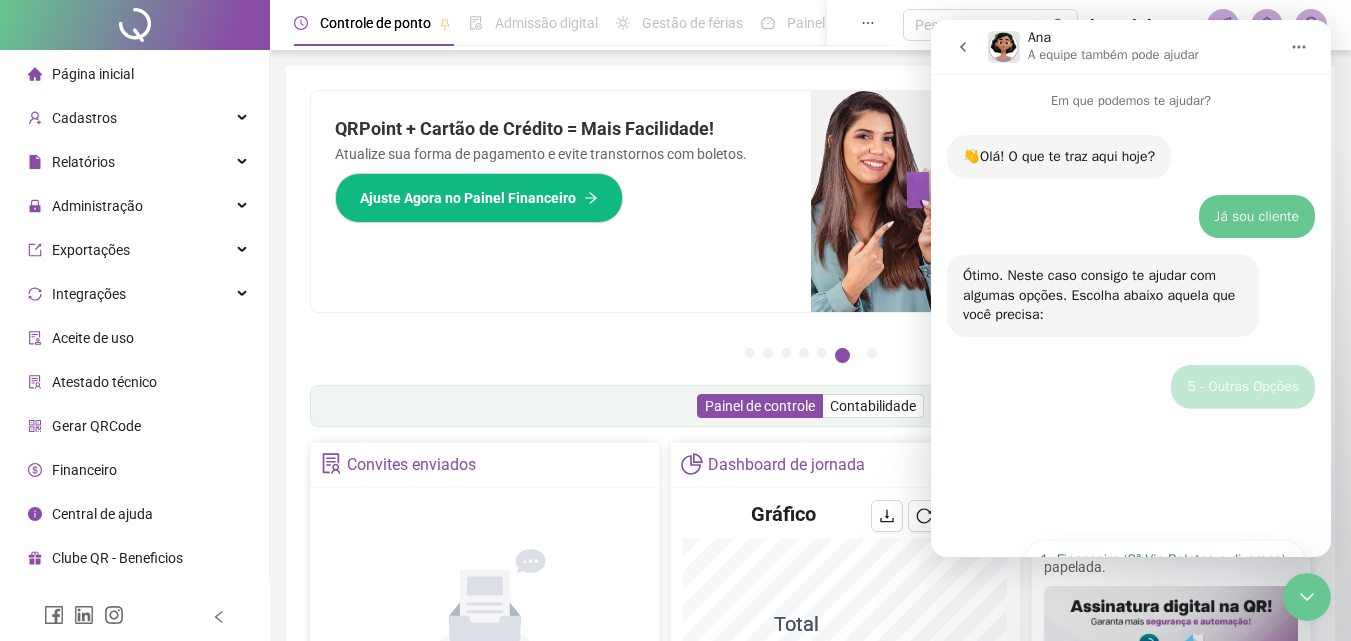scroll, scrollTop: 0, scrollLeft: 0, axis: both 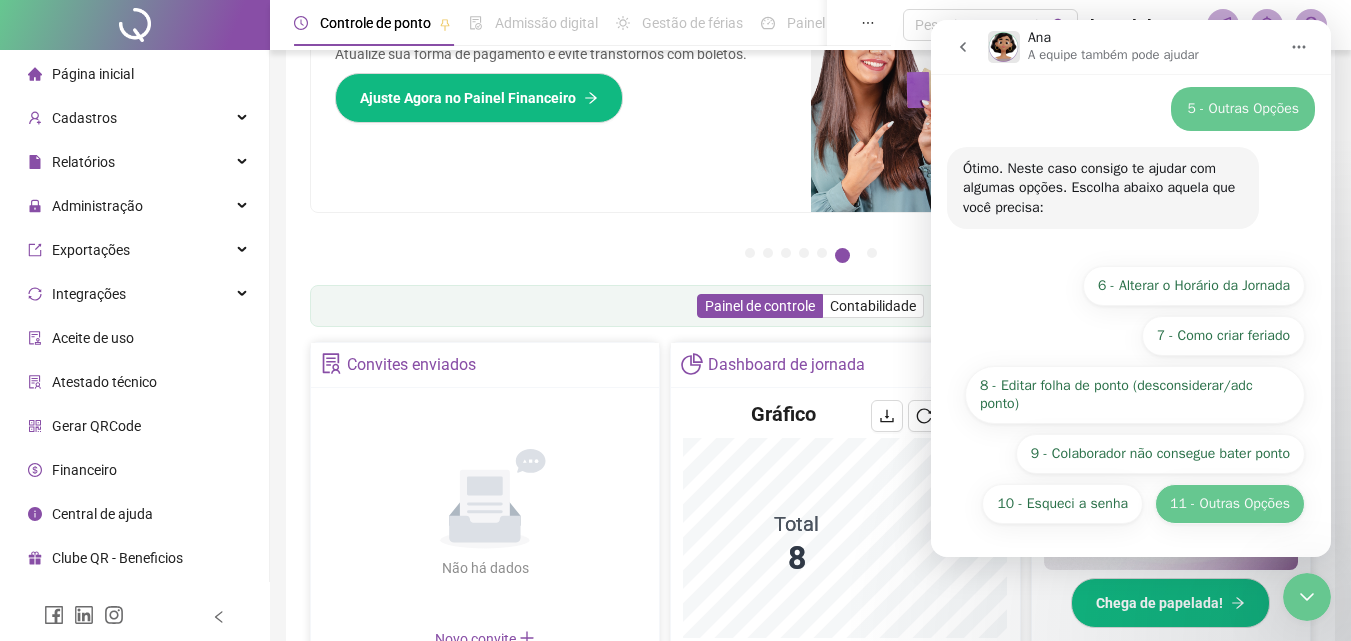 click on "11 - Outras Opções" at bounding box center (1230, 504) 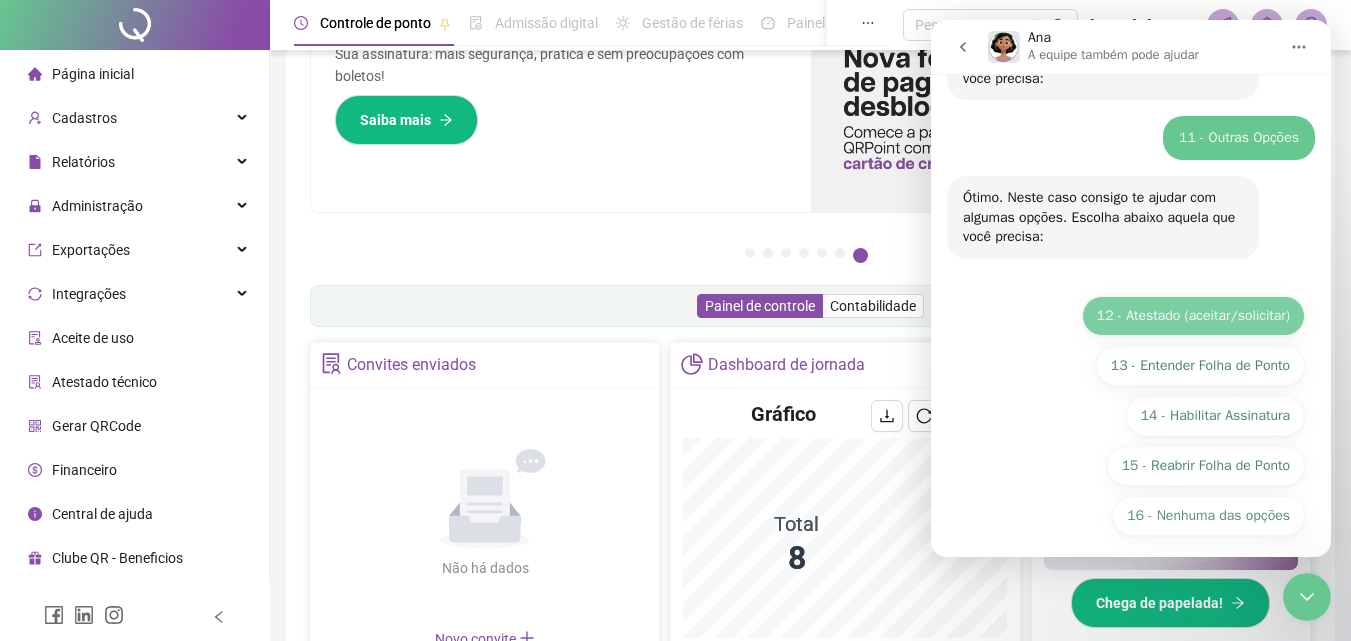 scroll, scrollTop: 407, scrollLeft: 0, axis: vertical 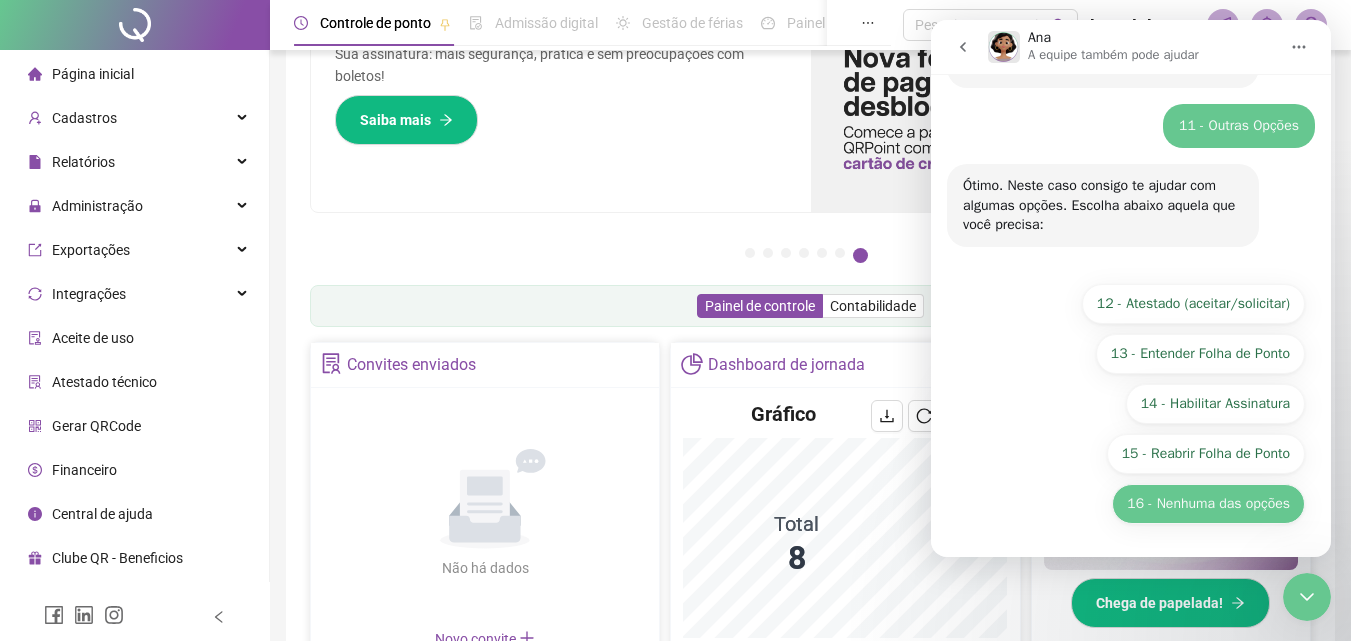 click on "16 - Nenhuma das opções" at bounding box center [1208, 504] 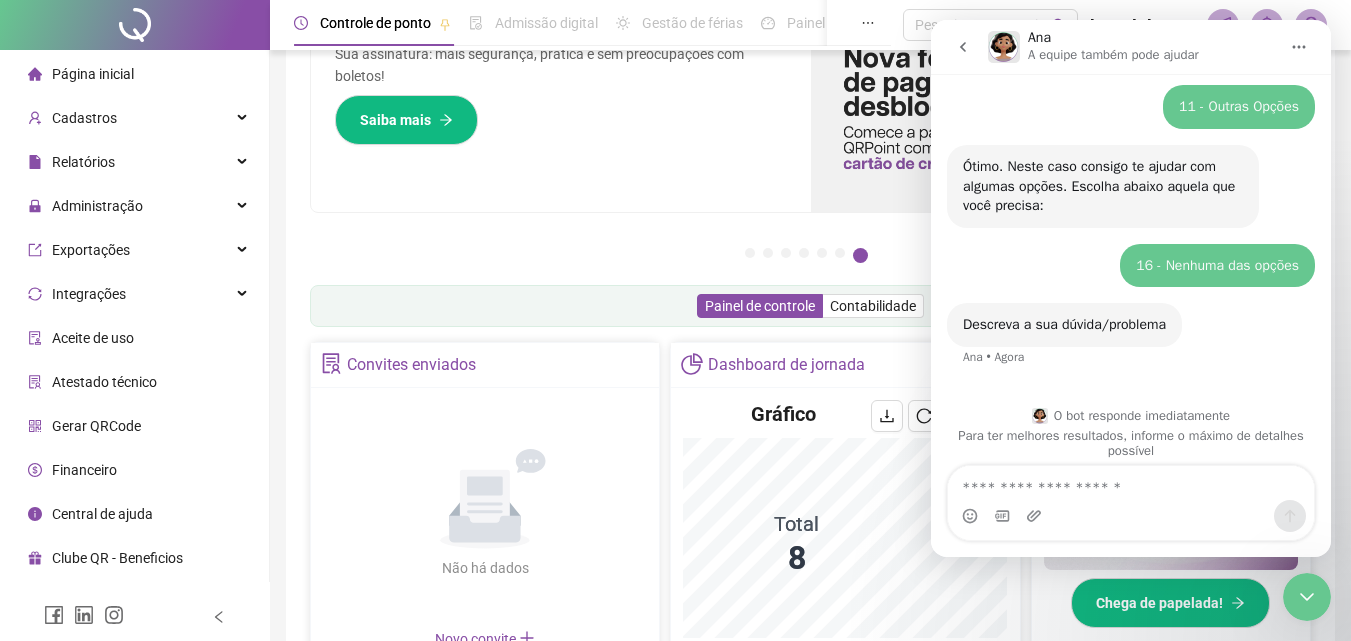 scroll, scrollTop: 439, scrollLeft: 0, axis: vertical 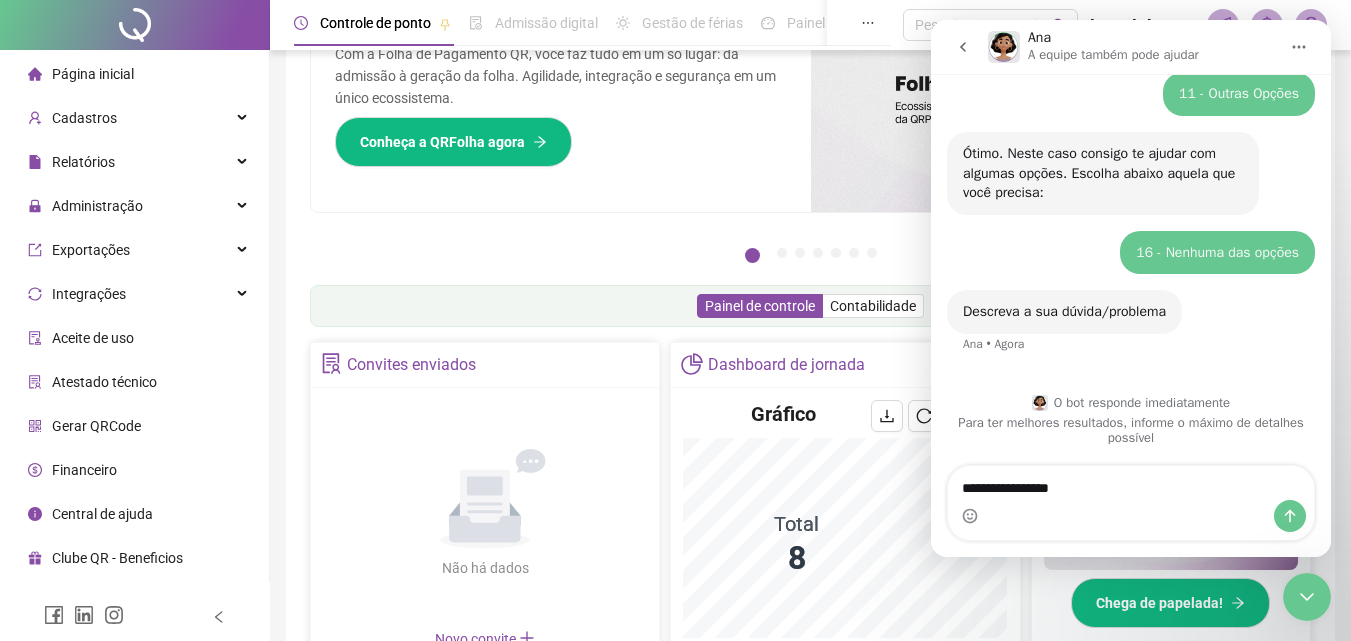 type on "**********" 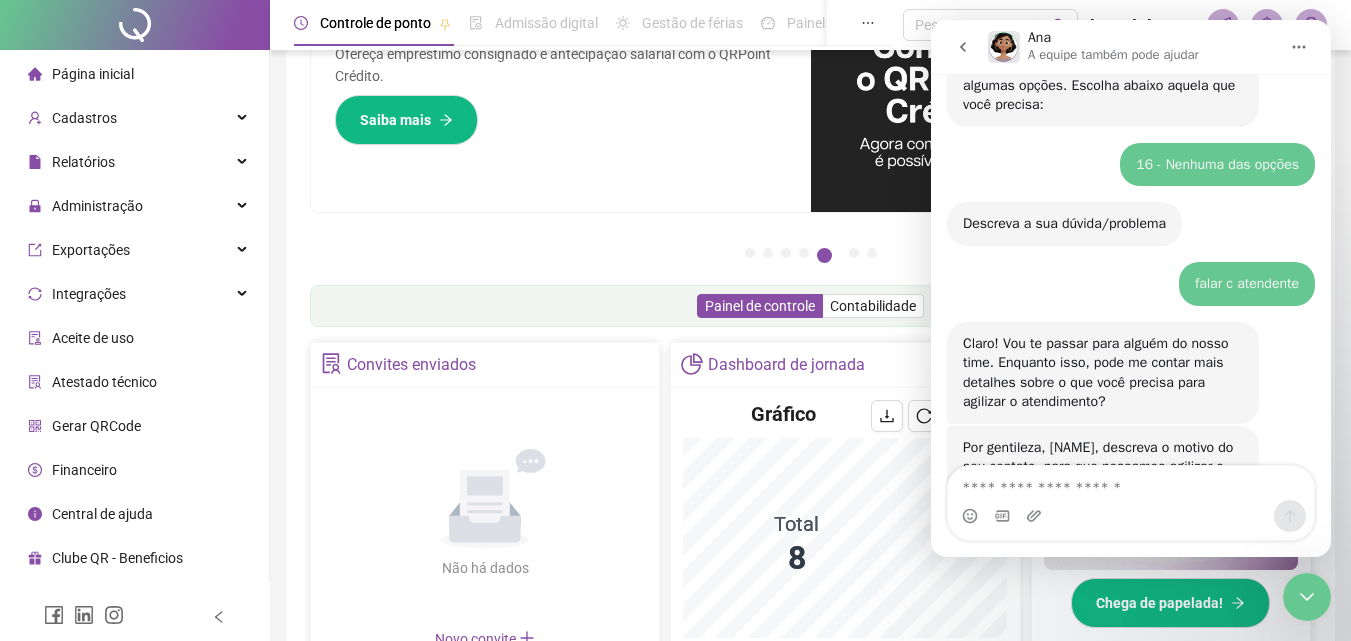 scroll, scrollTop: 612, scrollLeft: 0, axis: vertical 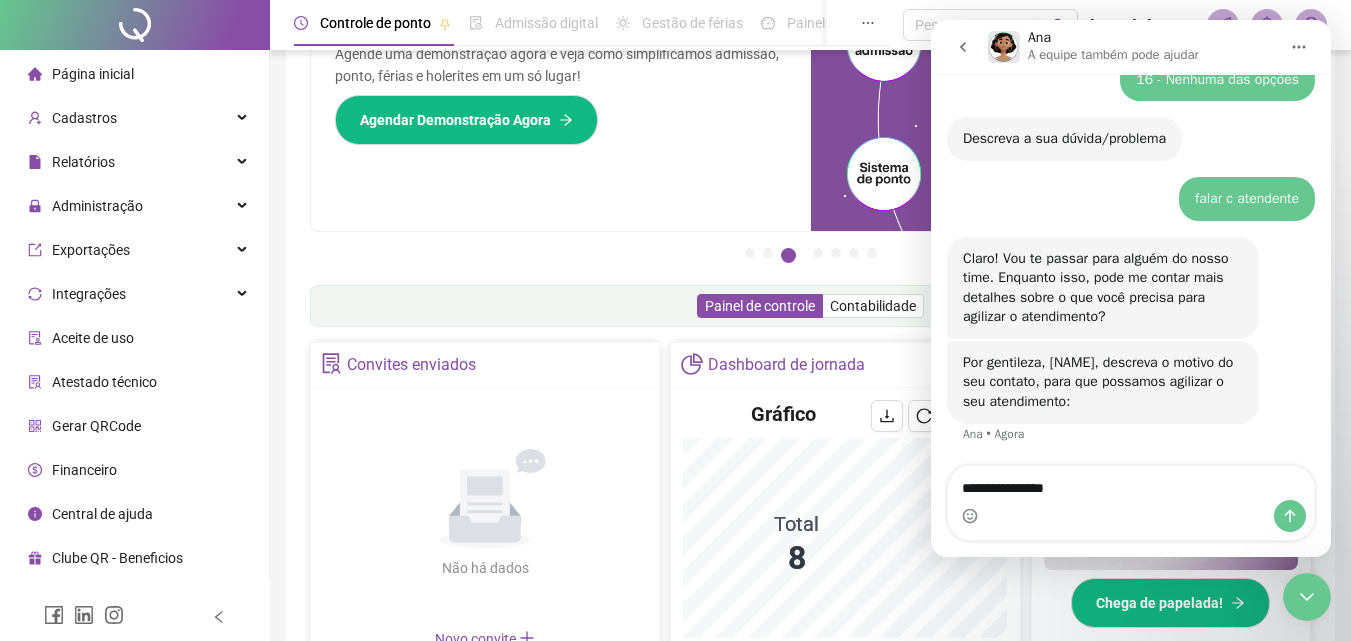type on "**********" 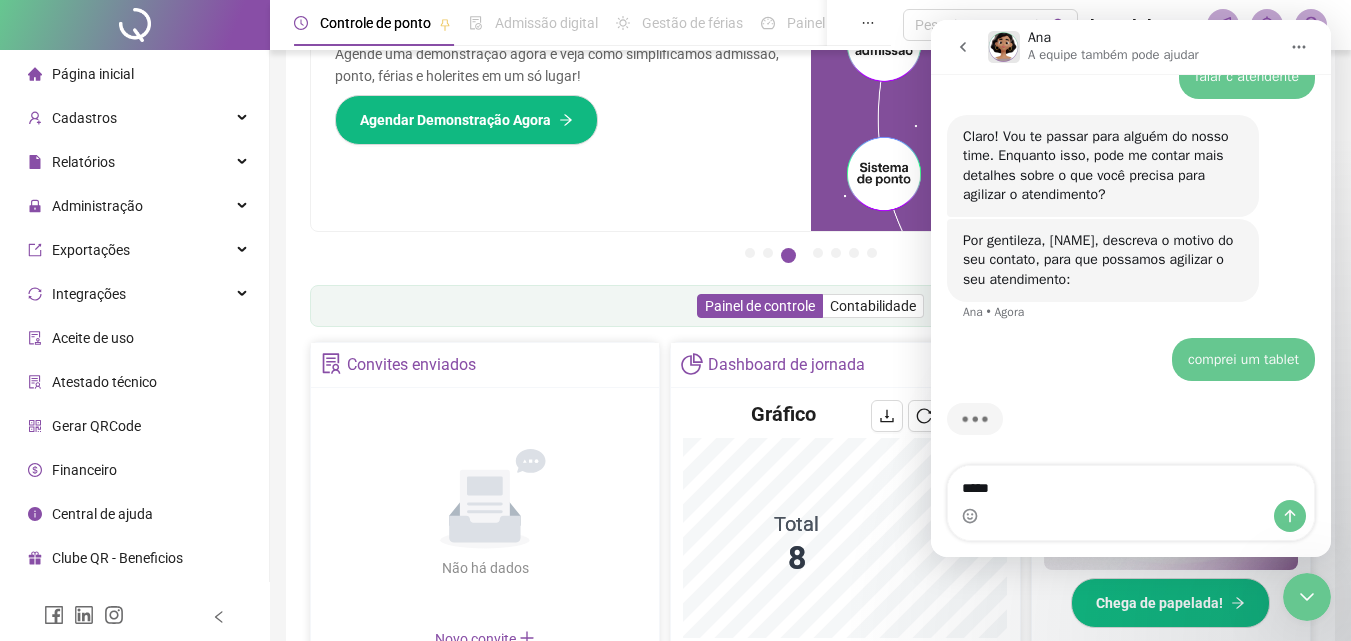scroll, scrollTop: 736, scrollLeft: 0, axis: vertical 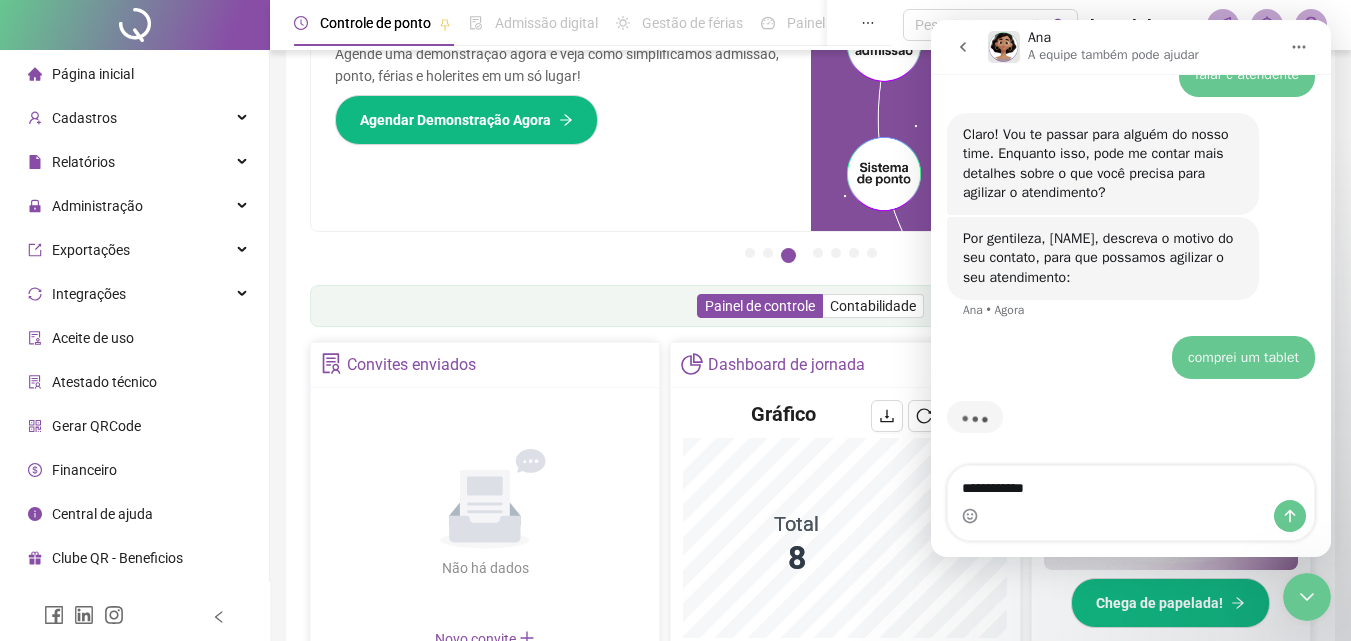 type on "**********" 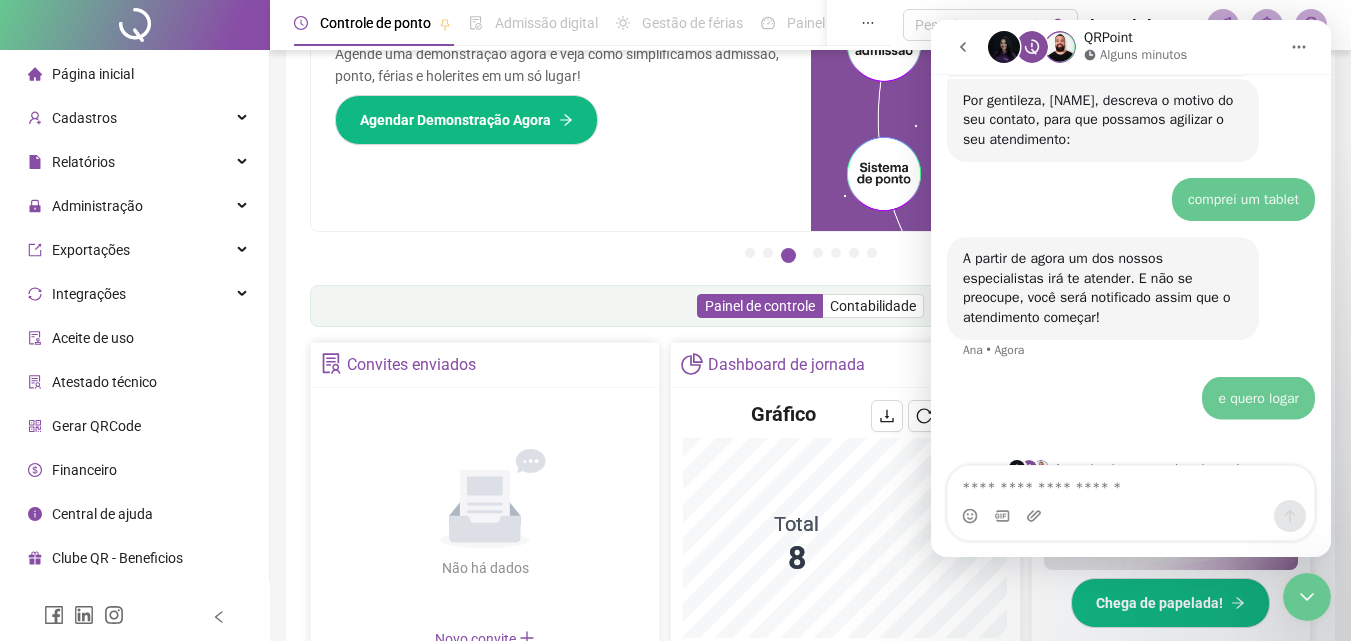 scroll, scrollTop: 905, scrollLeft: 0, axis: vertical 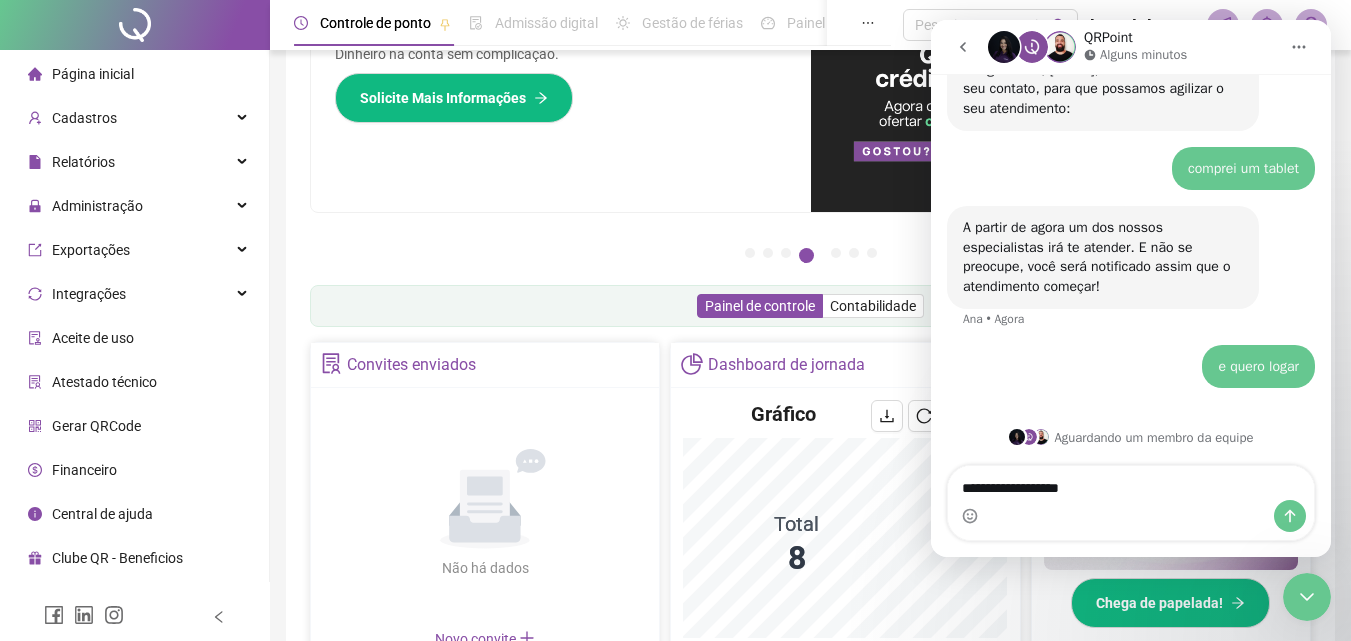 type on "**********" 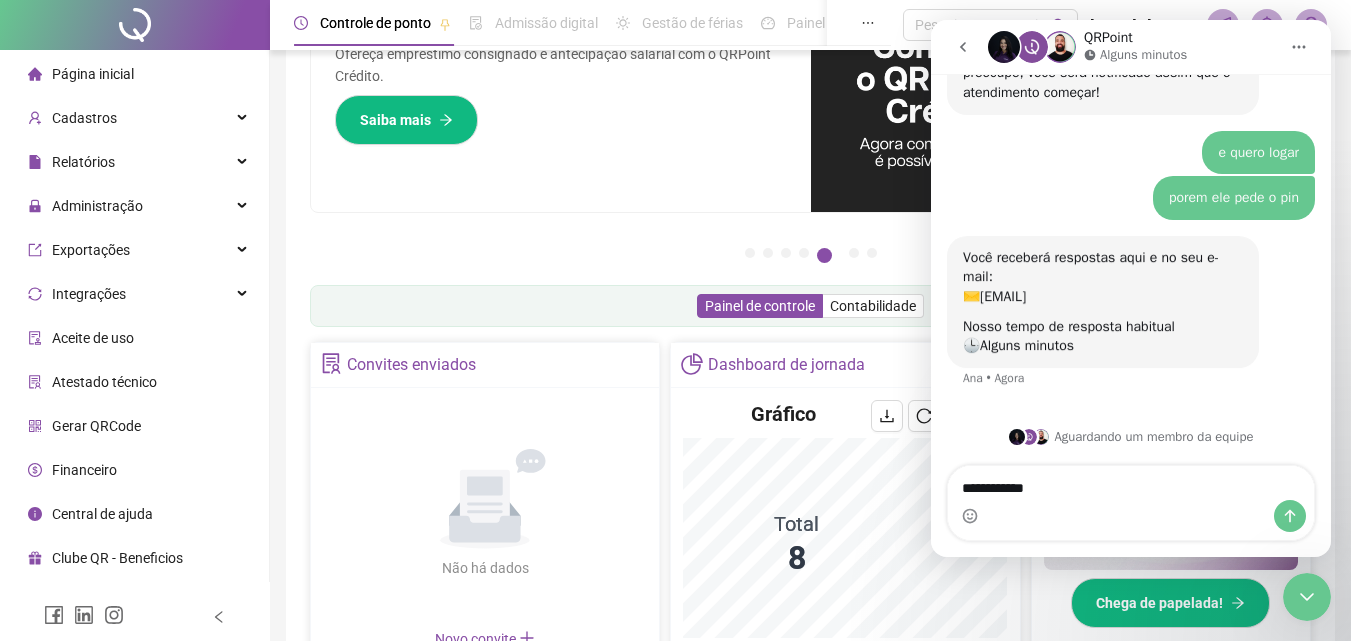 scroll, scrollTop: 1099, scrollLeft: 0, axis: vertical 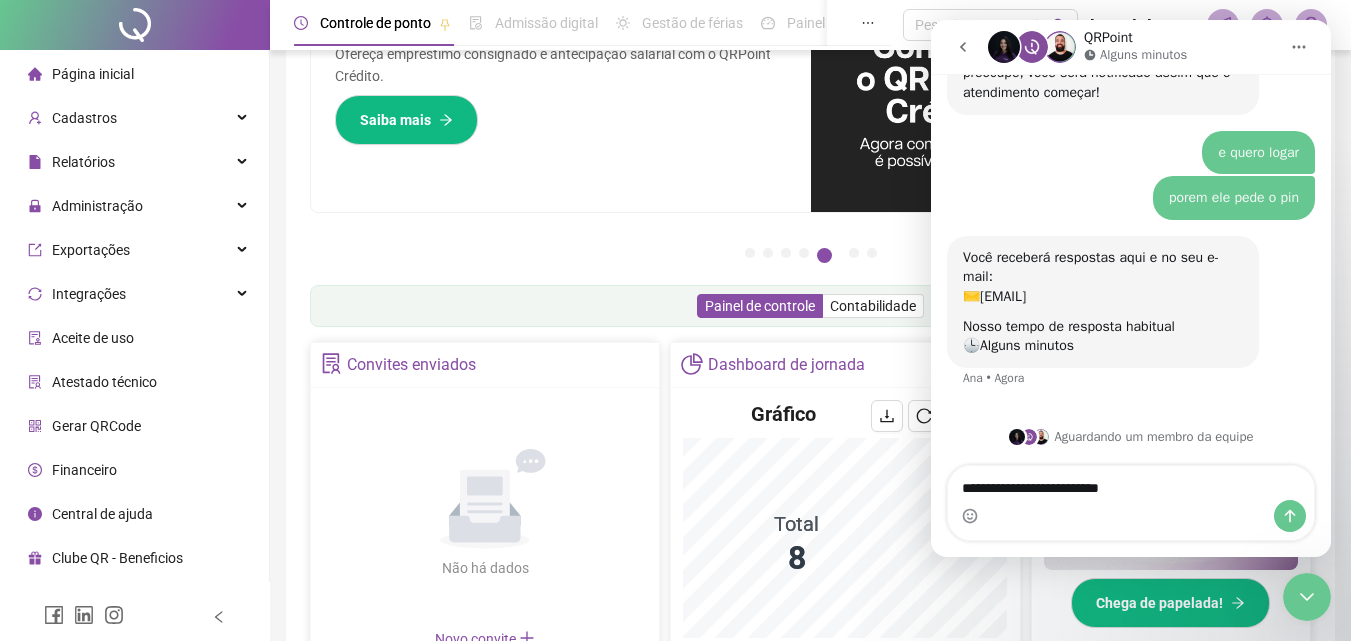 type on "**********" 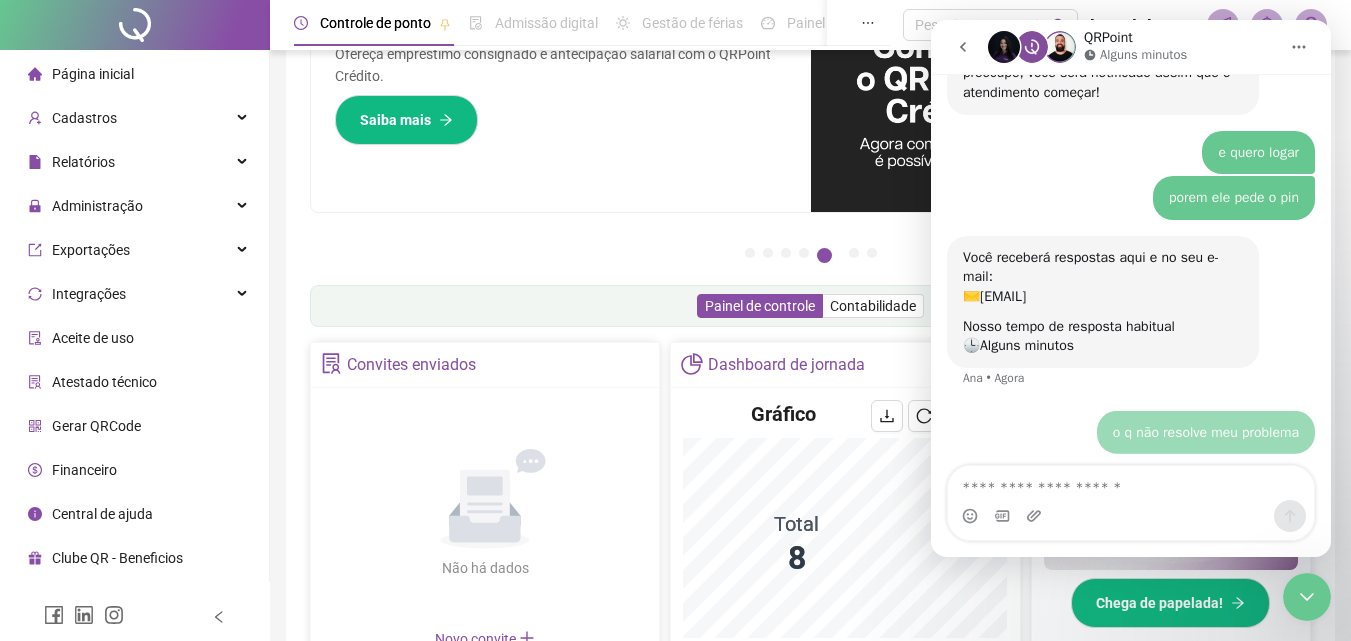 scroll, scrollTop: 1158, scrollLeft: 0, axis: vertical 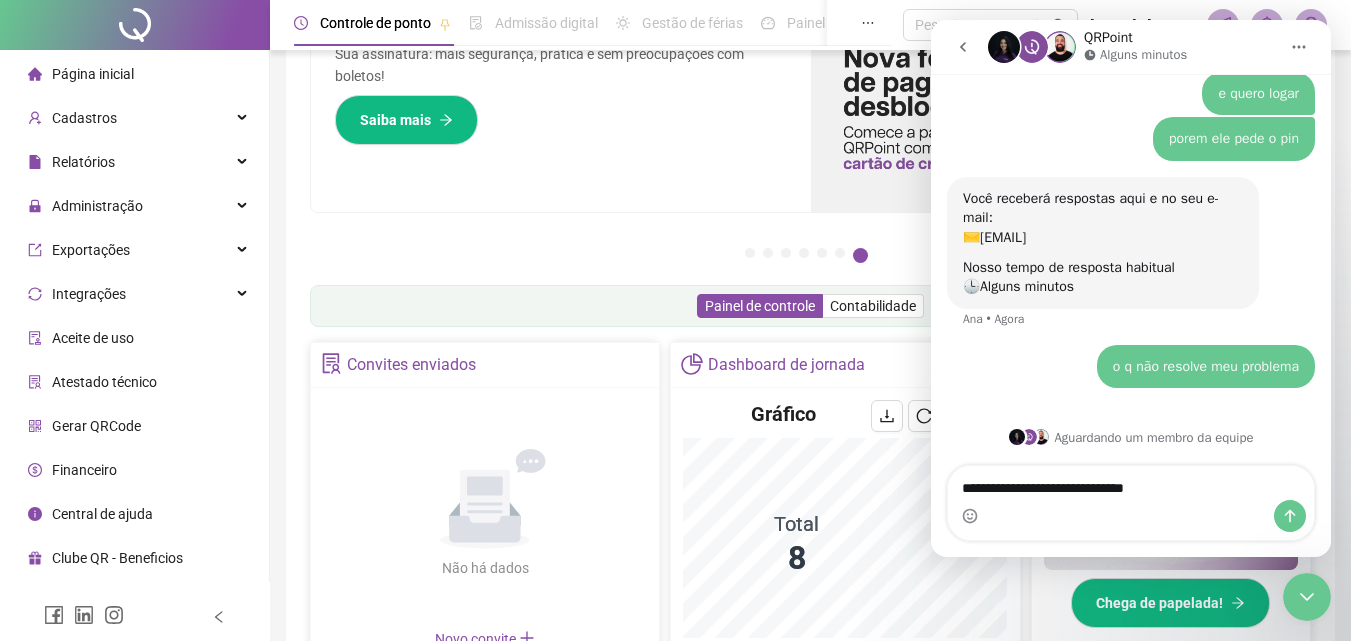 type on "**********" 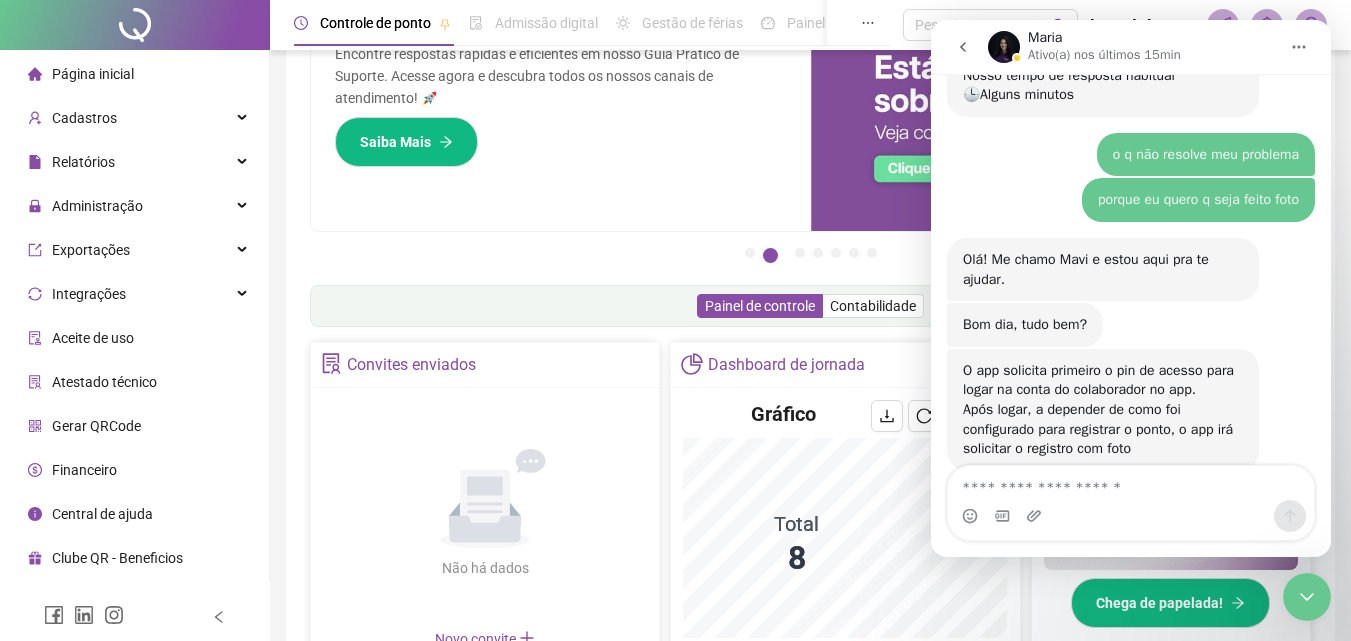 scroll, scrollTop: 1397, scrollLeft: 0, axis: vertical 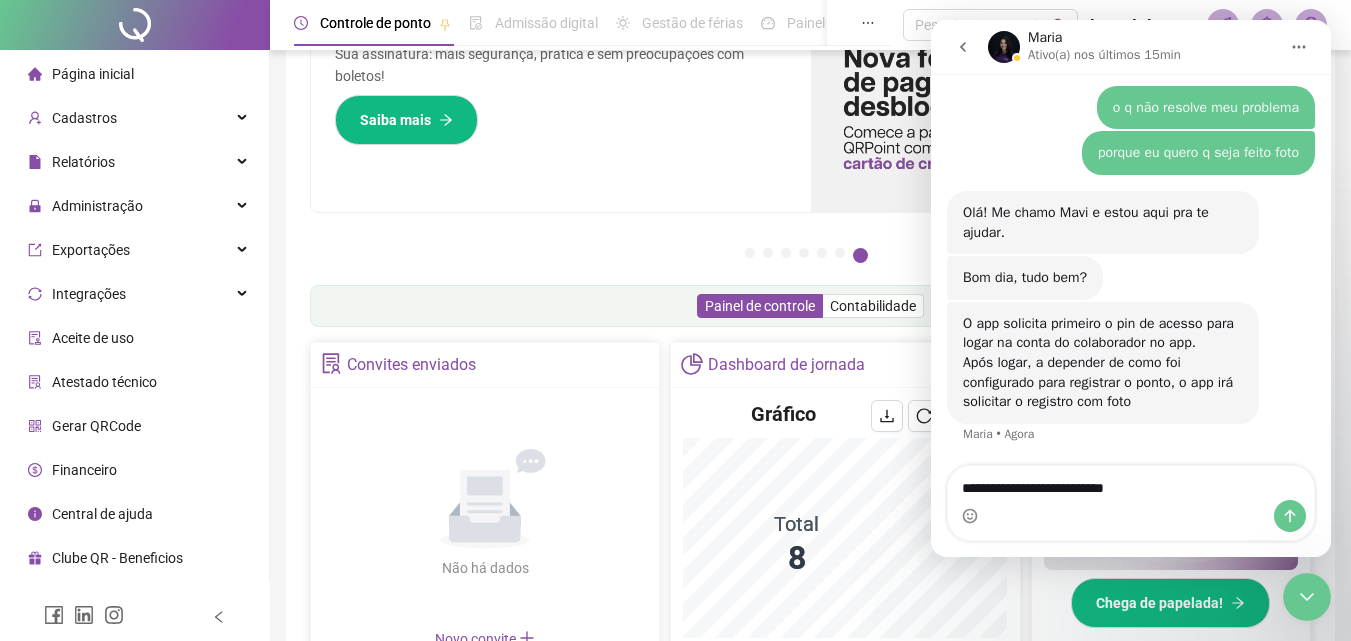 type on "**********" 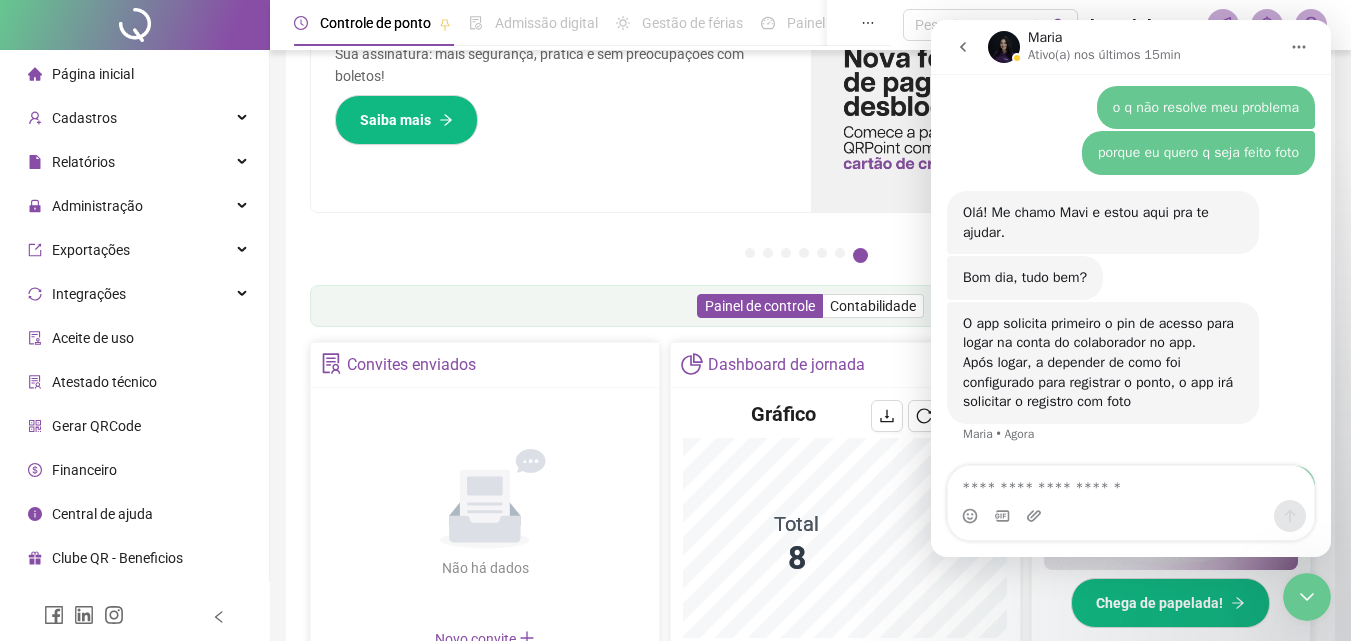 scroll, scrollTop: 1456, scrollLeft: 0, axis: vertical 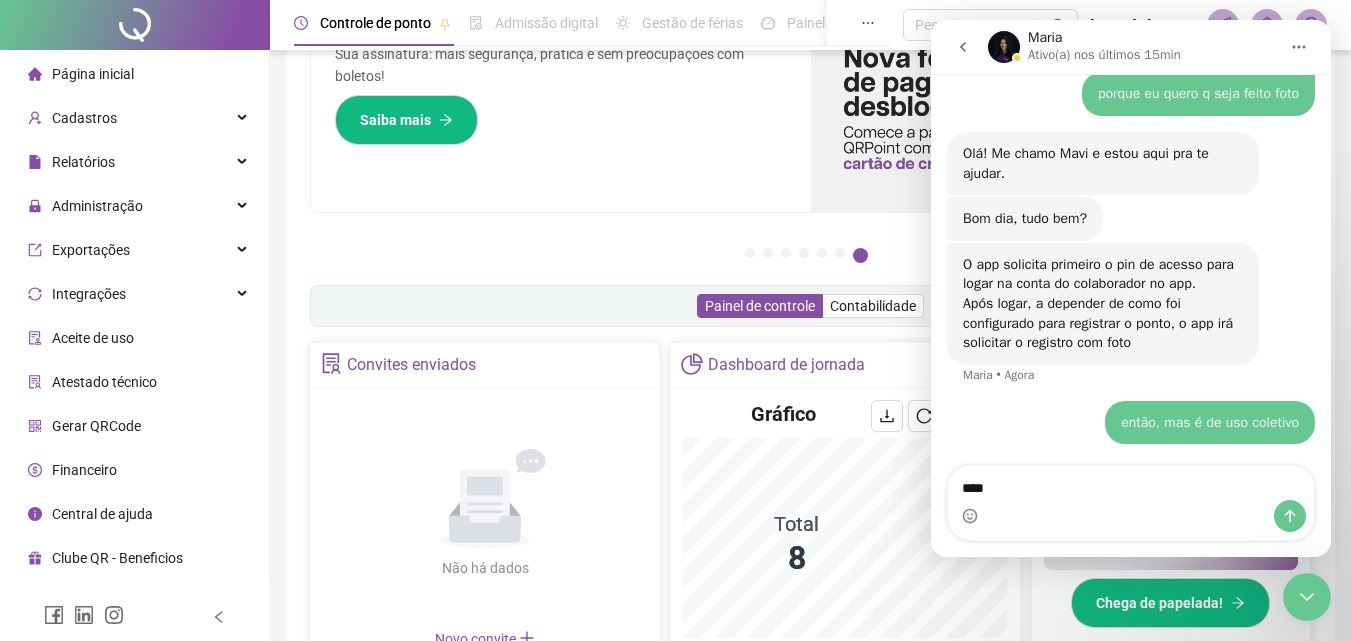 type on "*****" 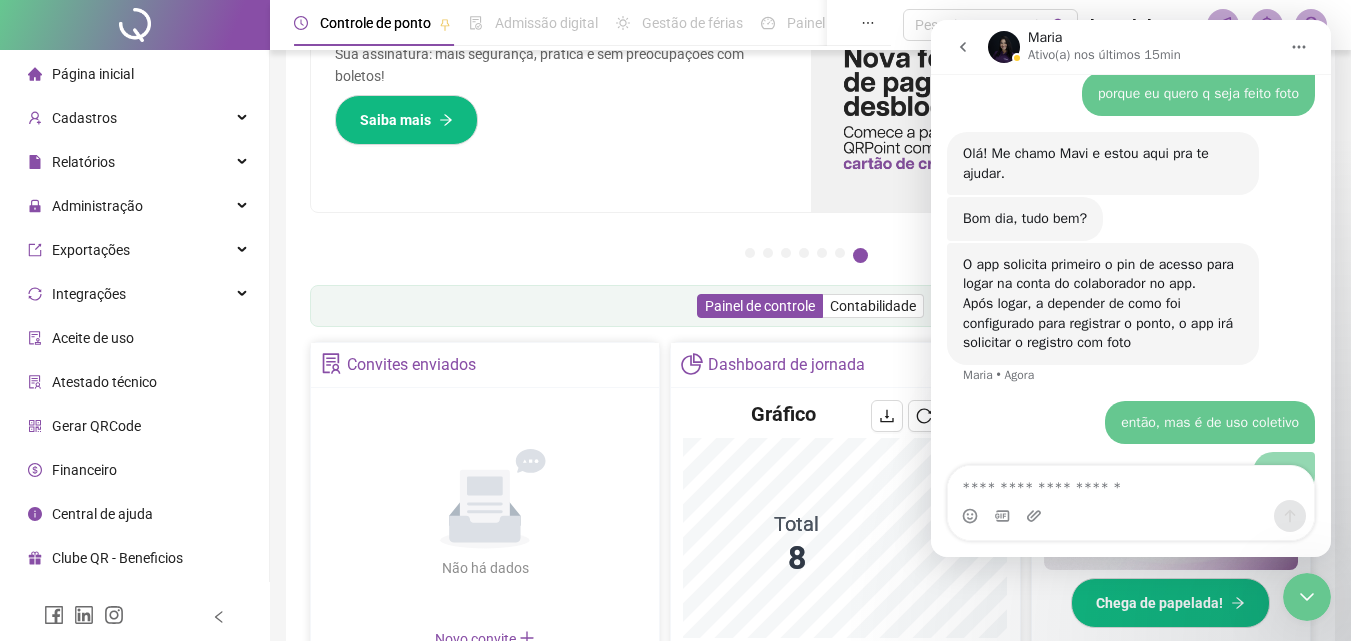 scroll, scrollTop: 1502, scrollLeft: 0, axis: vertical 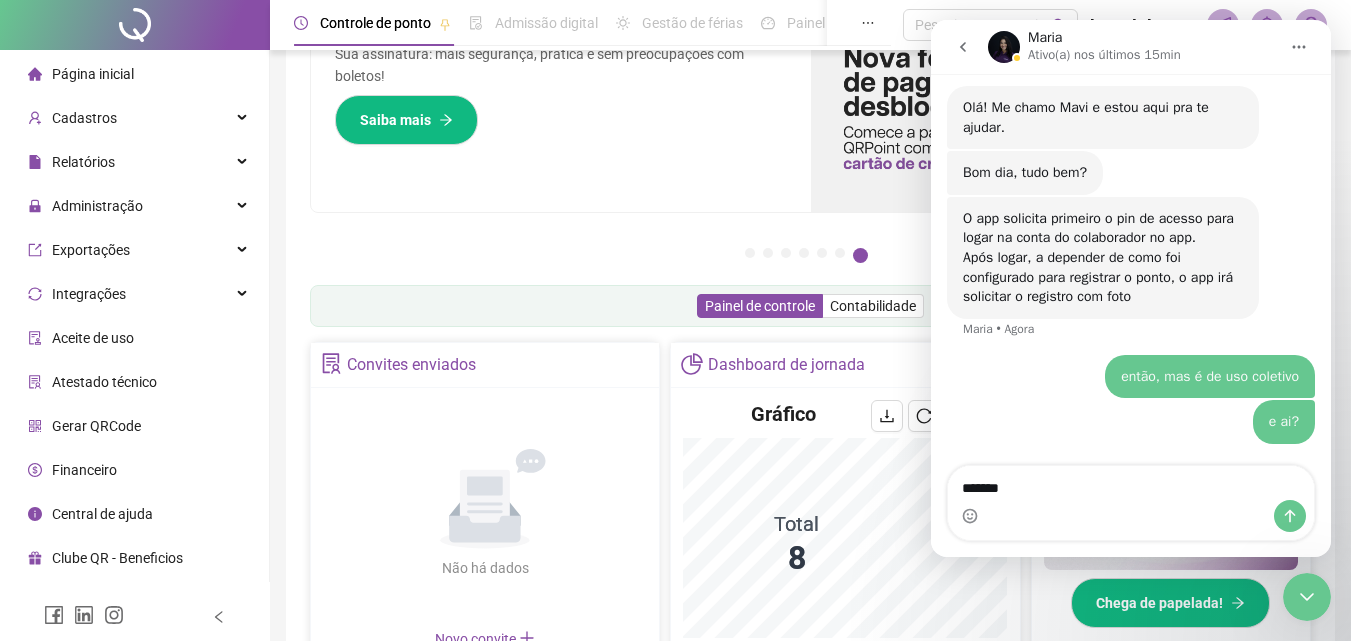 type on "********" 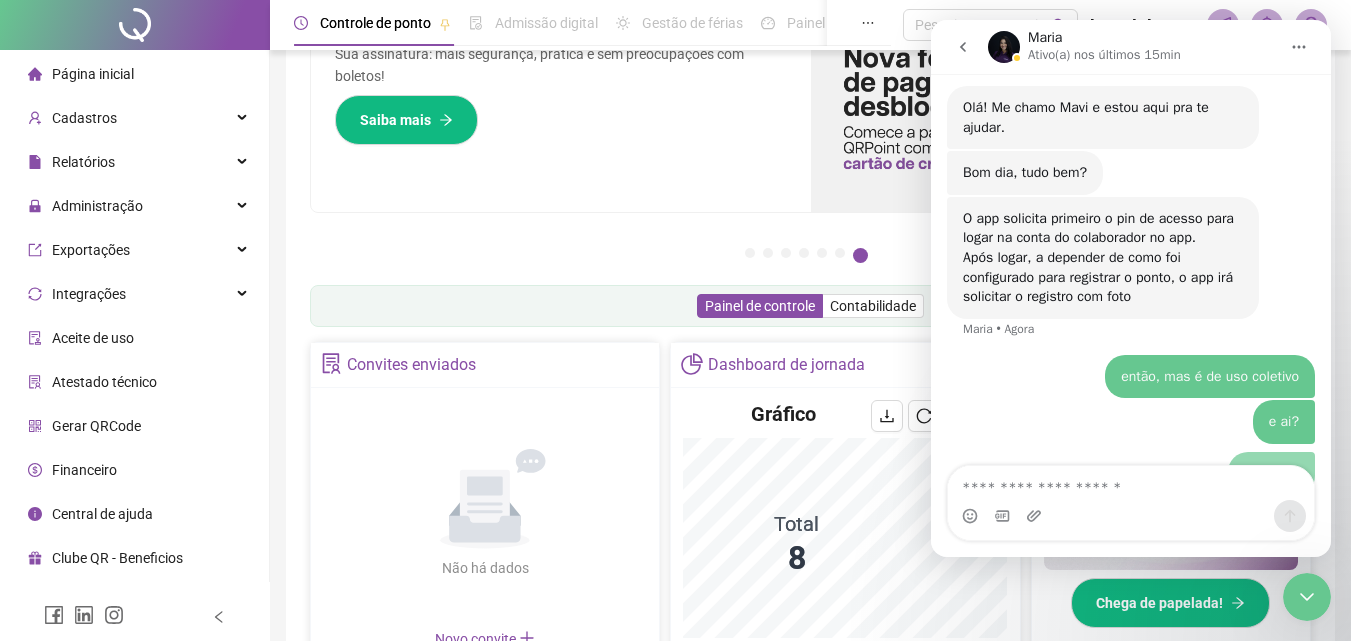 scroll, scrollTop: 1548, scrollLeft: 0, axis: vertical 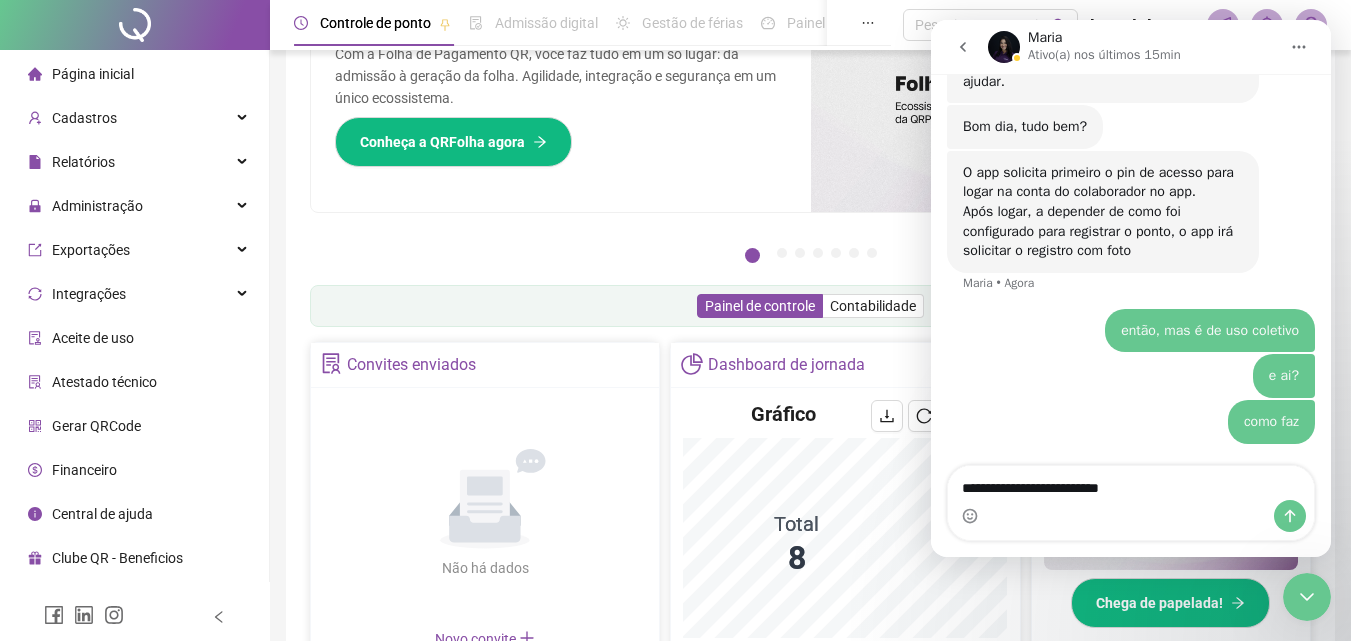 type on "**********" 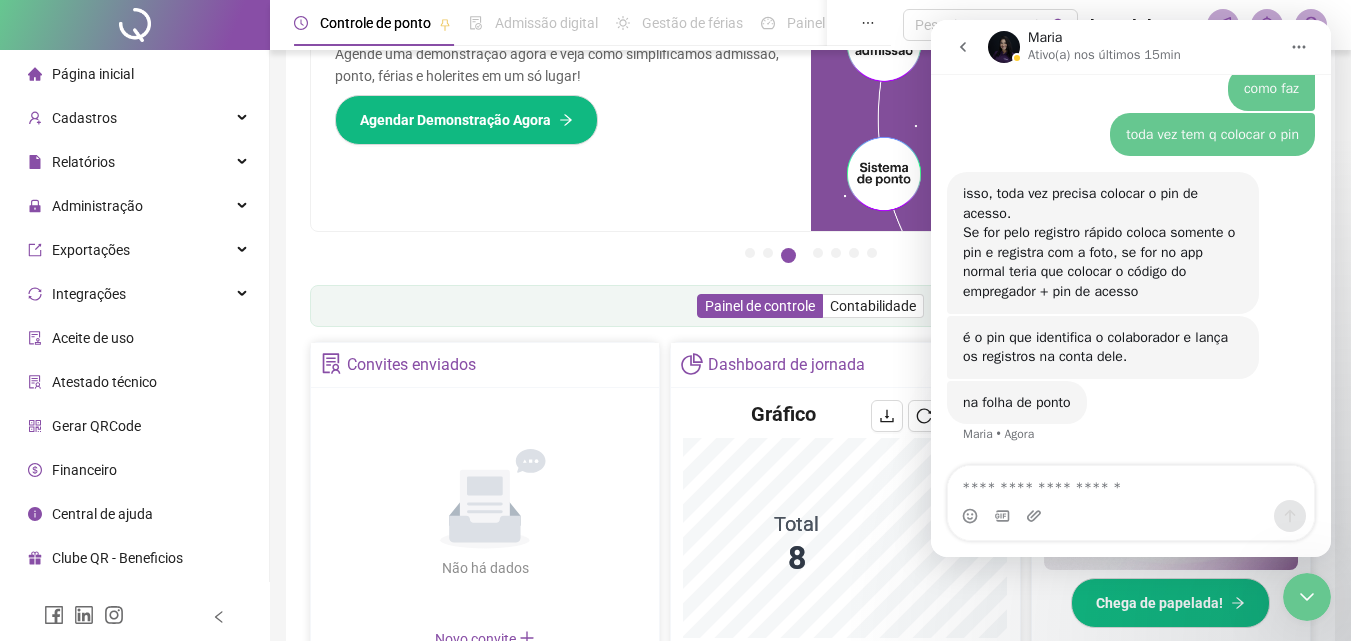 scroll, scrollTop: 1861, scrollLeft: 0, axis: vertical 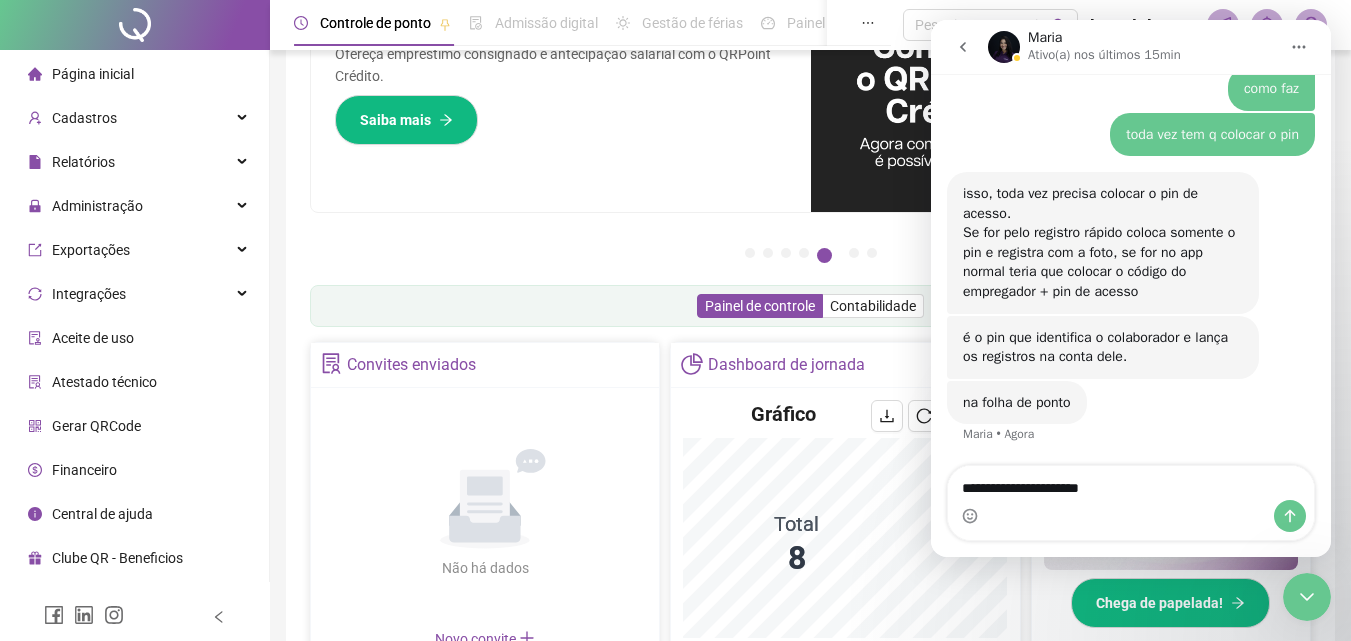 type on "**********" 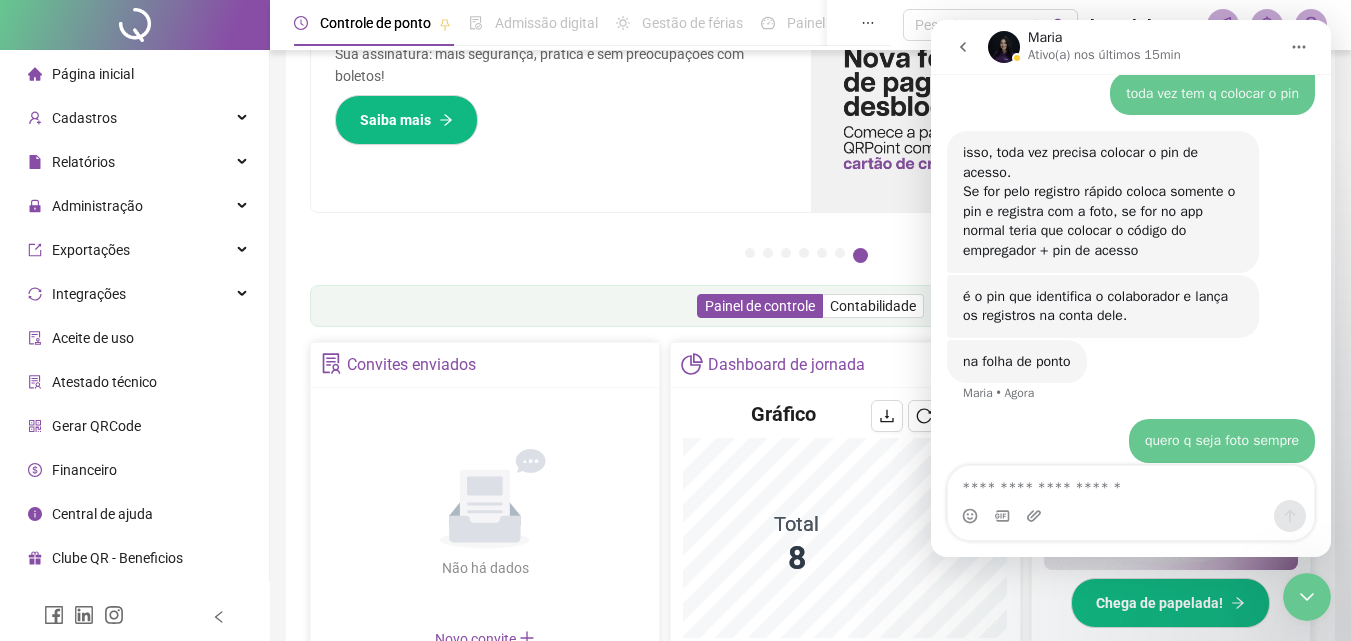 scroll, scrollTop: 1921, scrollLeft: 0, axis: vertical 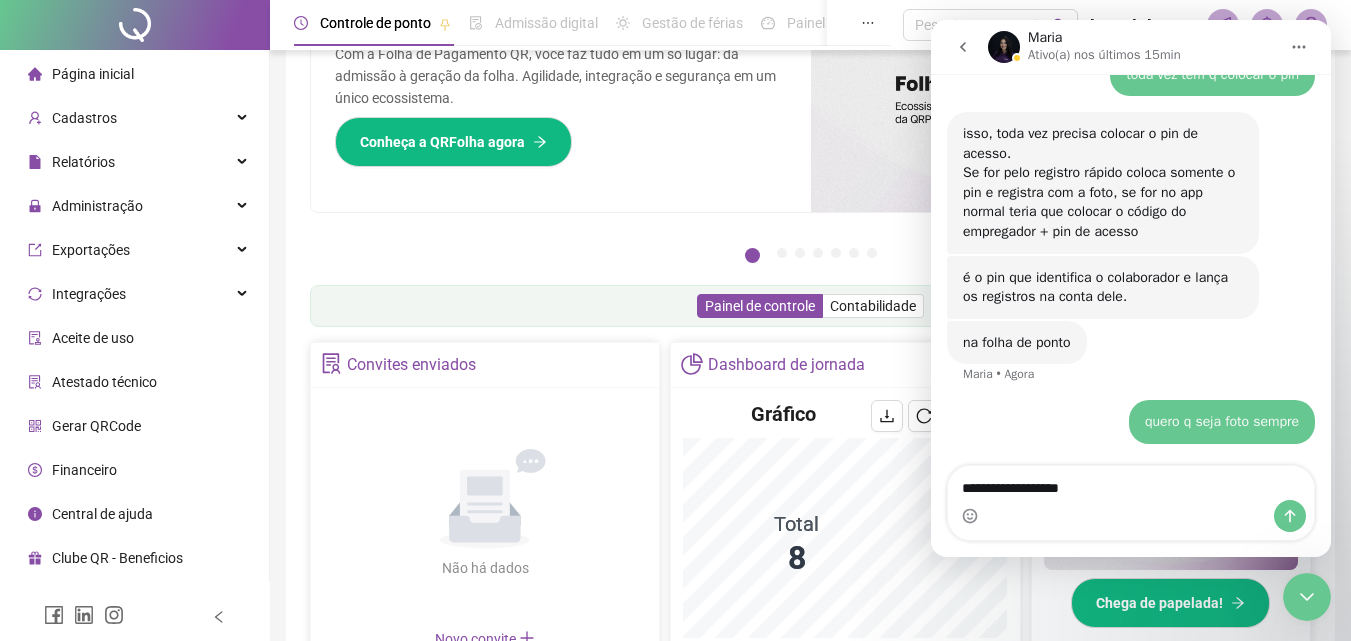 type on "**********" 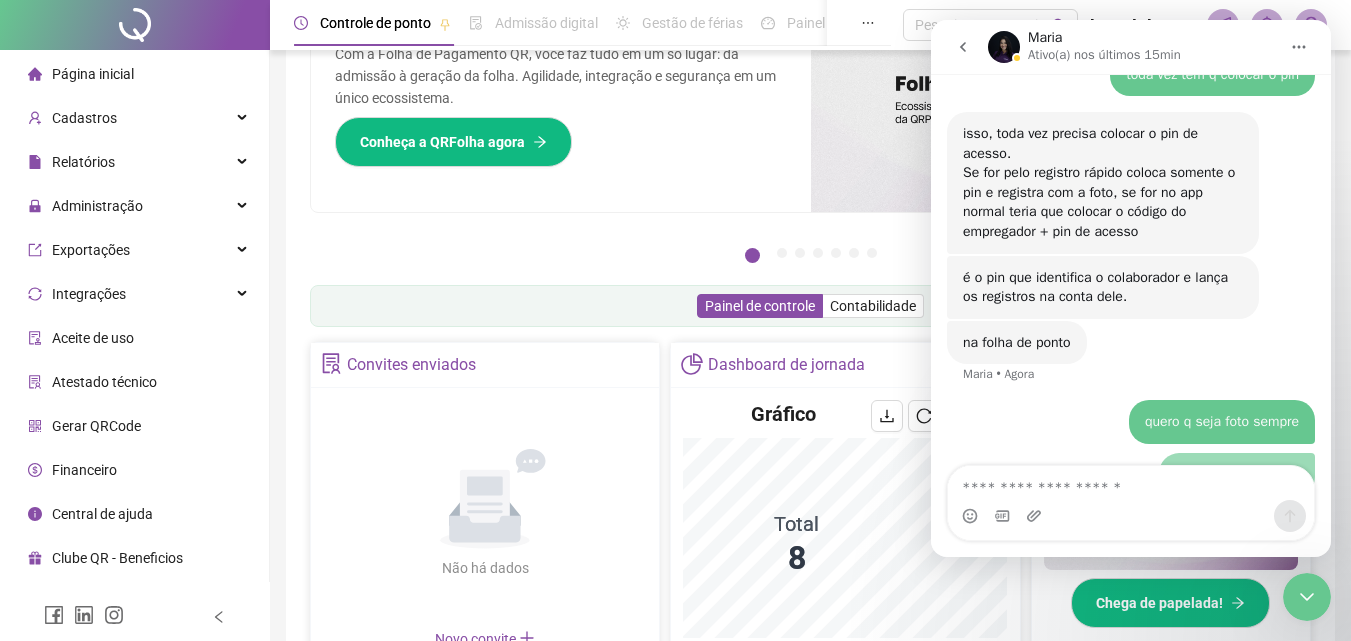 scroll, scrollTop: 1967, scrollLeft: 0, axis: vertical 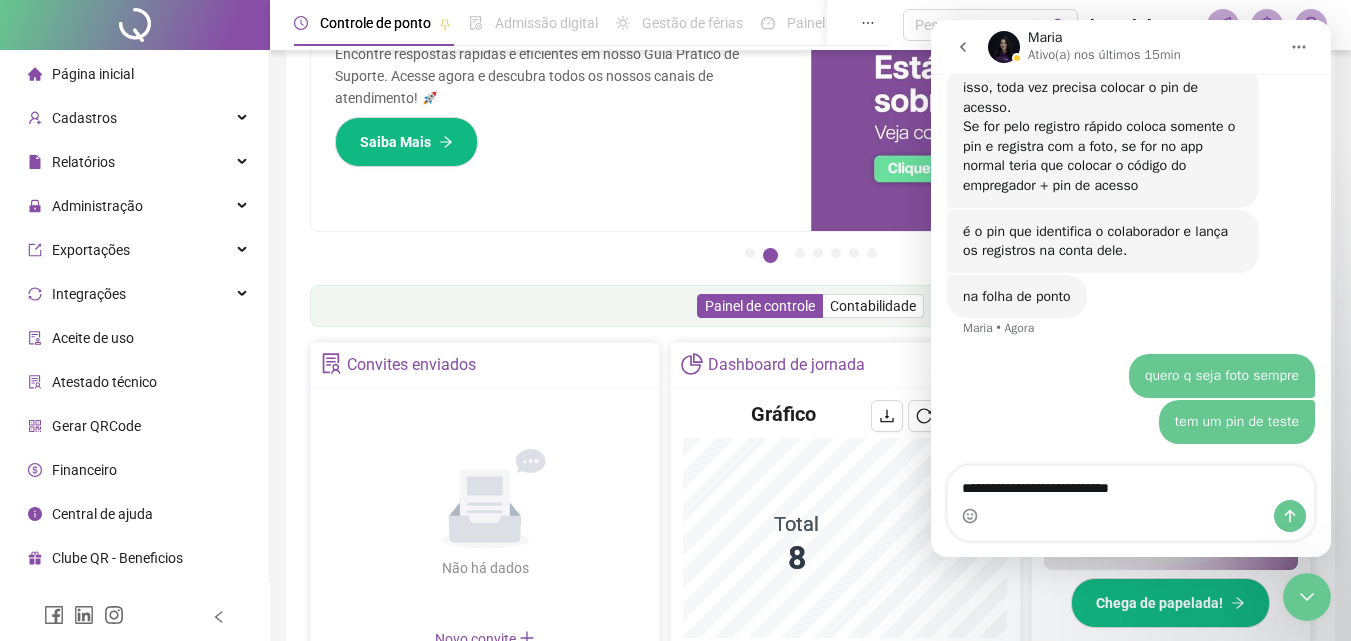 type on "**********" 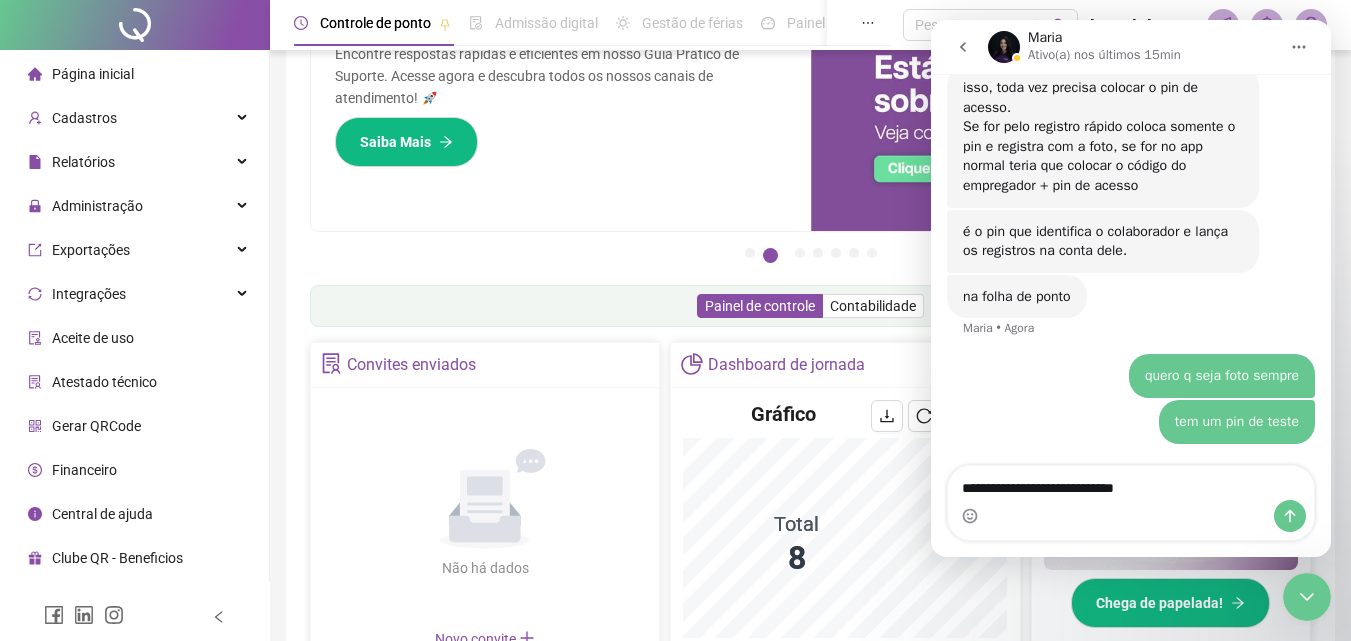type 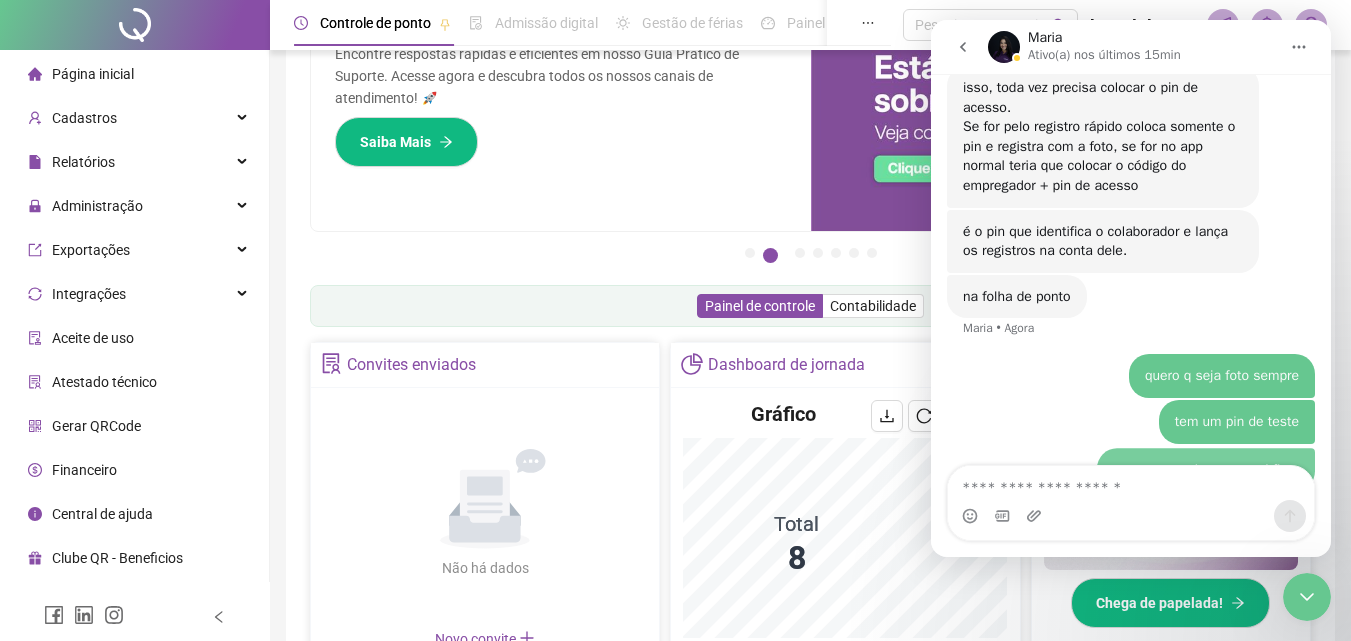 scroll, scrollTop: 2012, scrollLeft: 0, axis: vertical 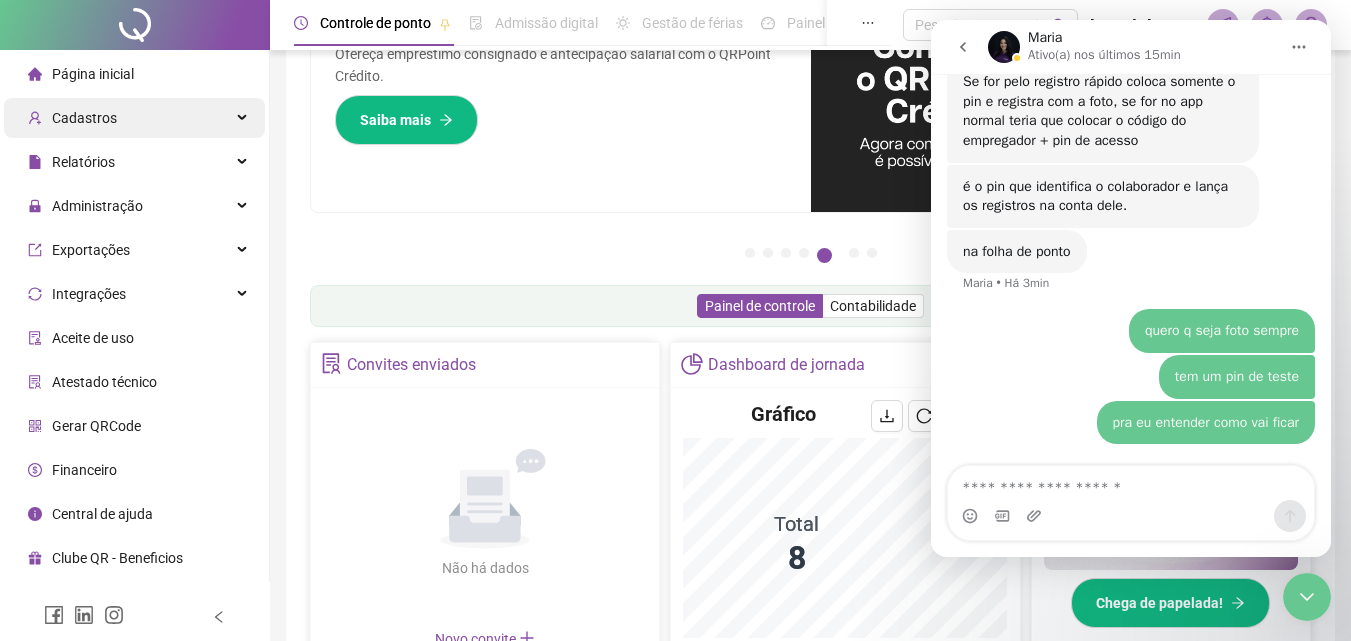 click on "Cadastros" at bounding box center [84, 118] 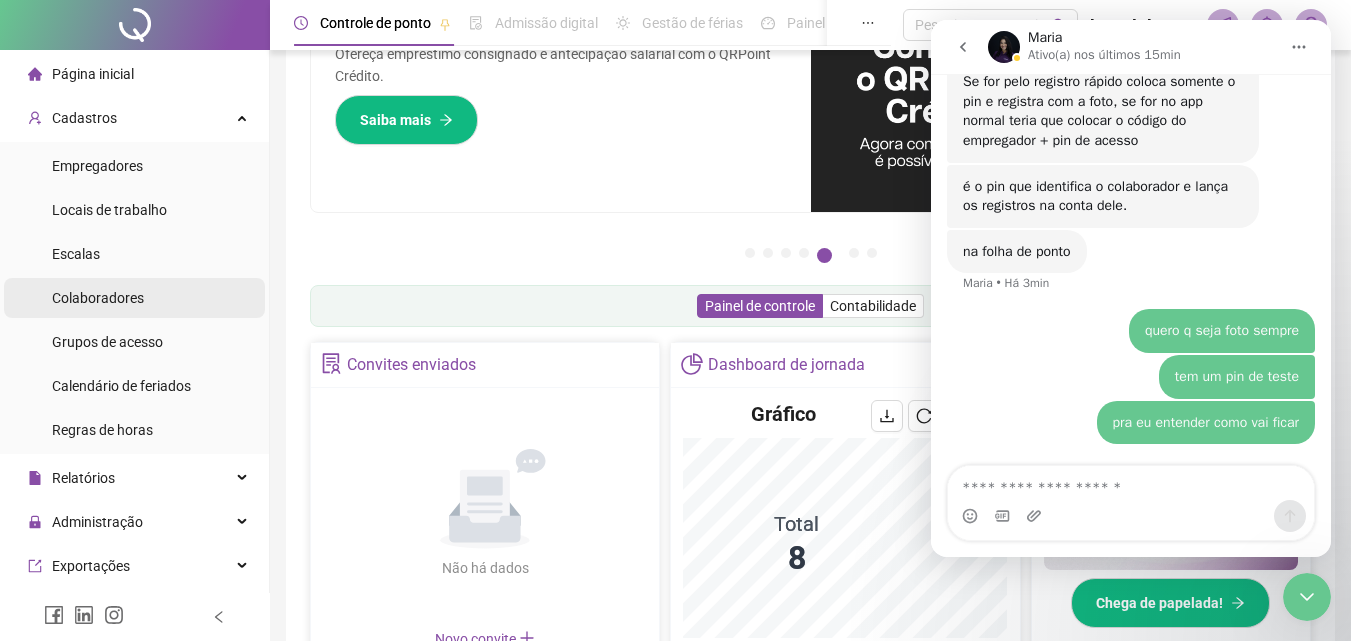 click on "Colaboradores" at bounding box center (98, 298) 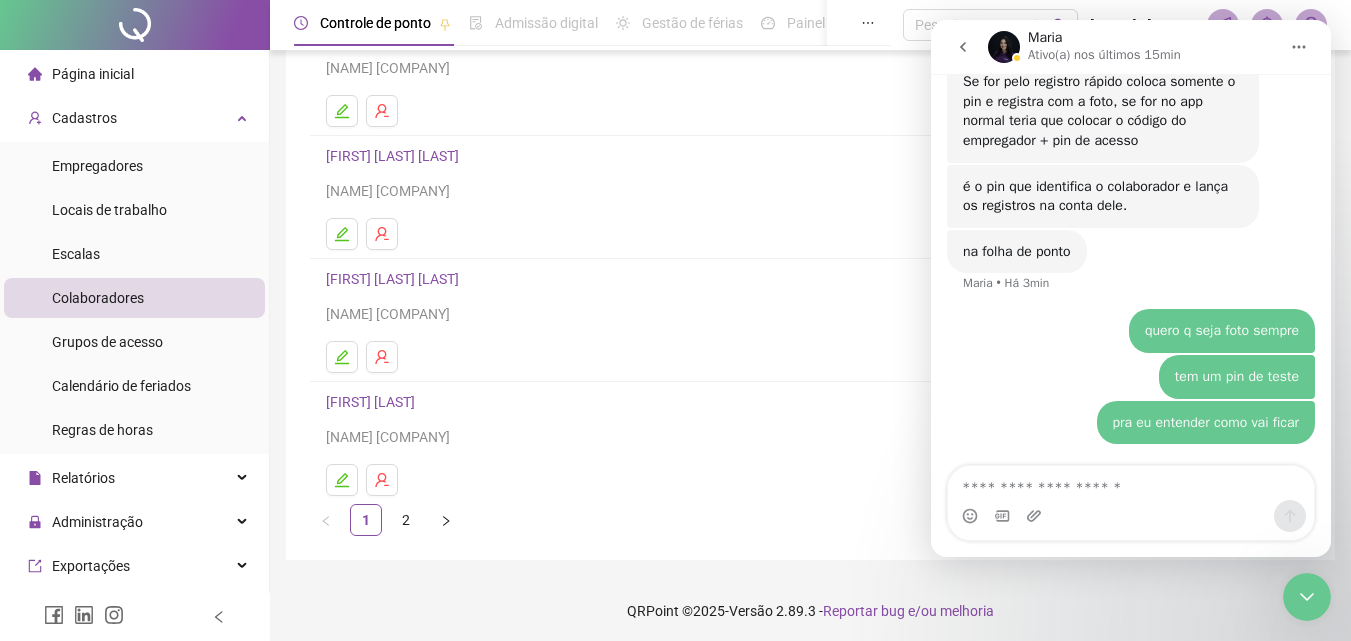 scroll, scrollTop: 326, scrollLeft: 0, axis: vertical 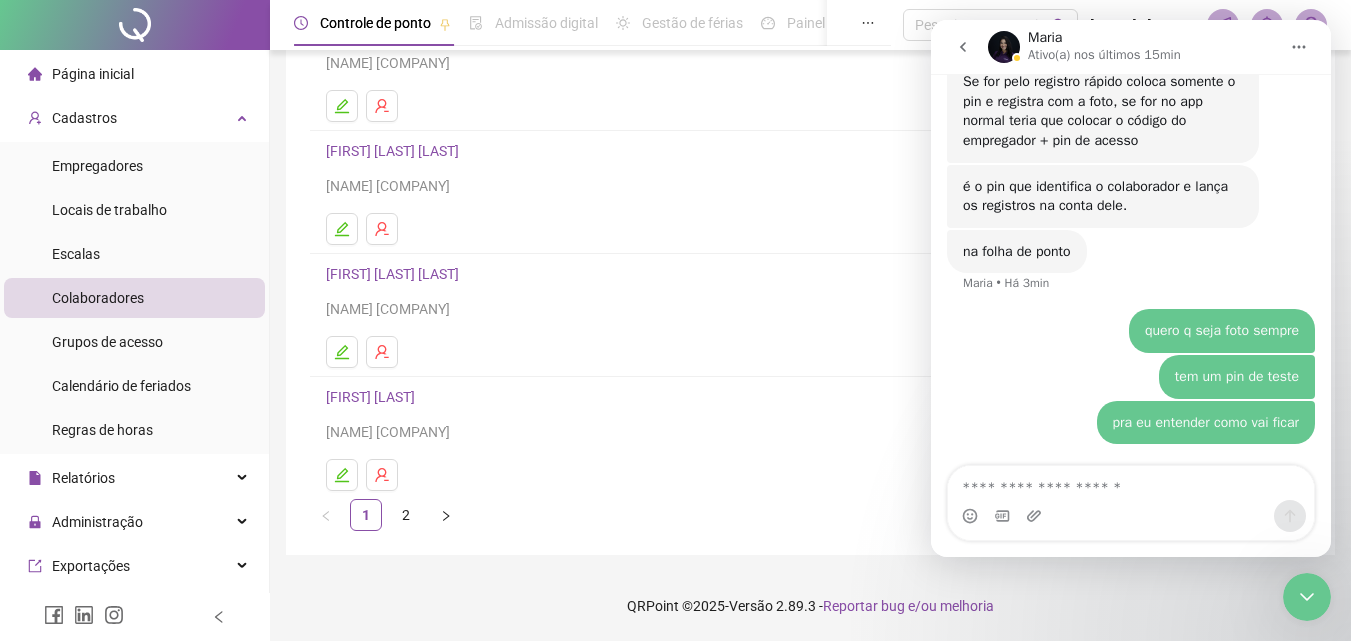 click 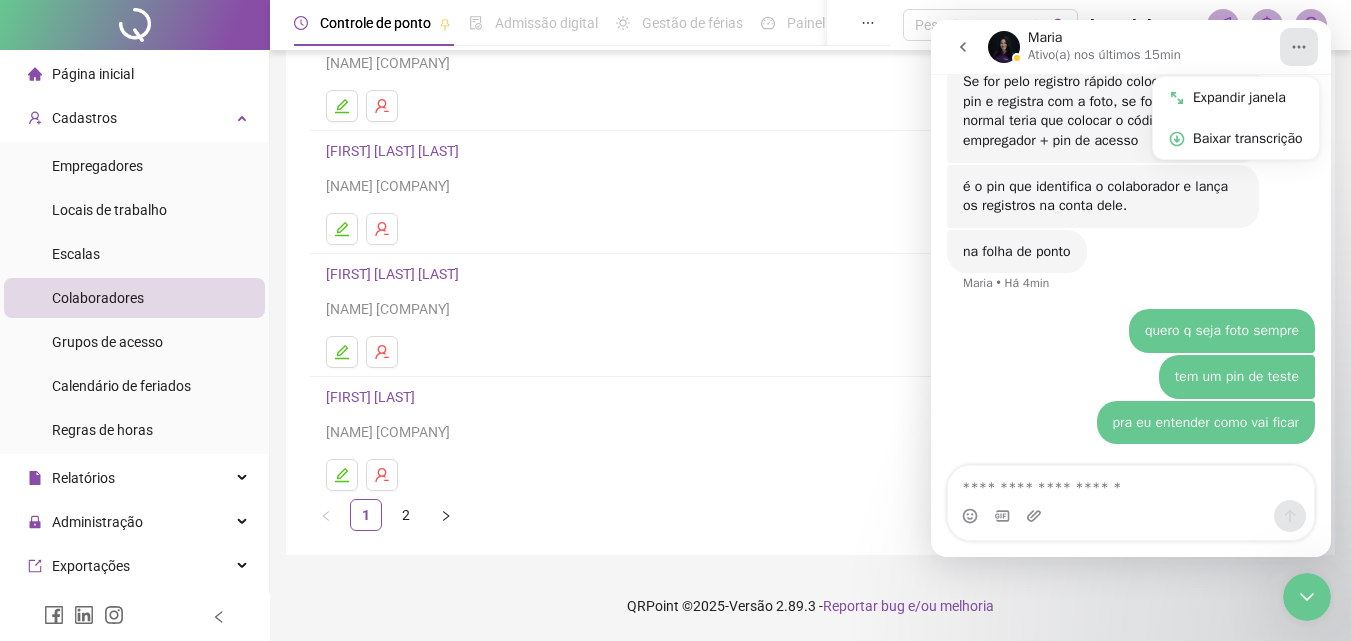 click 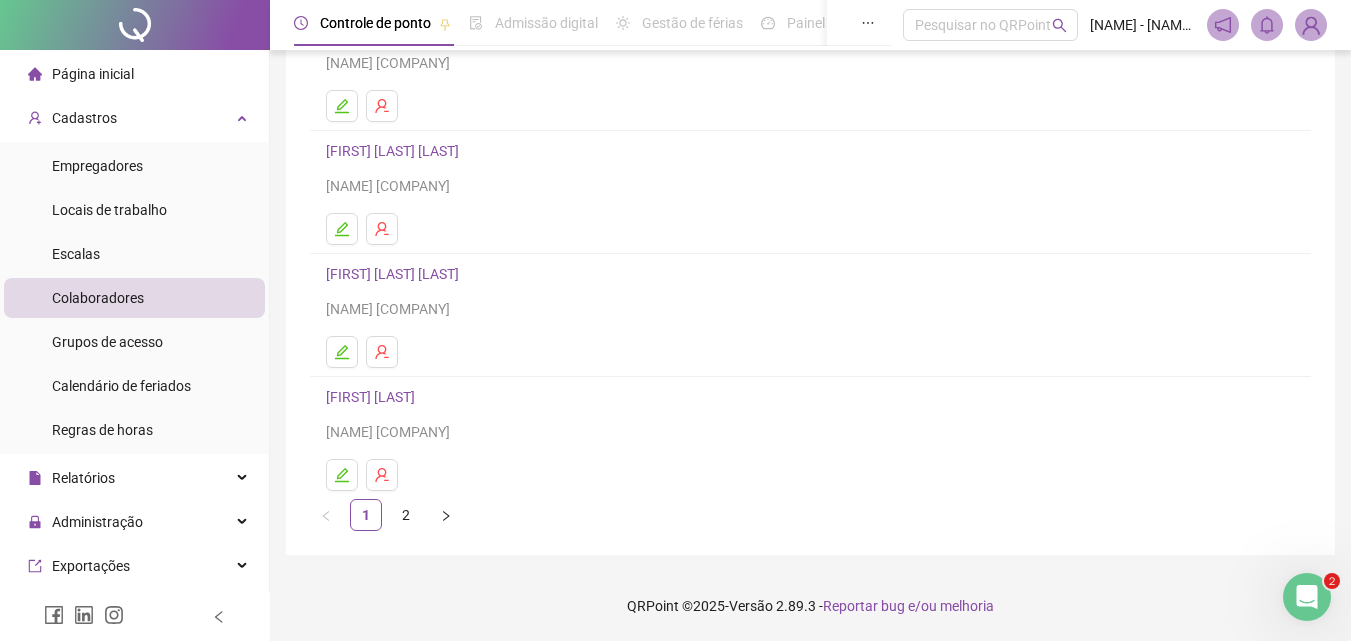 scroll, scrollTop: 0, scrollLeft: 0, axis: both 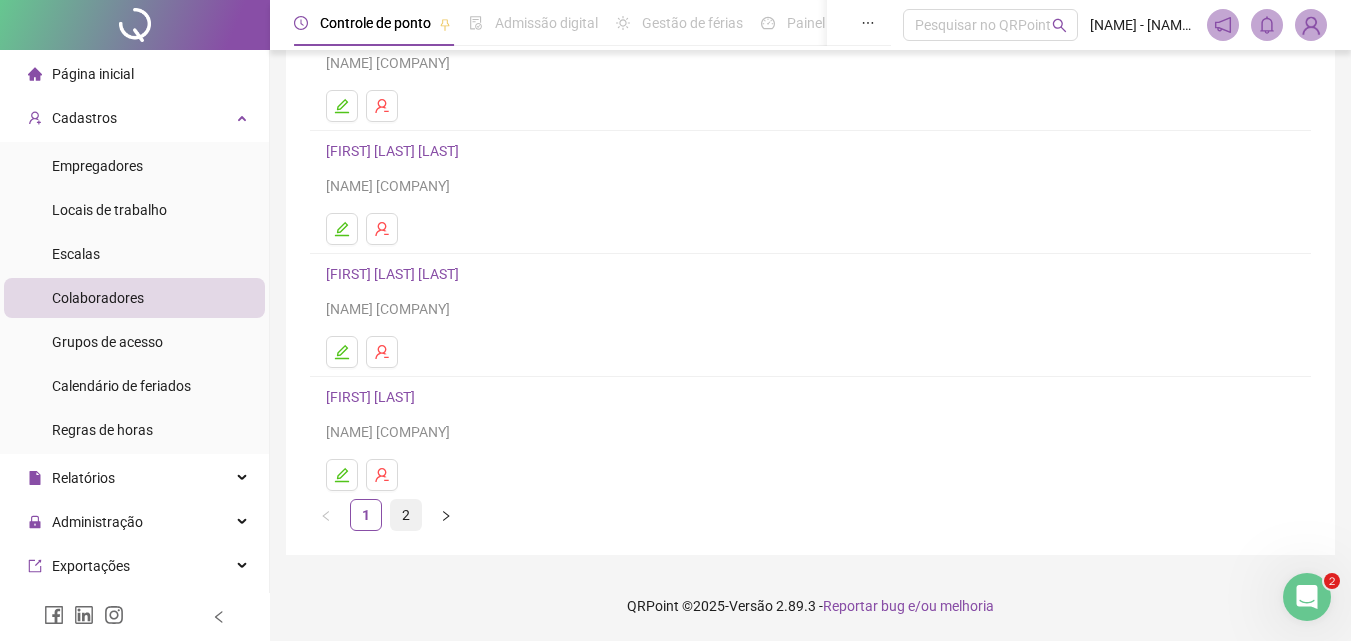 click on "2" at bounding box center (406, 515) 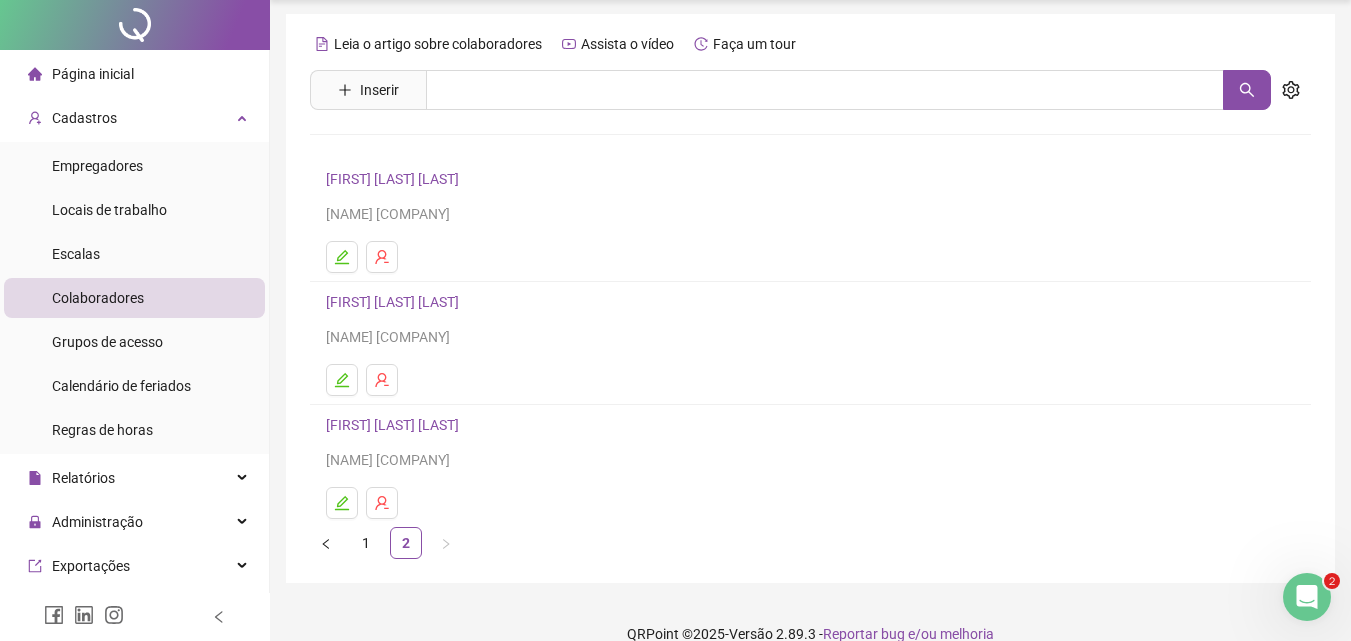 scroll, scrollTop: 80, scrollLeft: 0, axis: vertical 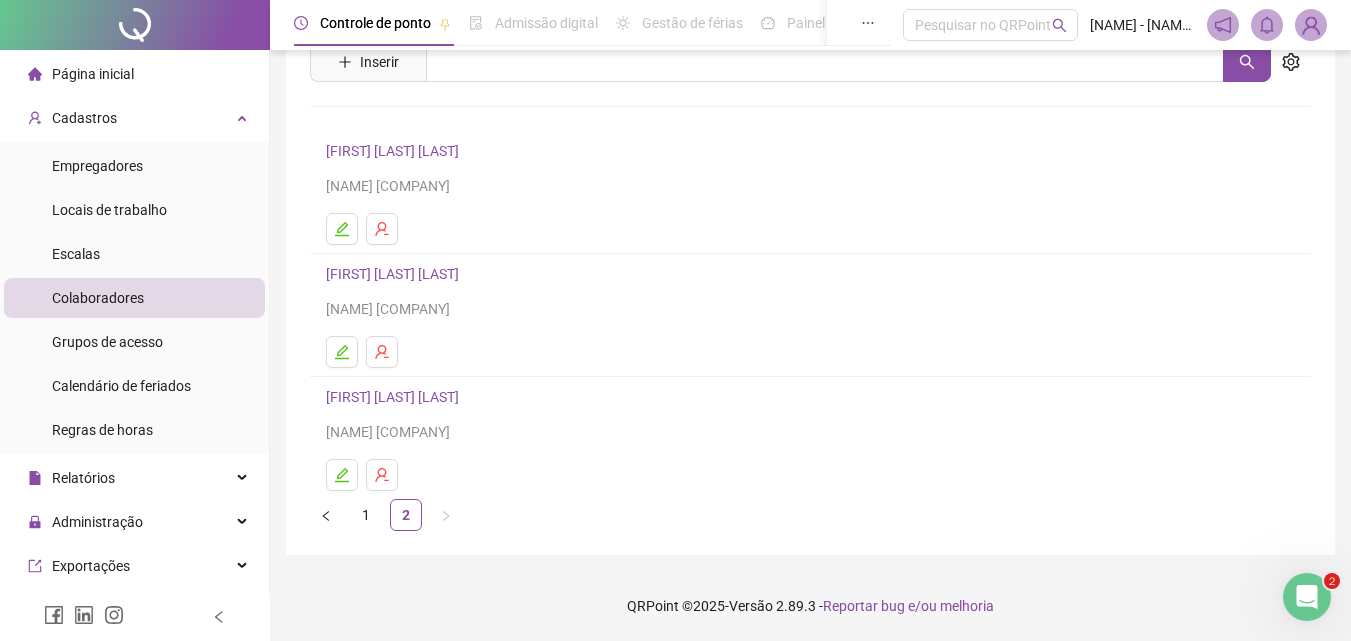 click at bounding box center (1307, 597) 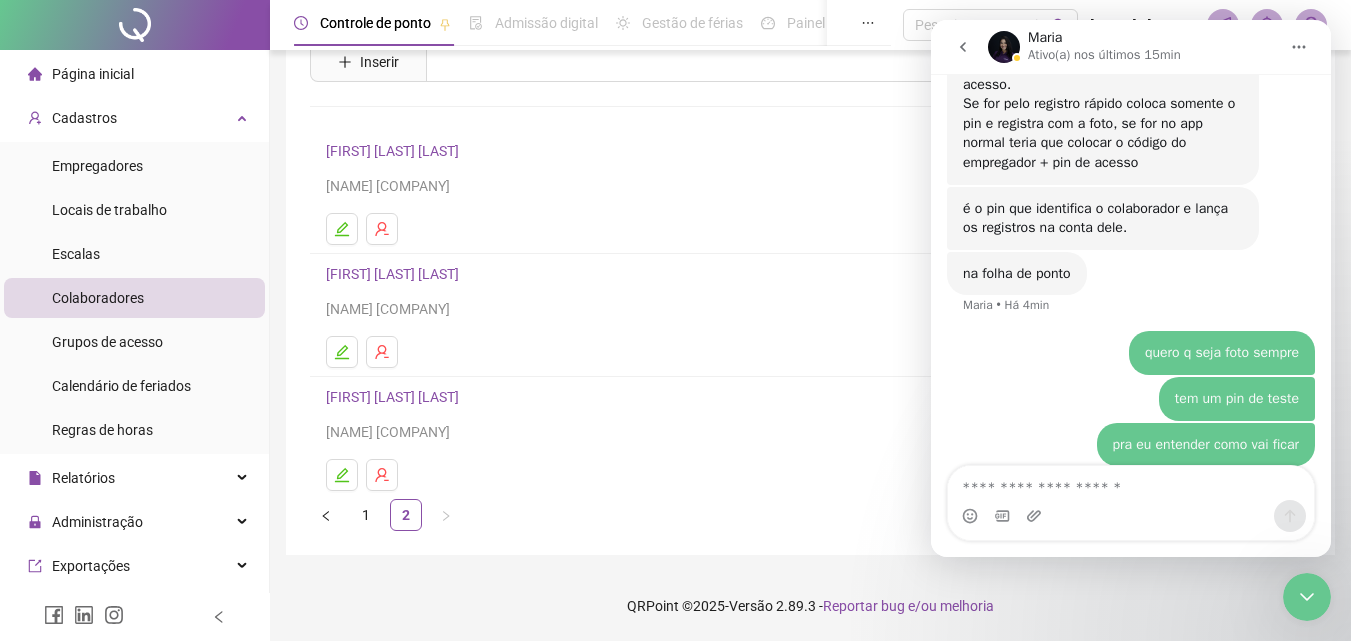 scroll, scrollTop: 2012, scrollLeft: 0, axis: vertical 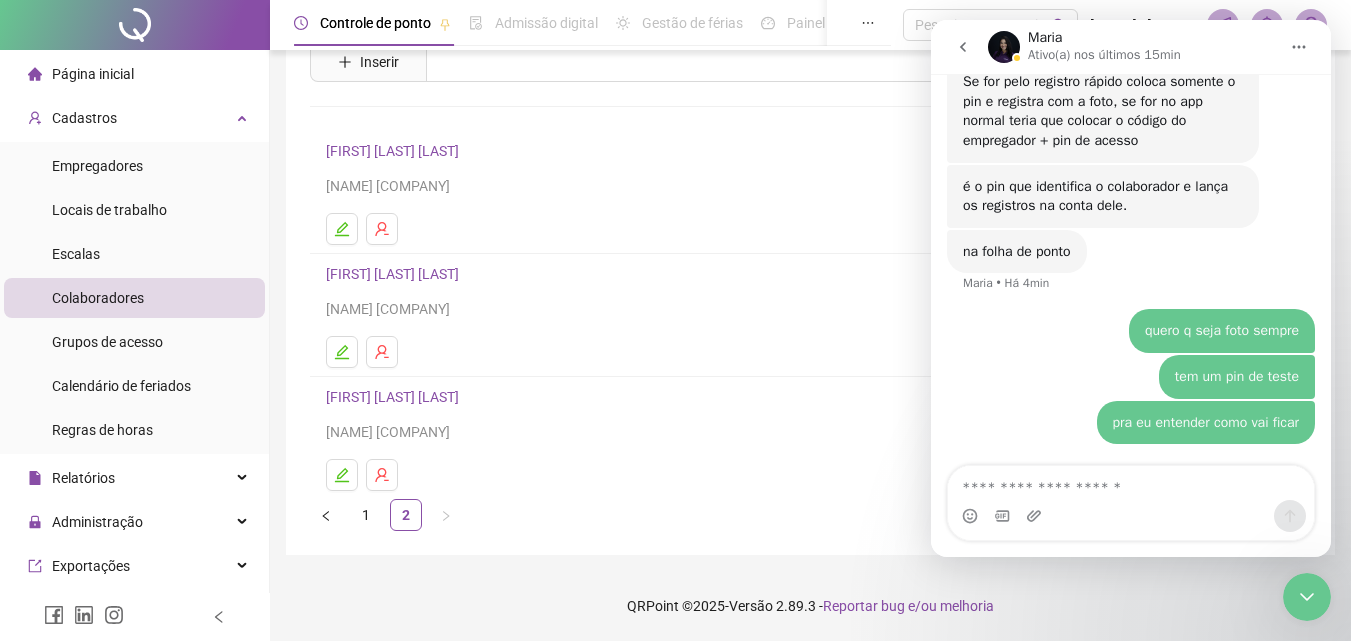 click at bounding box center [1131, 483] 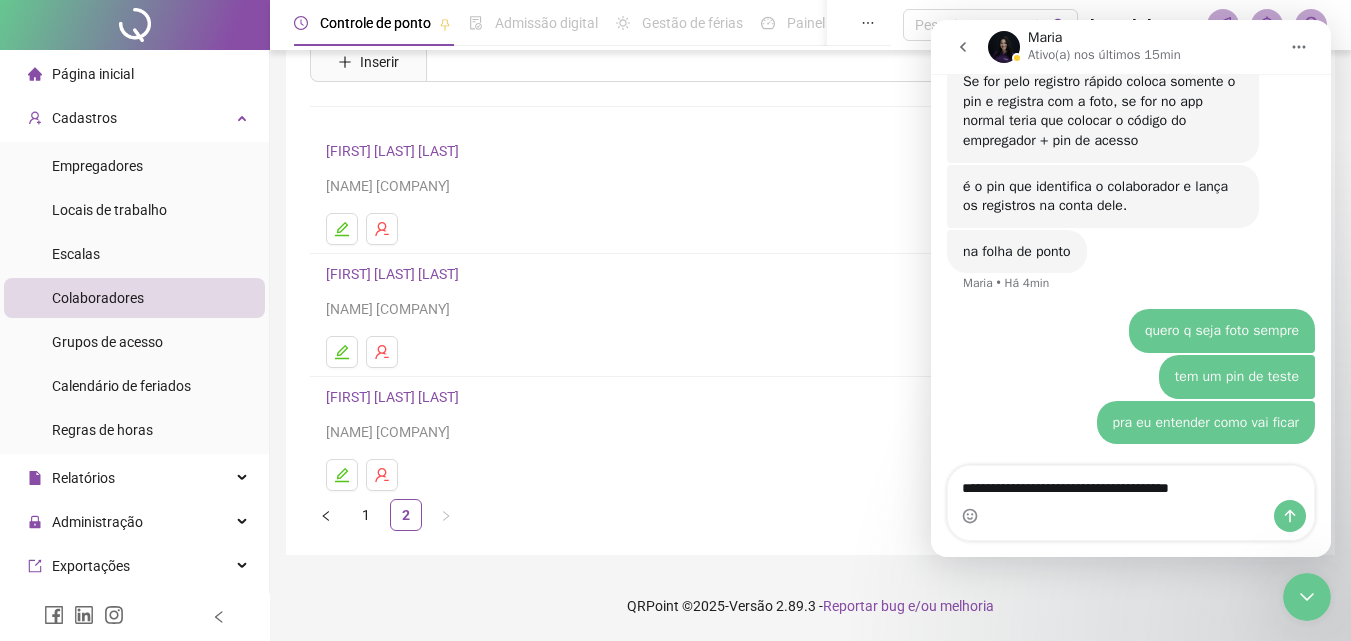 type on "**********" 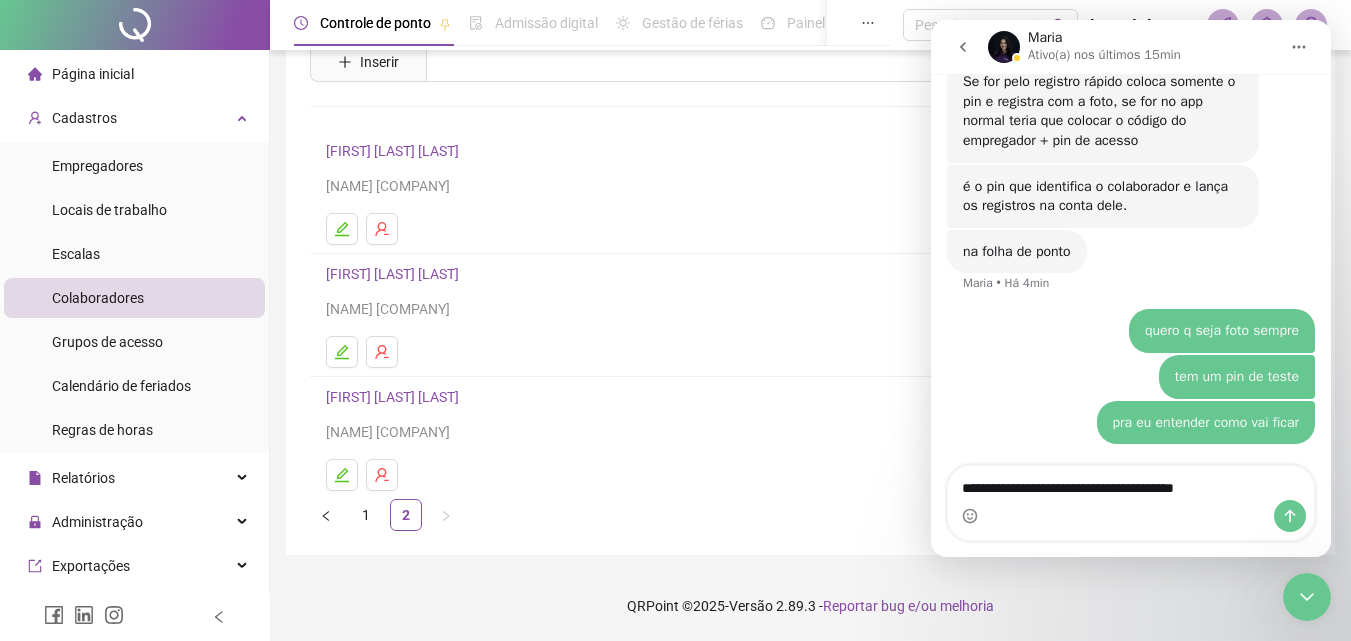 type 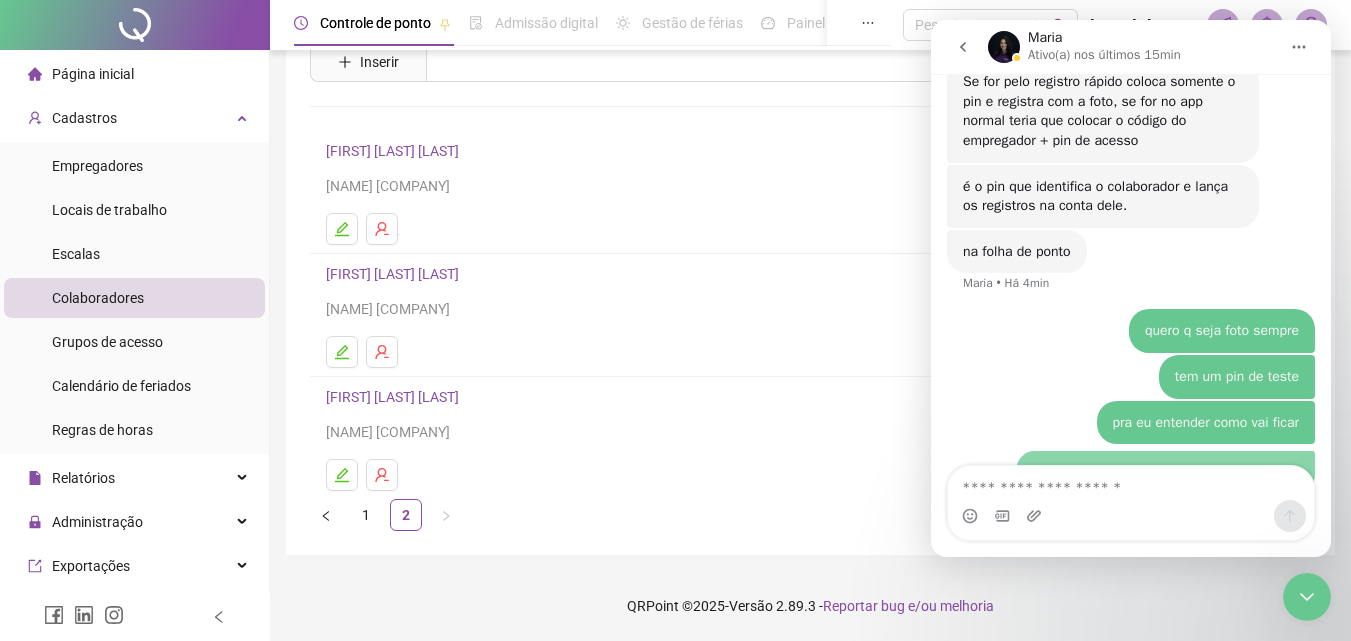 scroll, scrollTop: 2058, scrollLeft: 0, axis: vertical 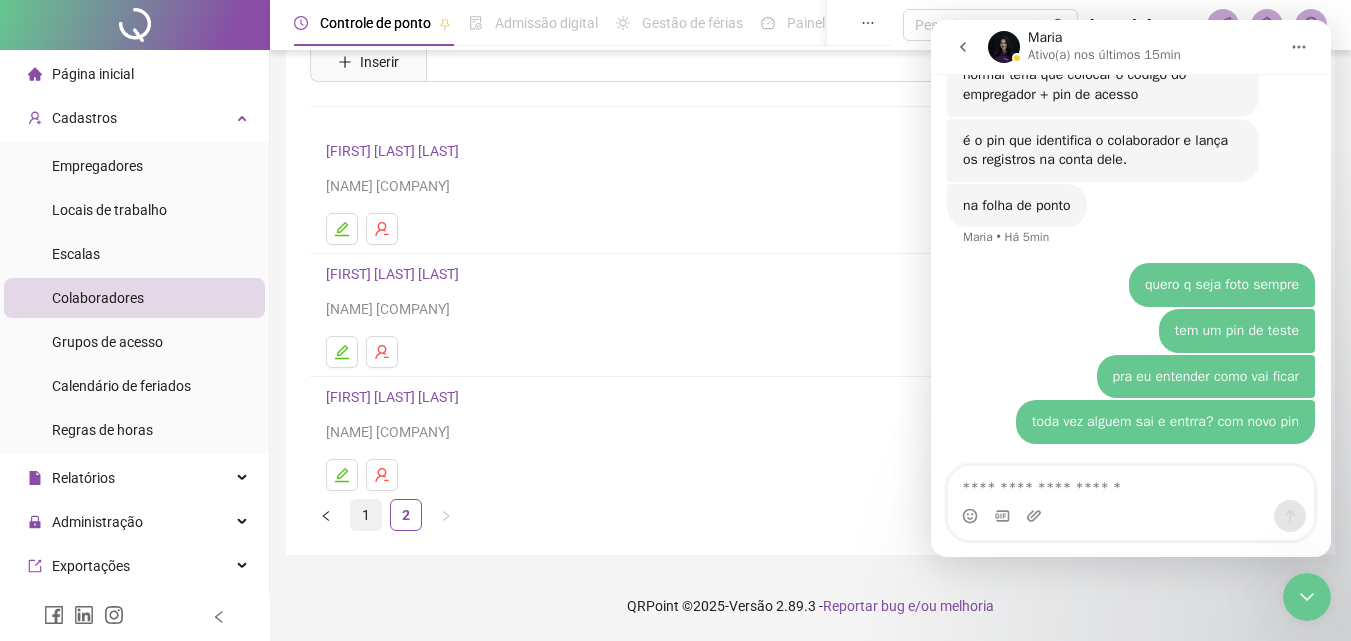 click on "1" at bounding box center (366, 515) 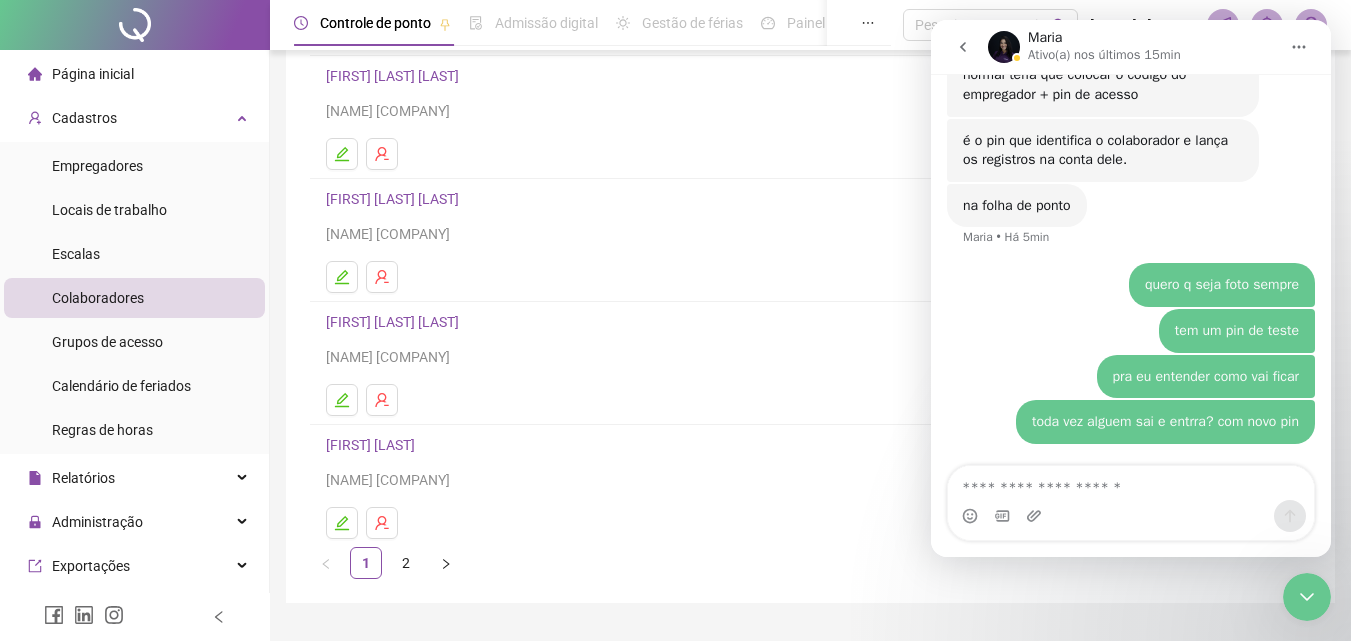 scroll, scrollTop: 300, scrollLeft: 0, axis: vertical 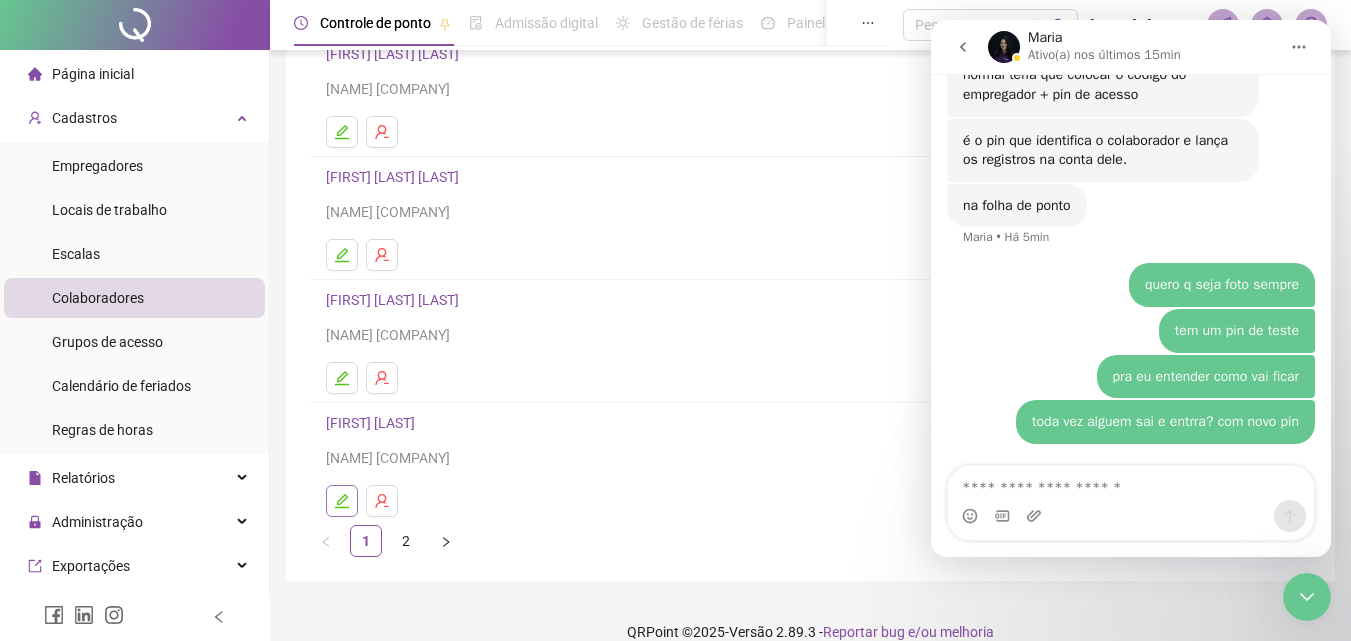 click 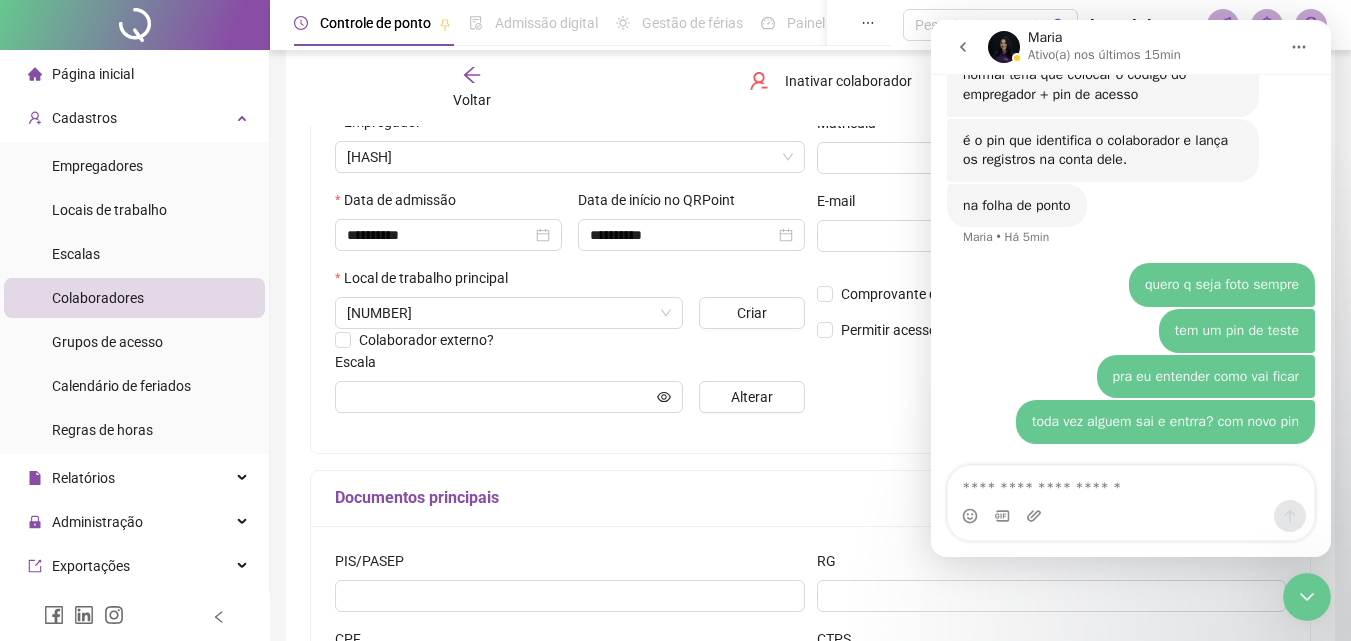 type on "**********" 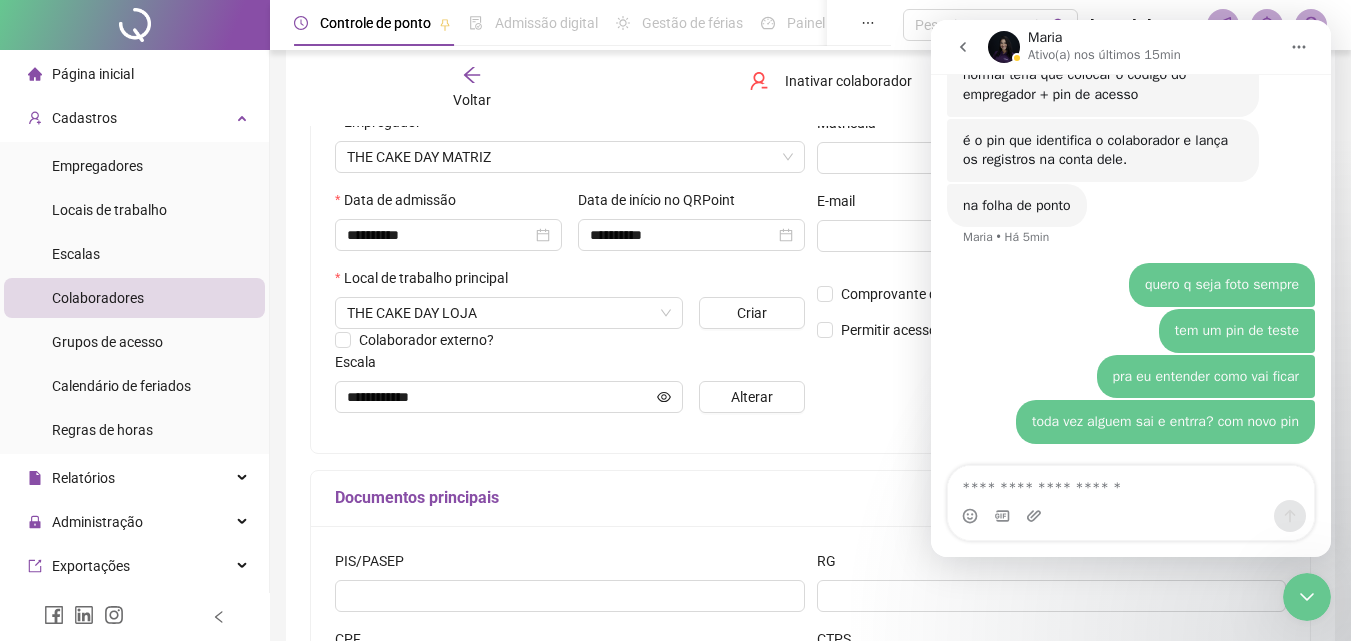 scroll, scrollTop: 310, scrollLeft: 0, axis: vertical 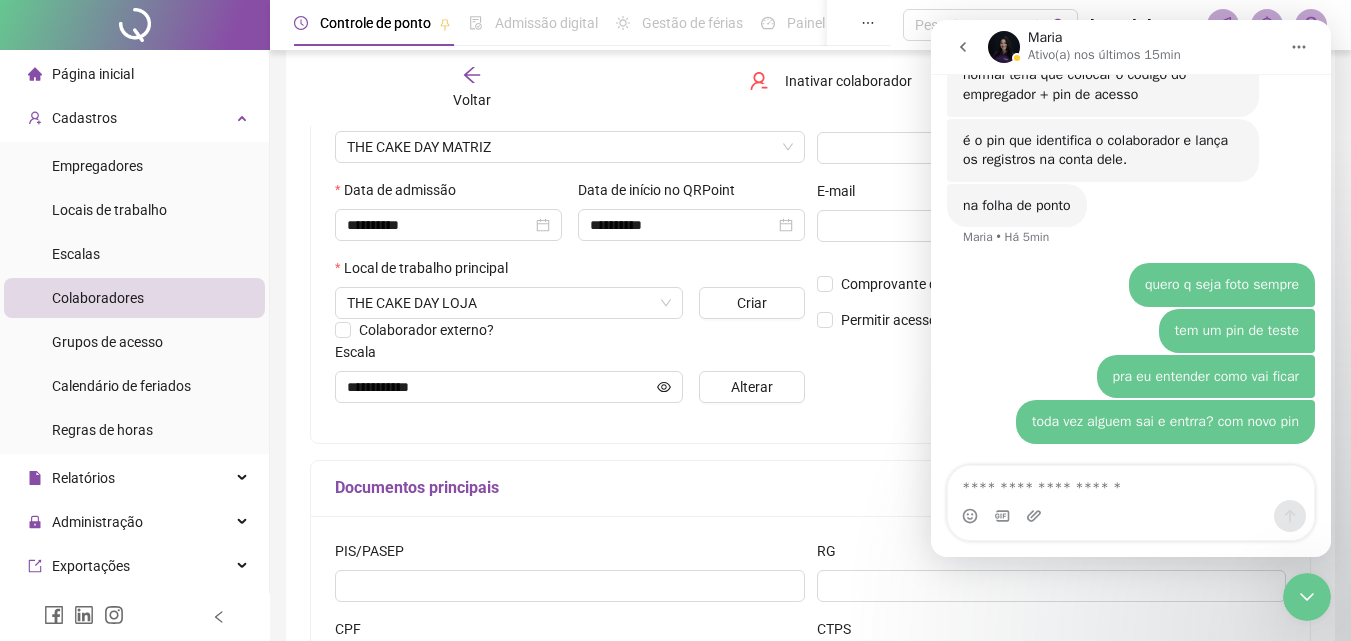 click at bounding box center (1299, 47) 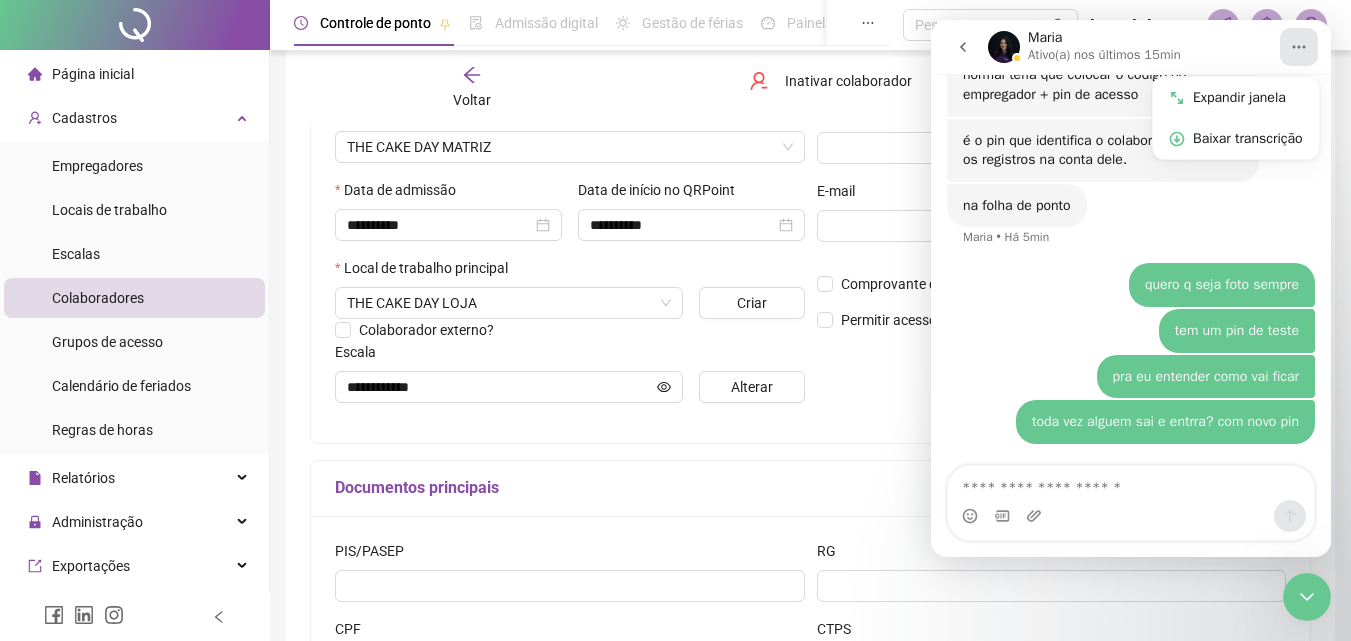 click 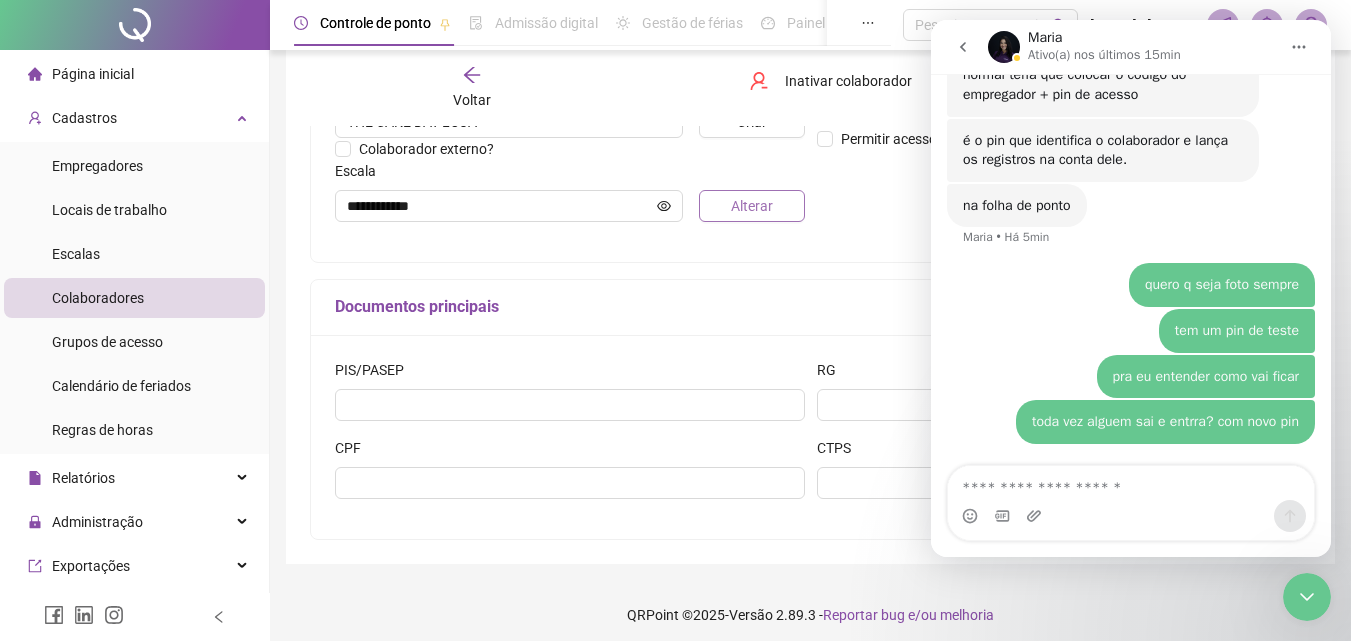 scroll, scrollTop: 500, scrollLeft: 0, axis: vertical 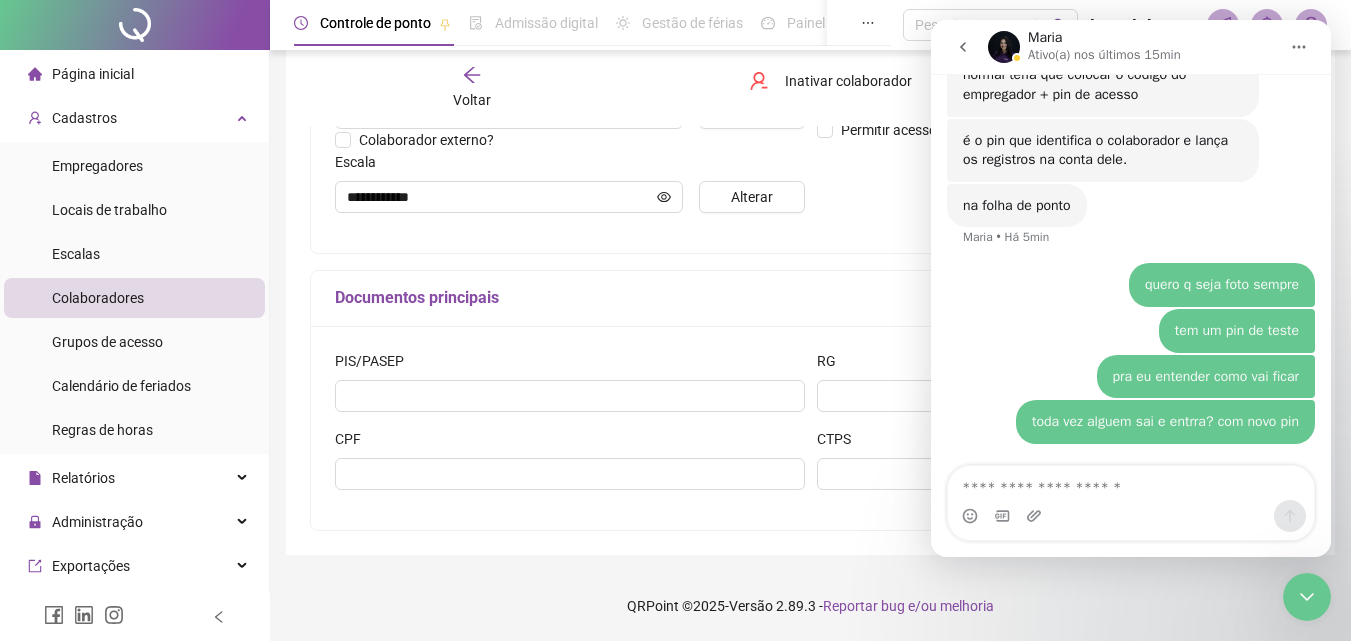 click 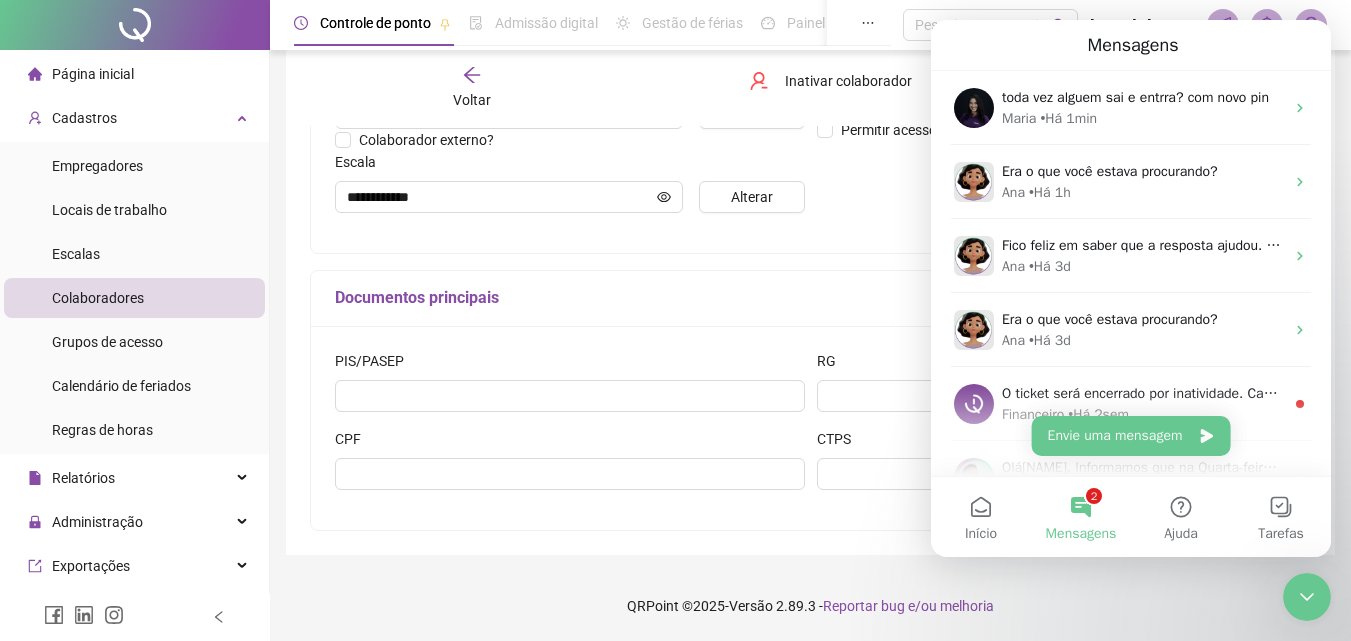 click 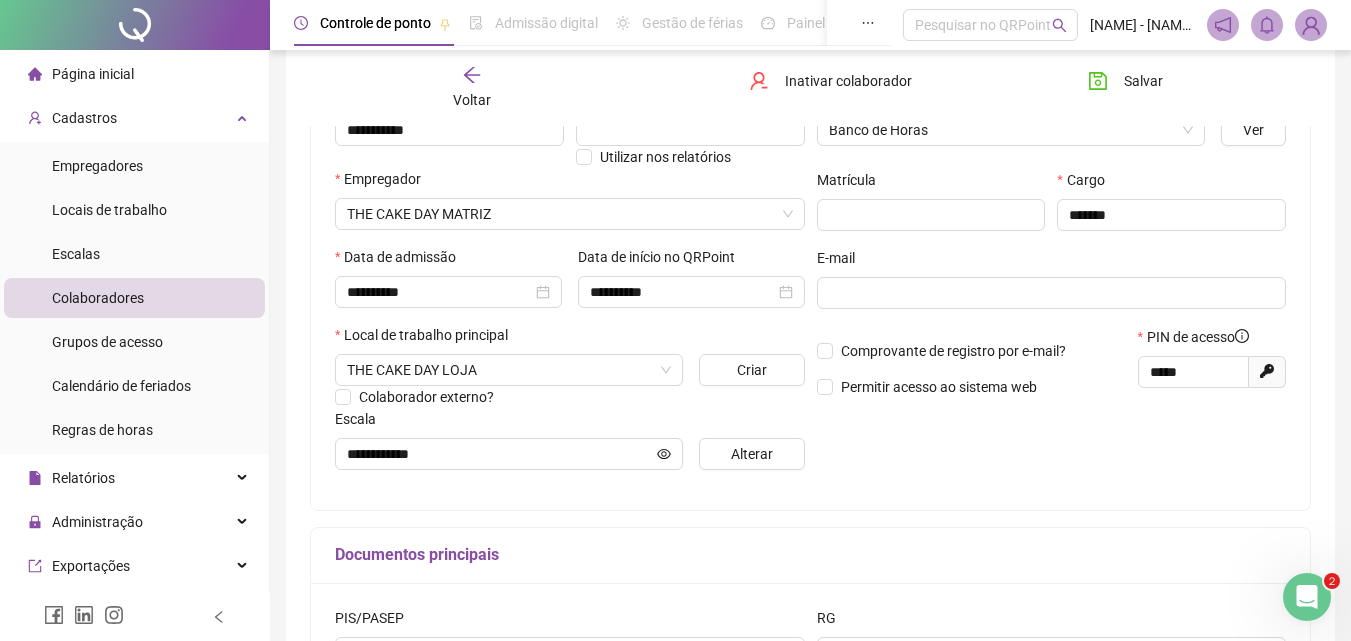 scroll, scrollTop: 200, scrollLeft: 0, axis: vertical 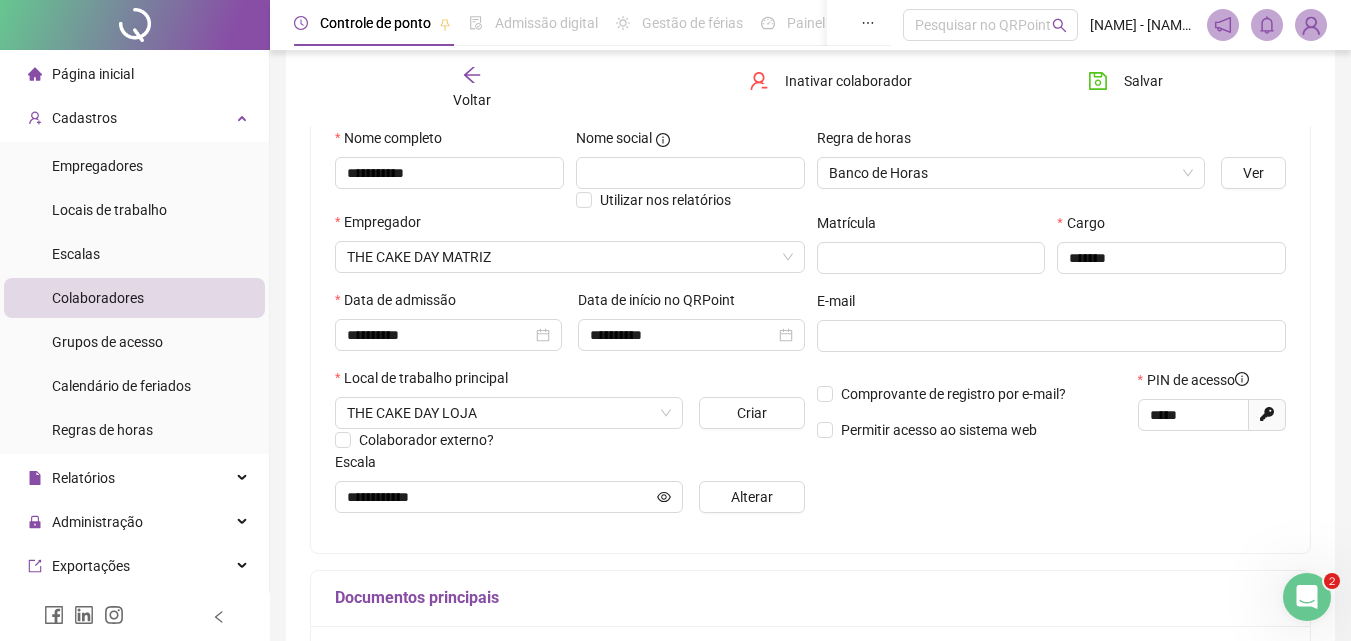 click 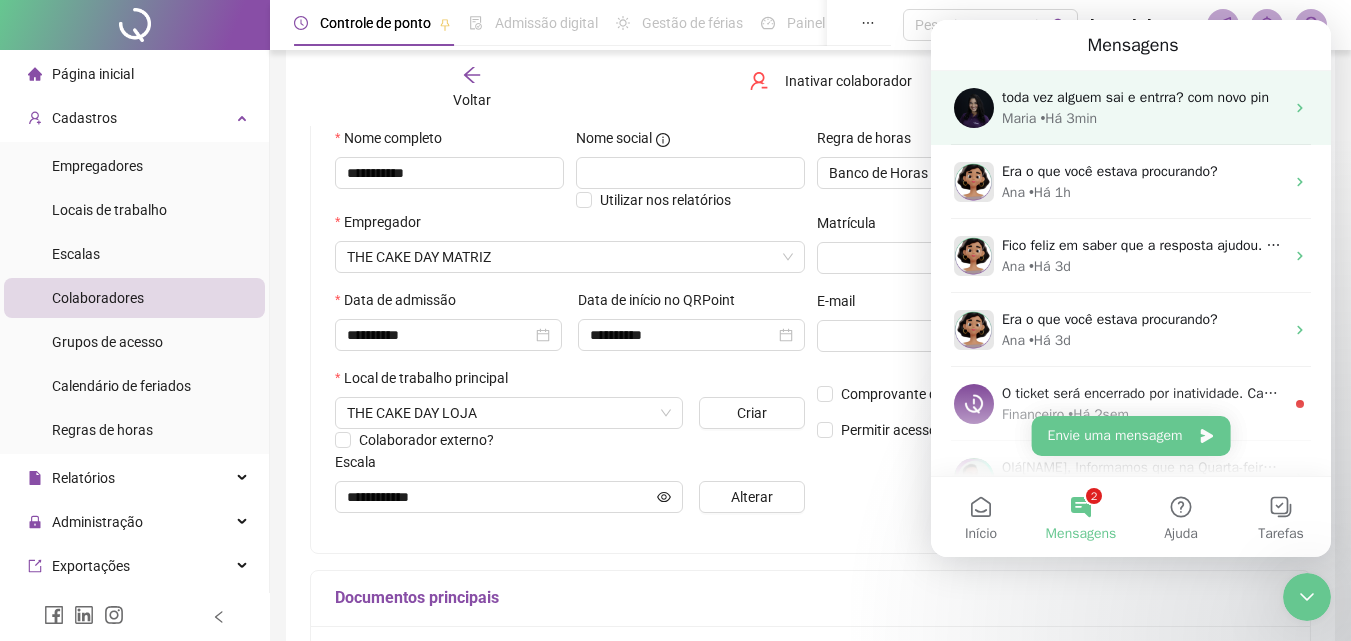 click on "•  Há 3min" at bounding box center [1068, 118] 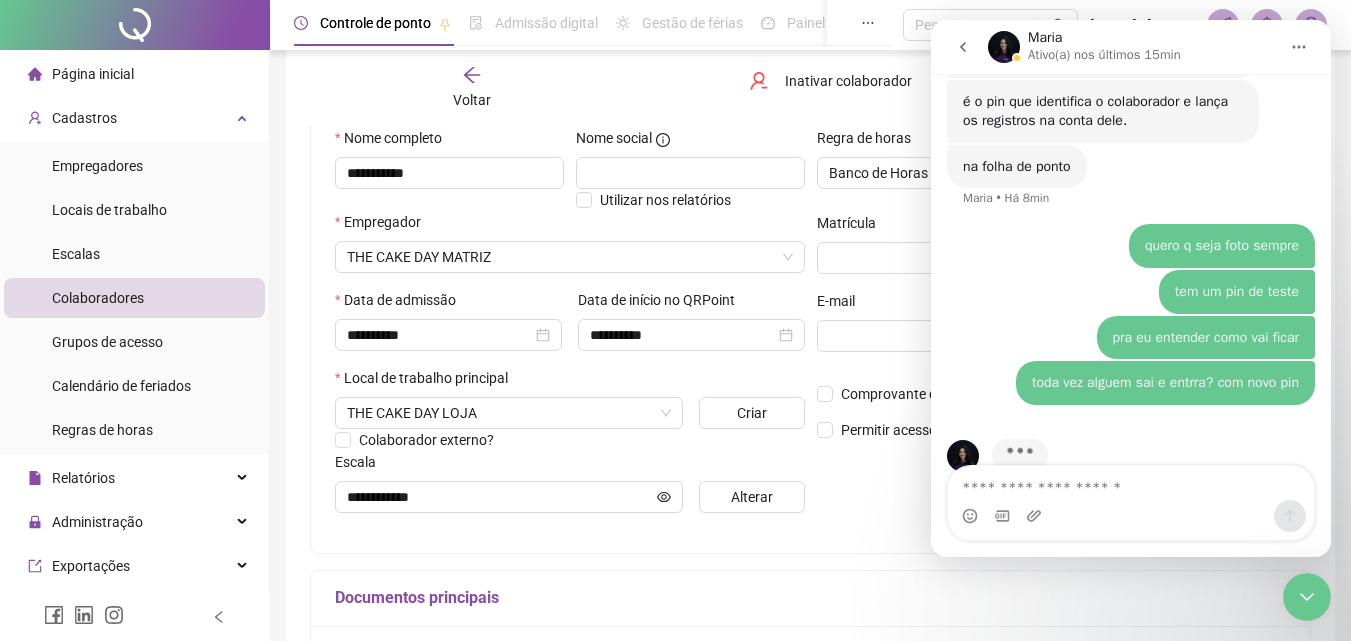 scroll, scrollTop: 2135, scrollLeft: 0, axis: vertical 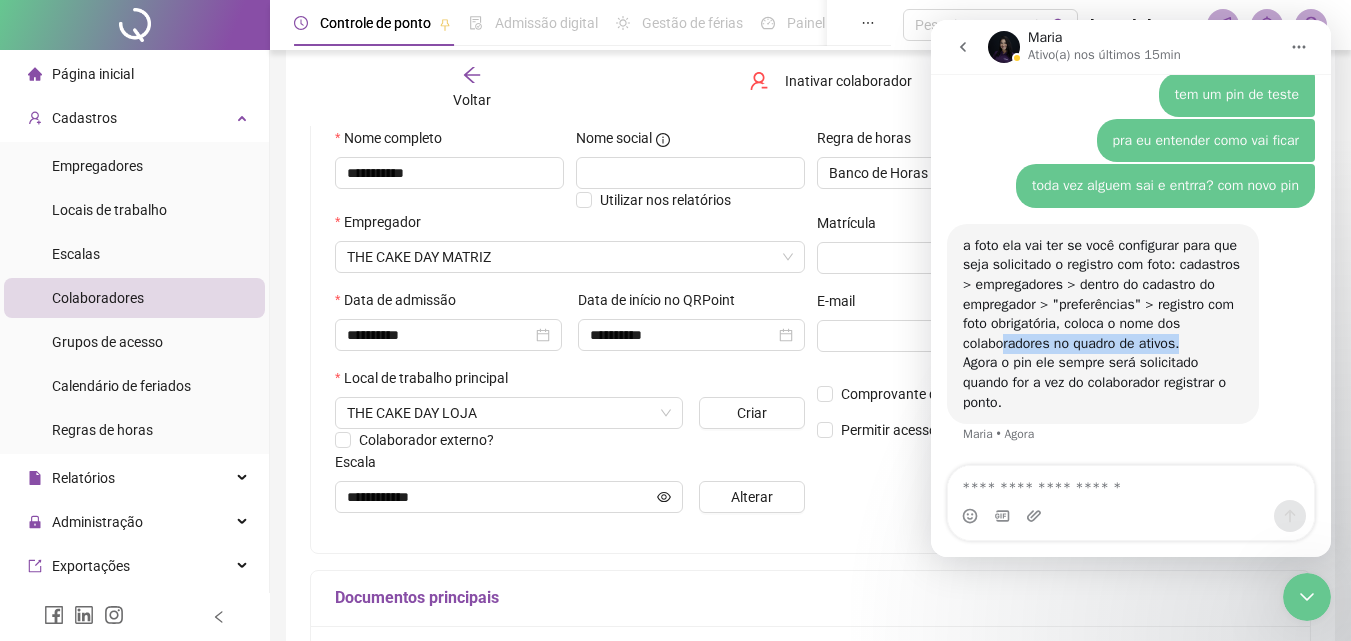 drag, startPoint x: 1063, startPoint y: 338, endPoint x: 1200, endPoint y: 347, distance: 137.2953 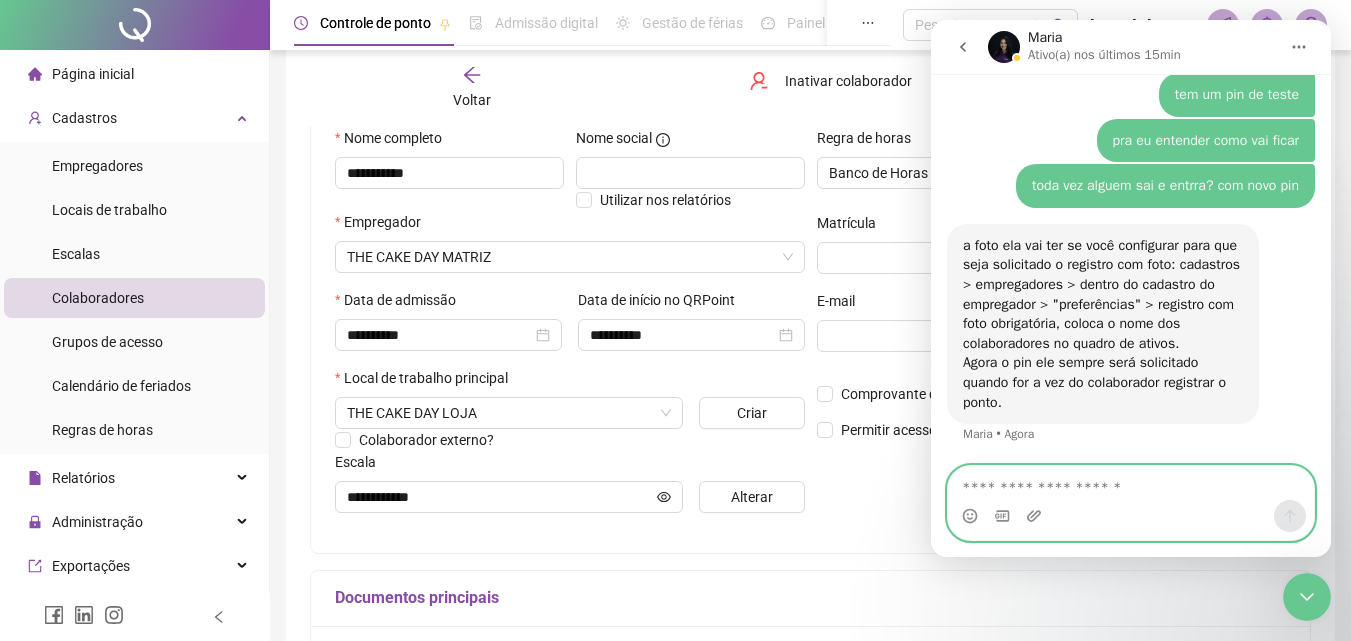 click at bounding box center [1131, 483] 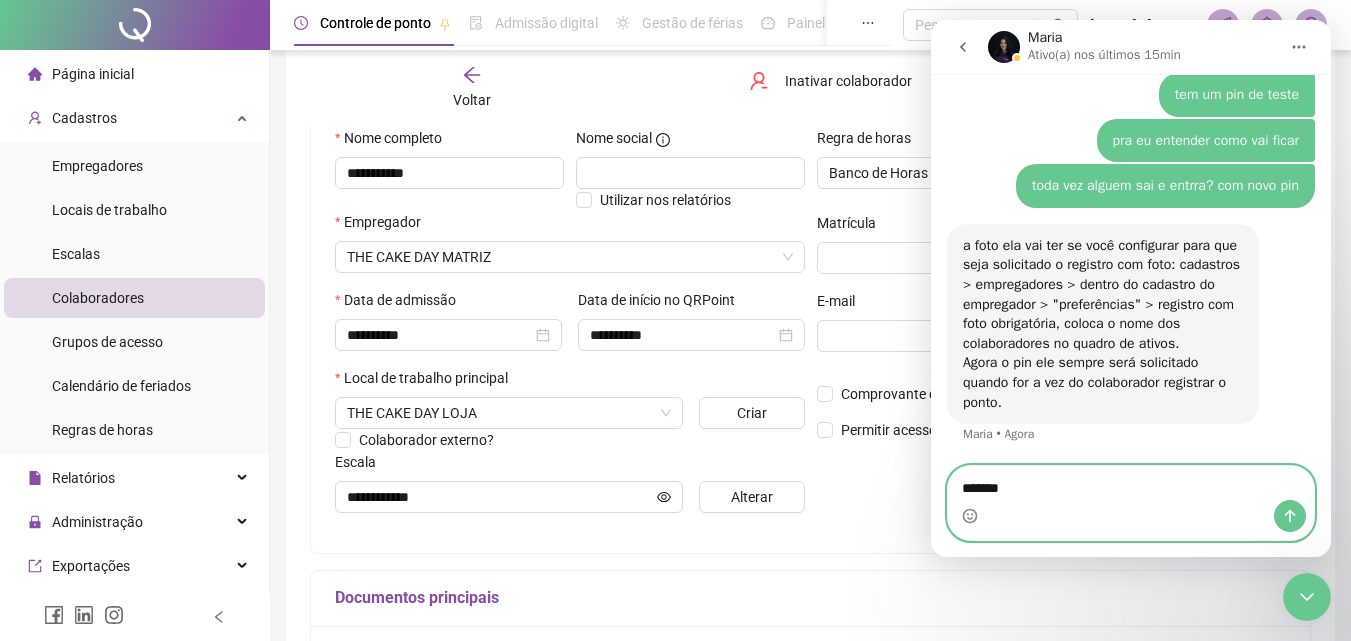 type on "********" 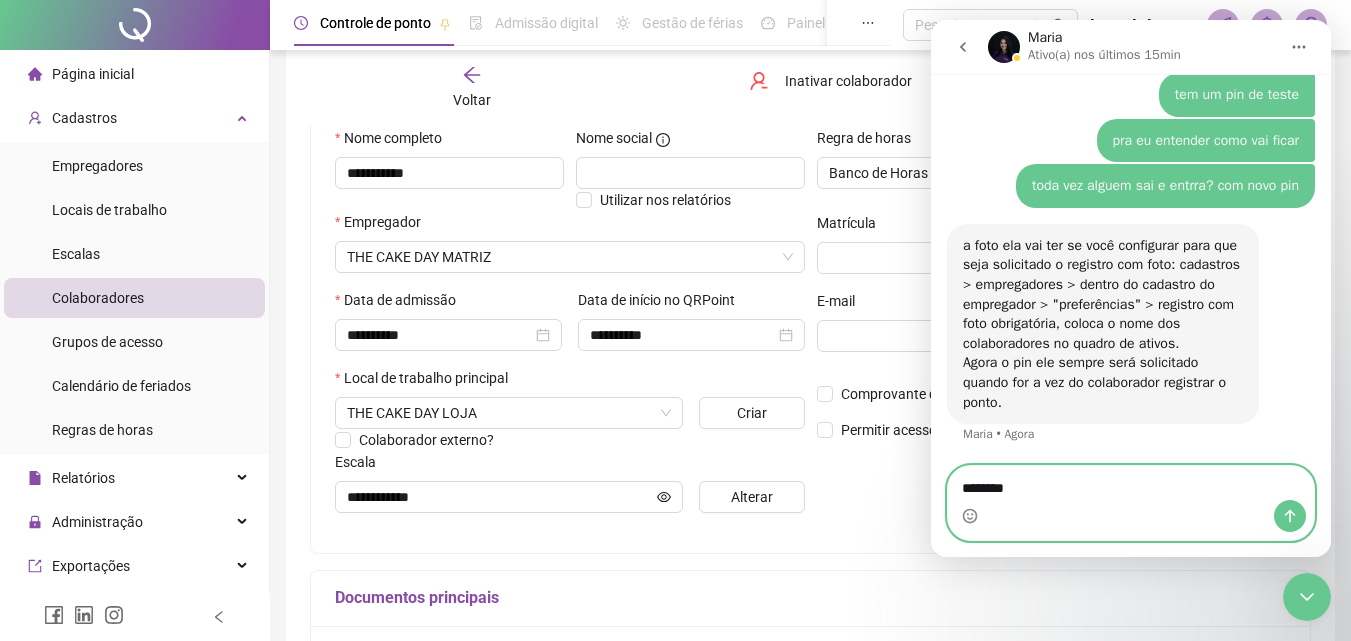 type 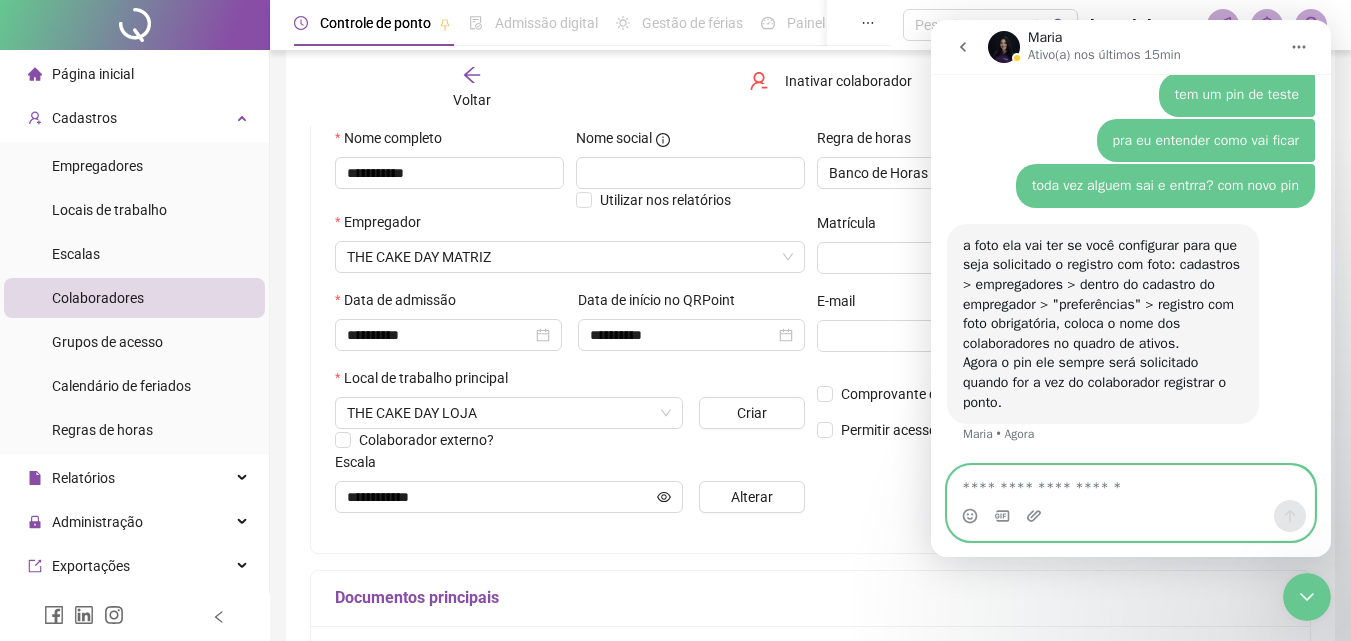 scroll, scrollTop: 2334, scrollLeft: 0, axis: vertical 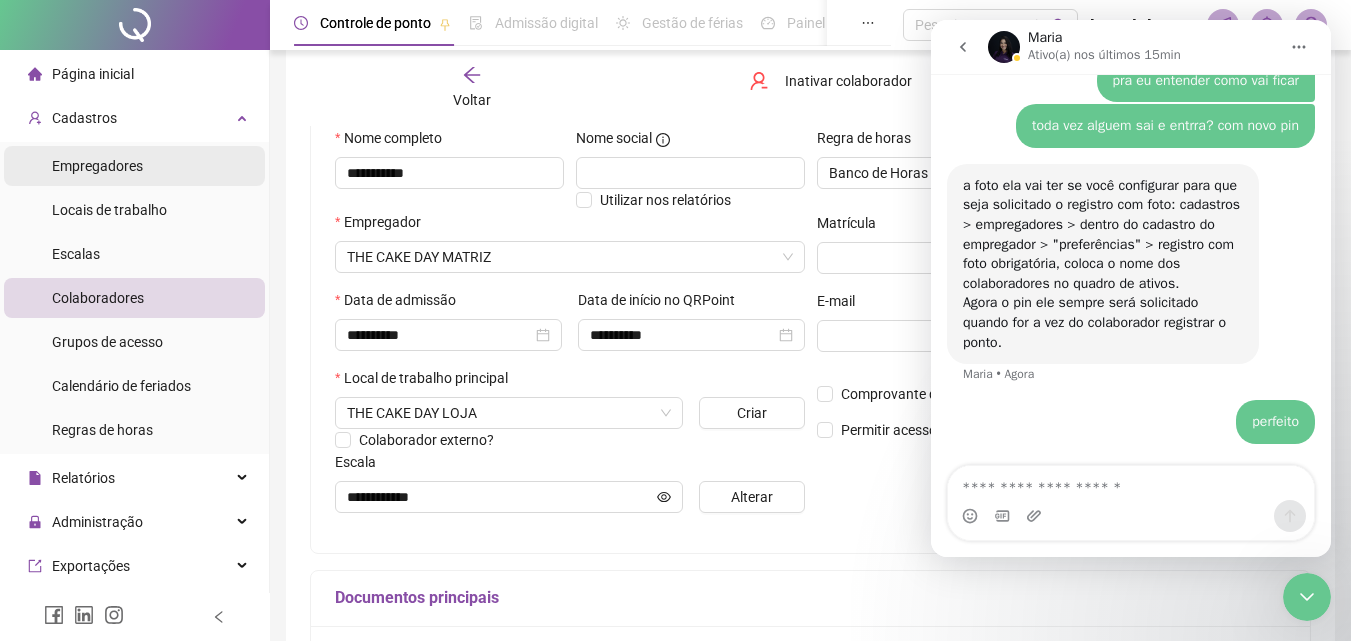 click on "Empregadores" at bounding box center (97, 166) 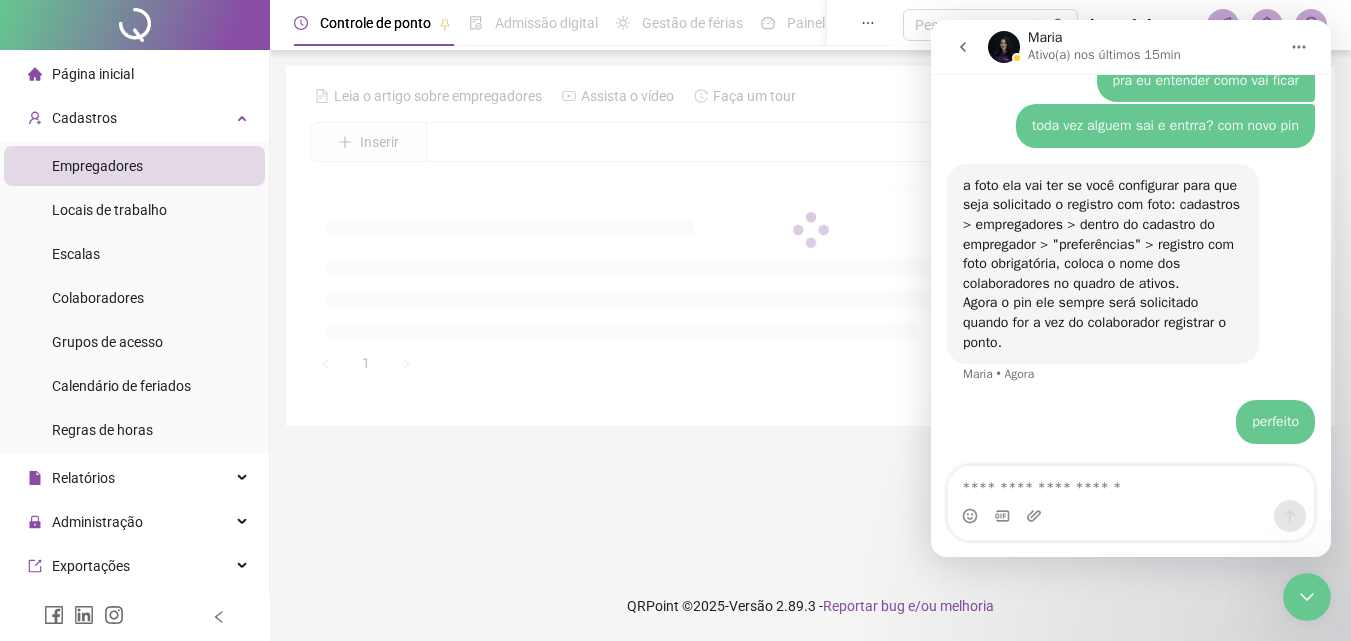 scroll, scrollTop: 0, scrollLeft: 0, axis: both 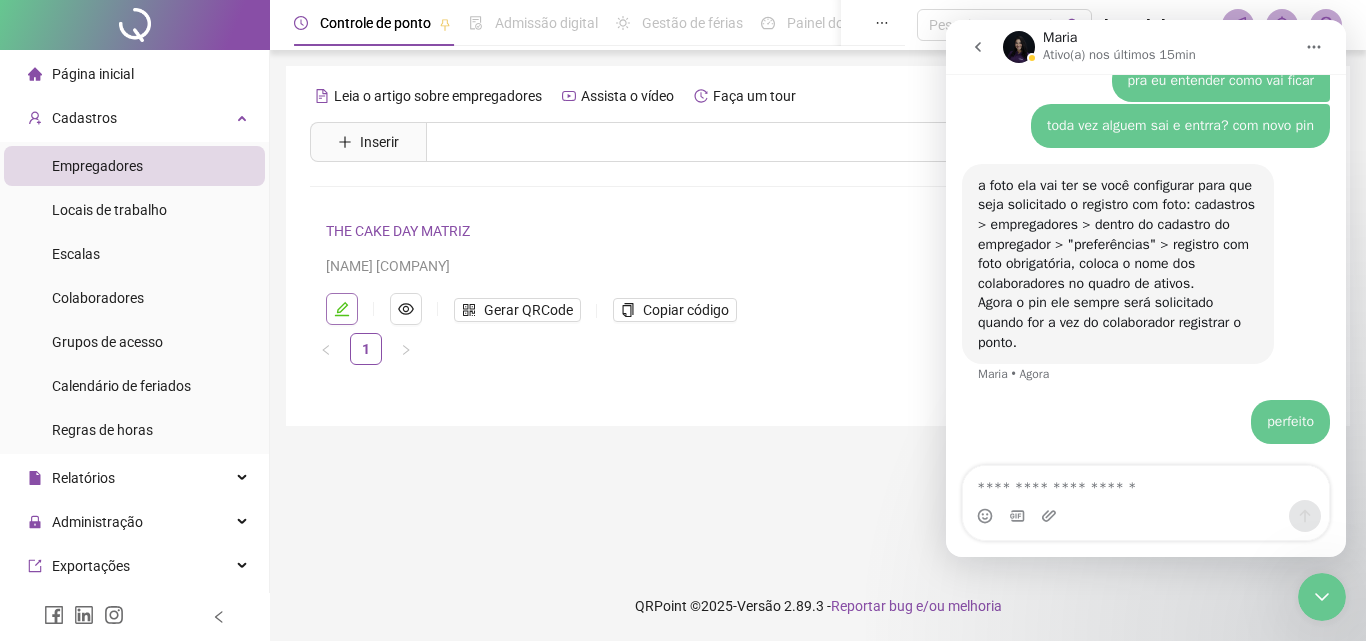 click 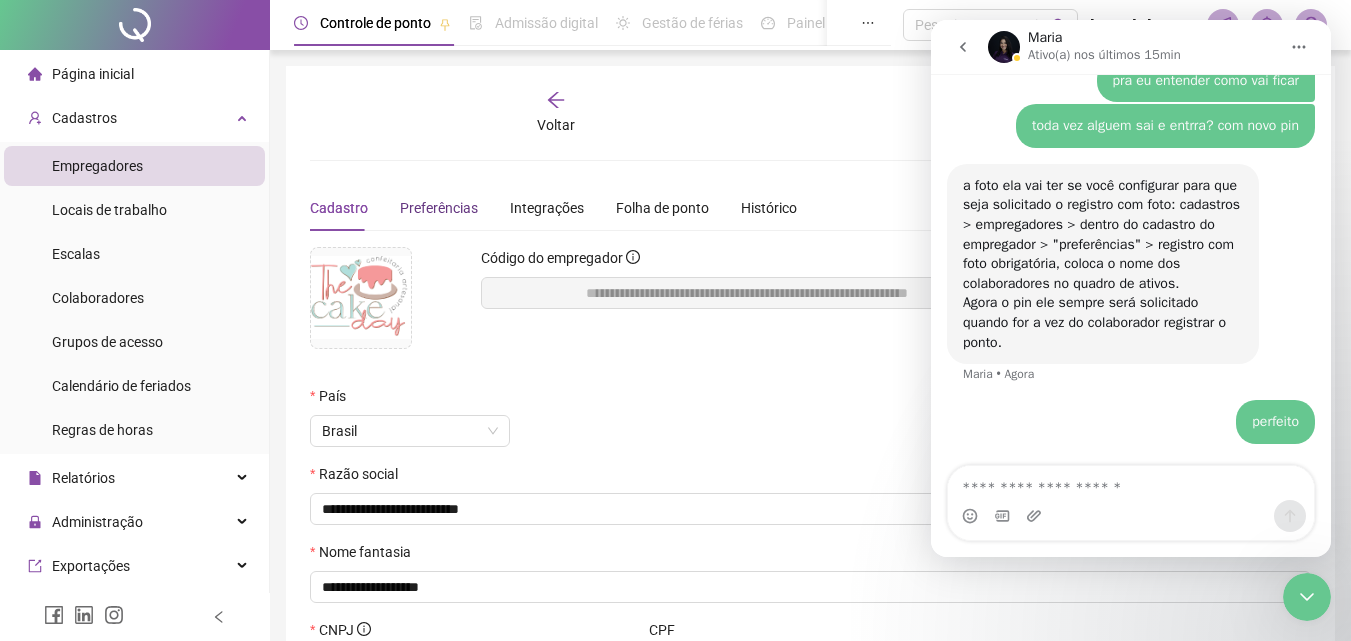 scroll, scrollTop: 2411, scrollLeft: 0, axis: vertical 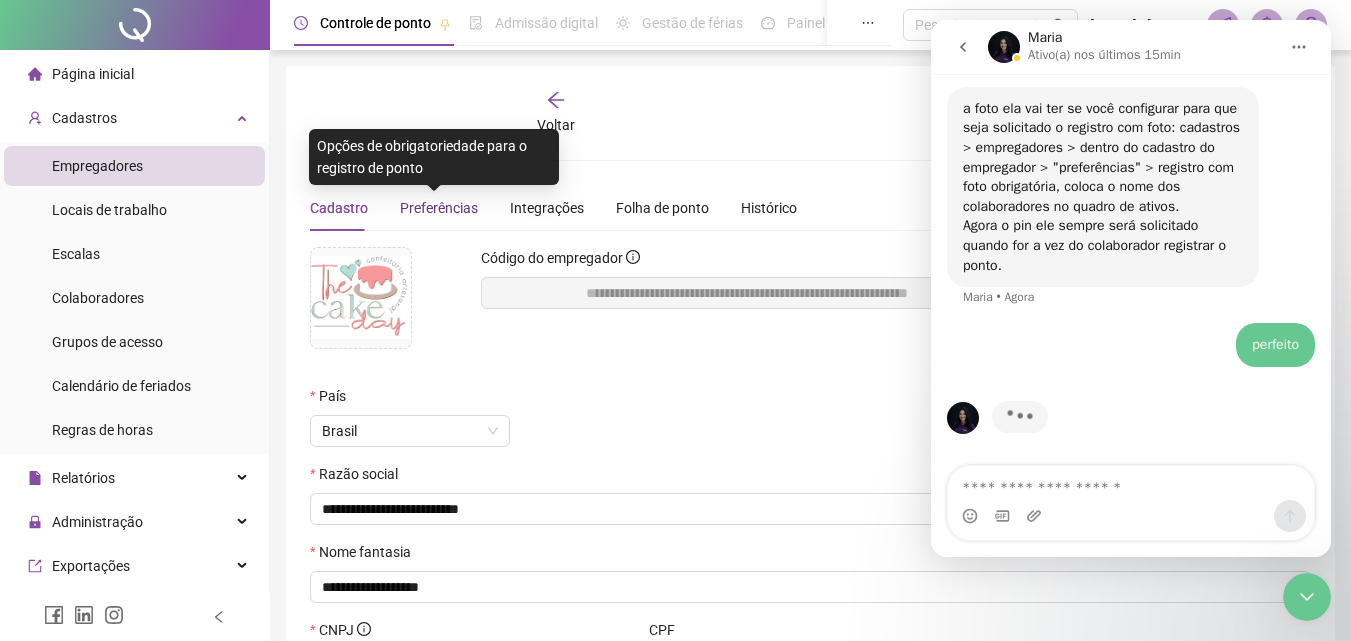 click on "Preferências" at bounding box center [439, 208] 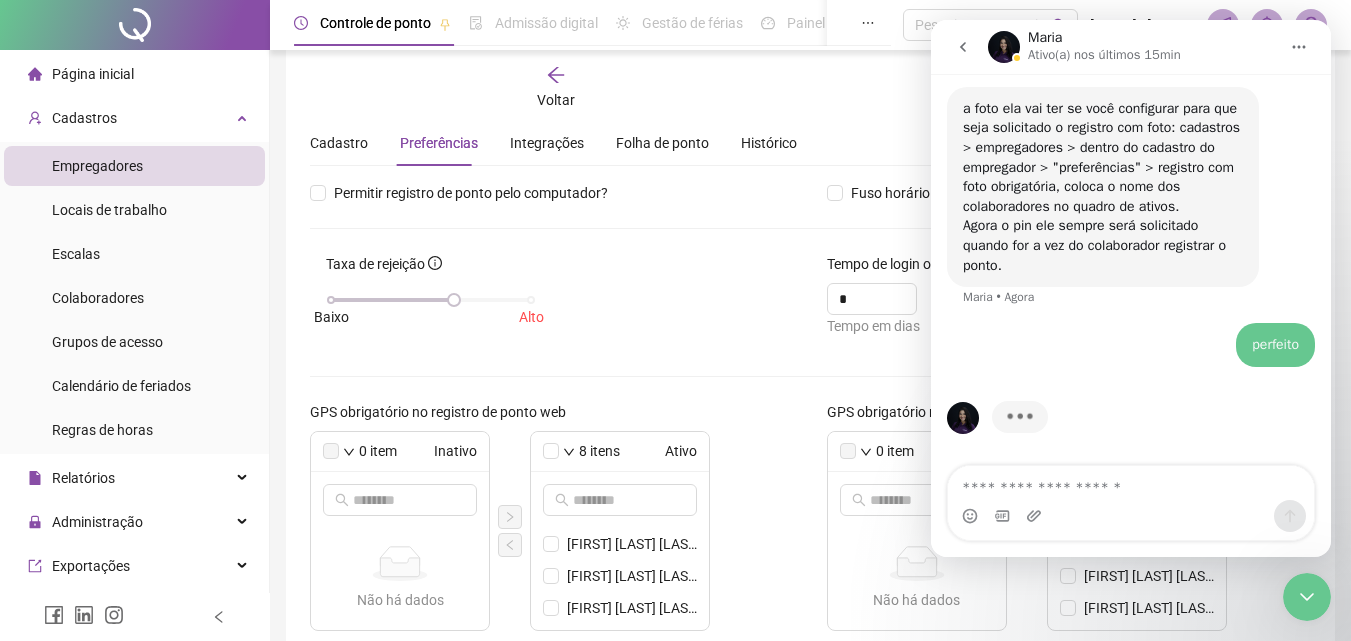 scroll, scrollTop: 100, scrollLeft: 0, axis: vertical 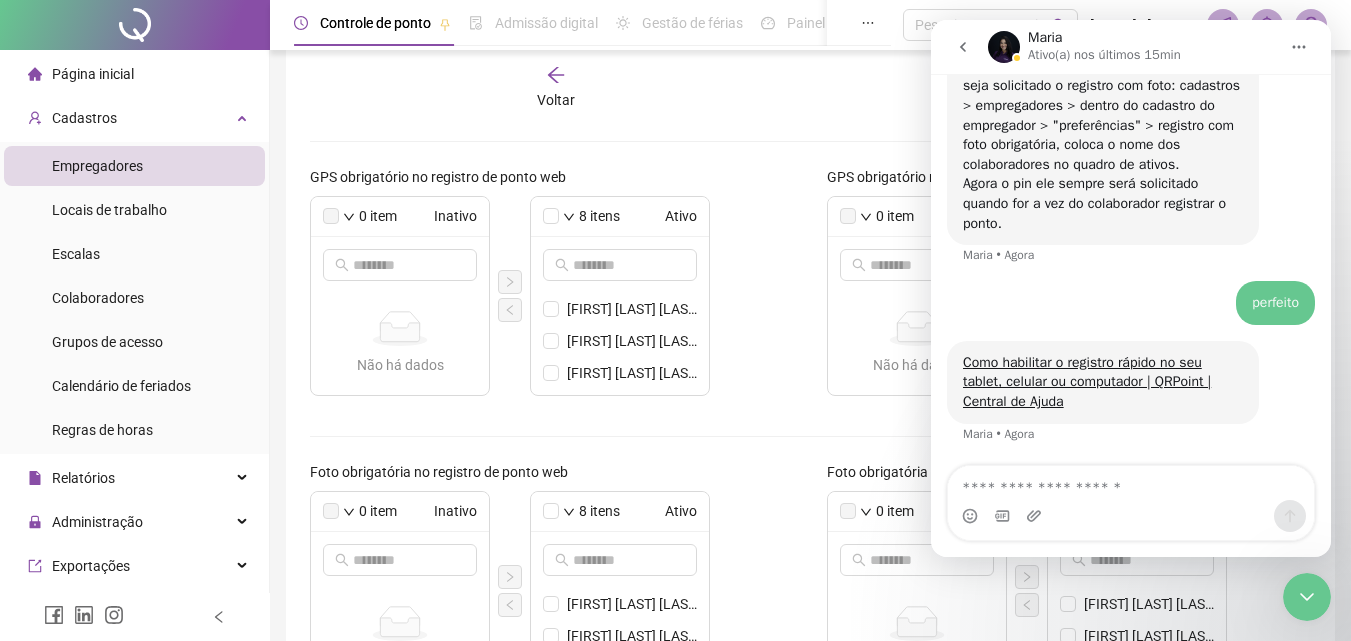 click 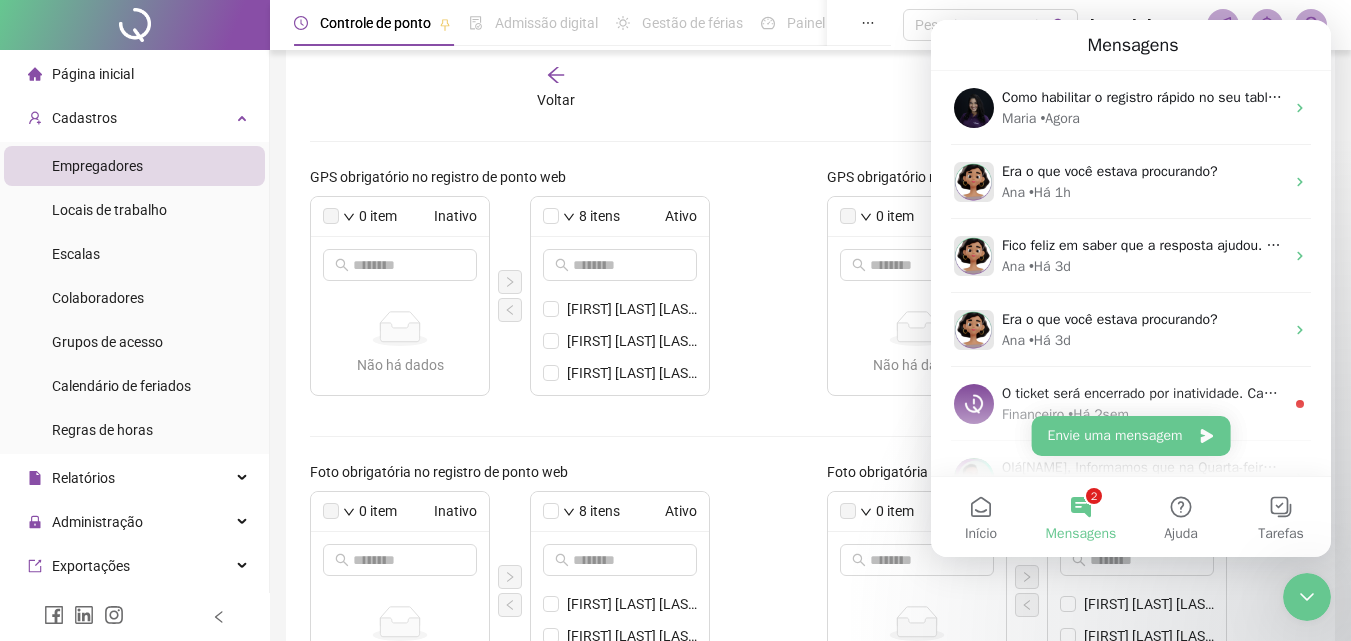 click on "GPS obrigatório no registro de ponto web 0 item Inativo Não há dados Não há dados 8 itens Ativo [FIRST] [LAST] [FIRST] [LAST] [FIRST] [LAST] [FIRST] [LAST] [FIRST] [LAST] [FIRST] [LAST] [FIRST] [LAST] [FIRST] [LAST]" at bounding box center [552, 289] 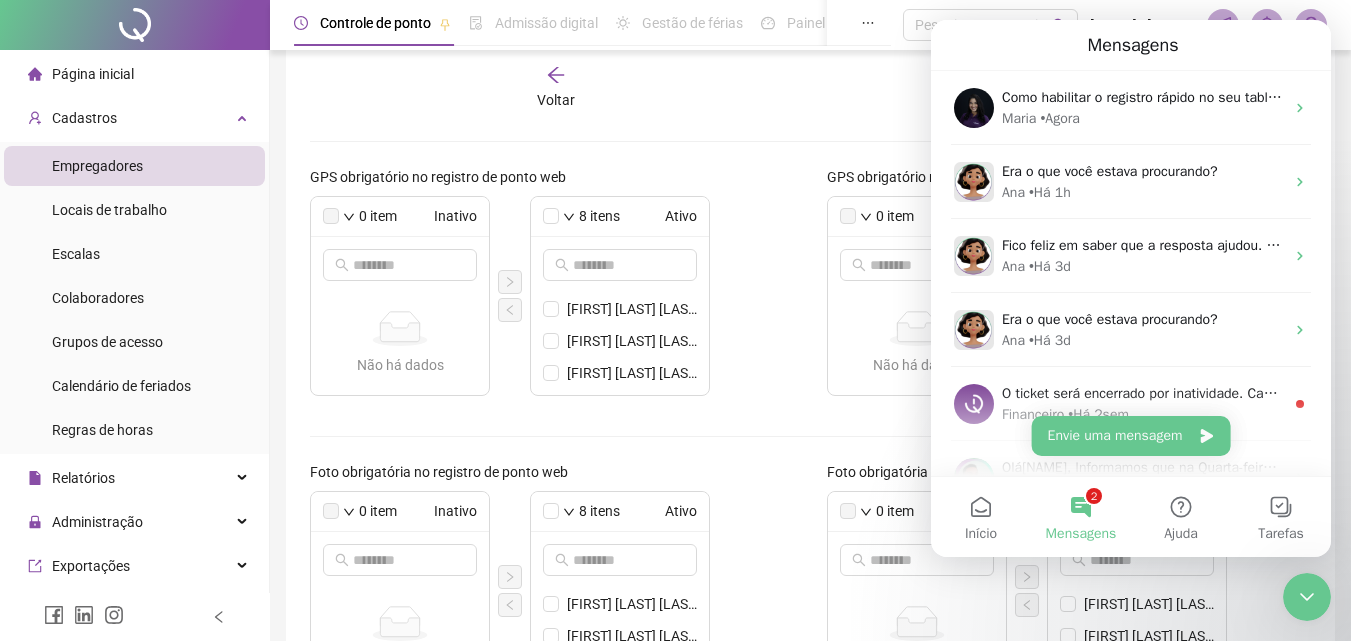 click at bounding box center (1307, 597) 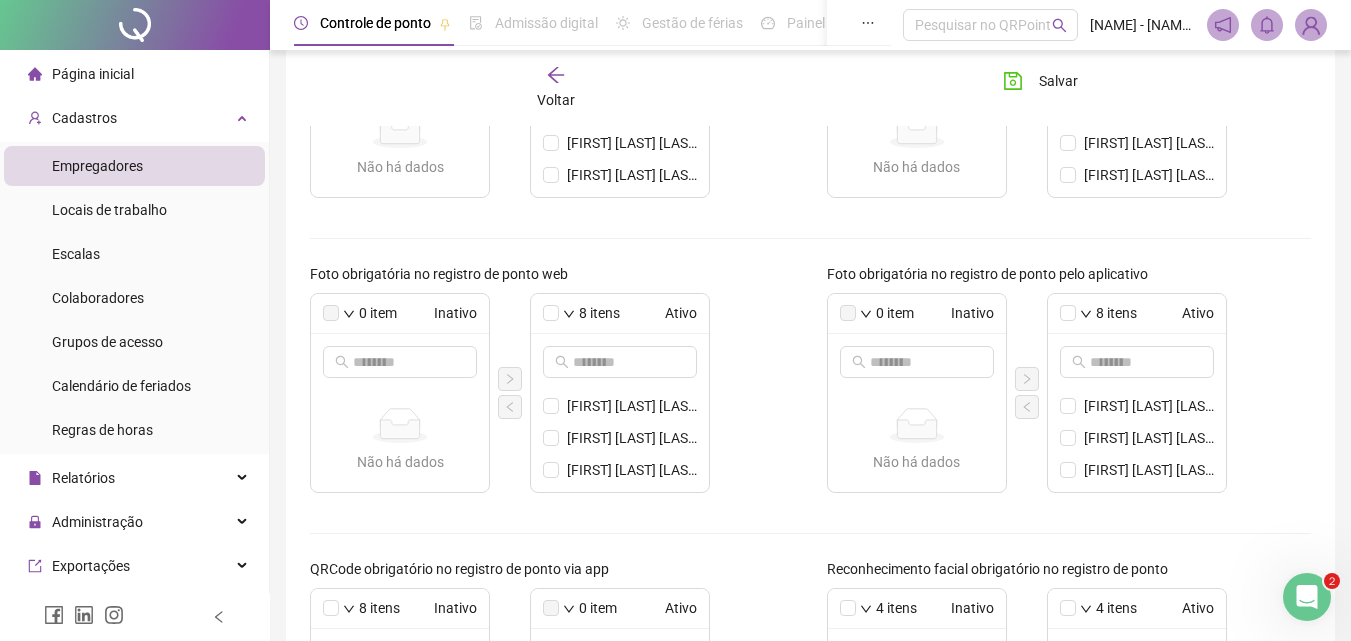 scroll, scrollTop: 500, scrollLeft: 0, axis: vertical 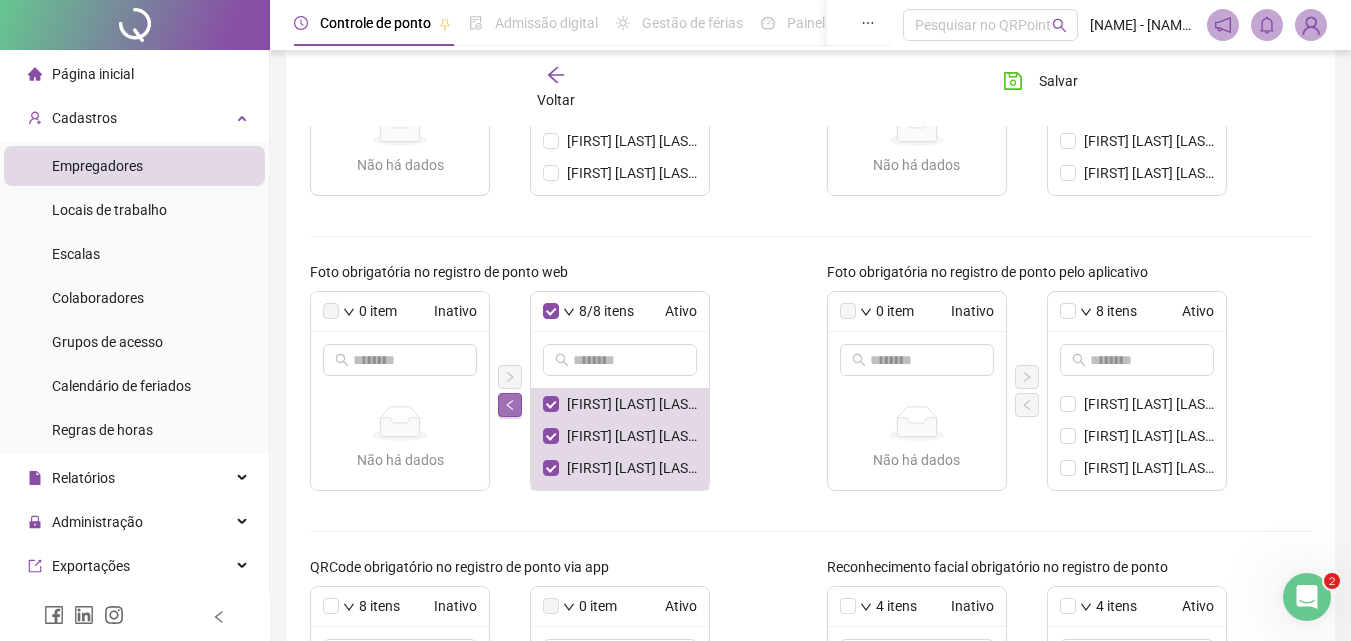 click at bounding box center (510, 405) 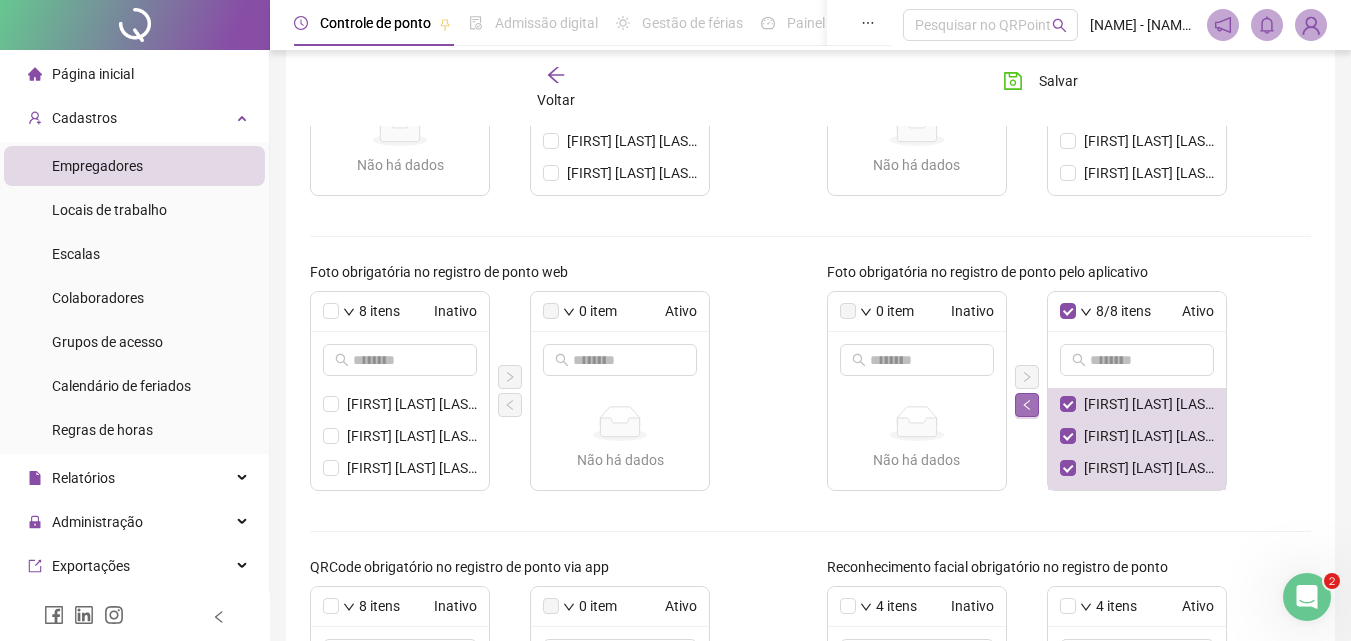 click 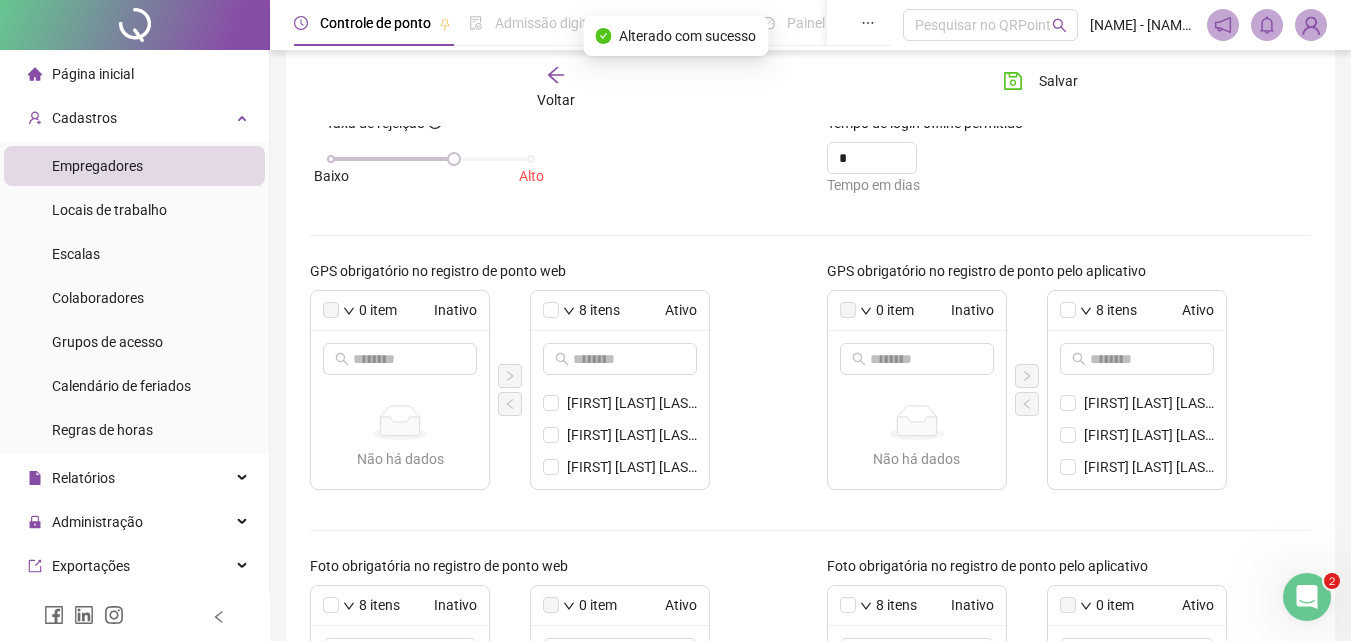 scroll, scrollTop: 200, scrollLeft: 0, axis: vertical 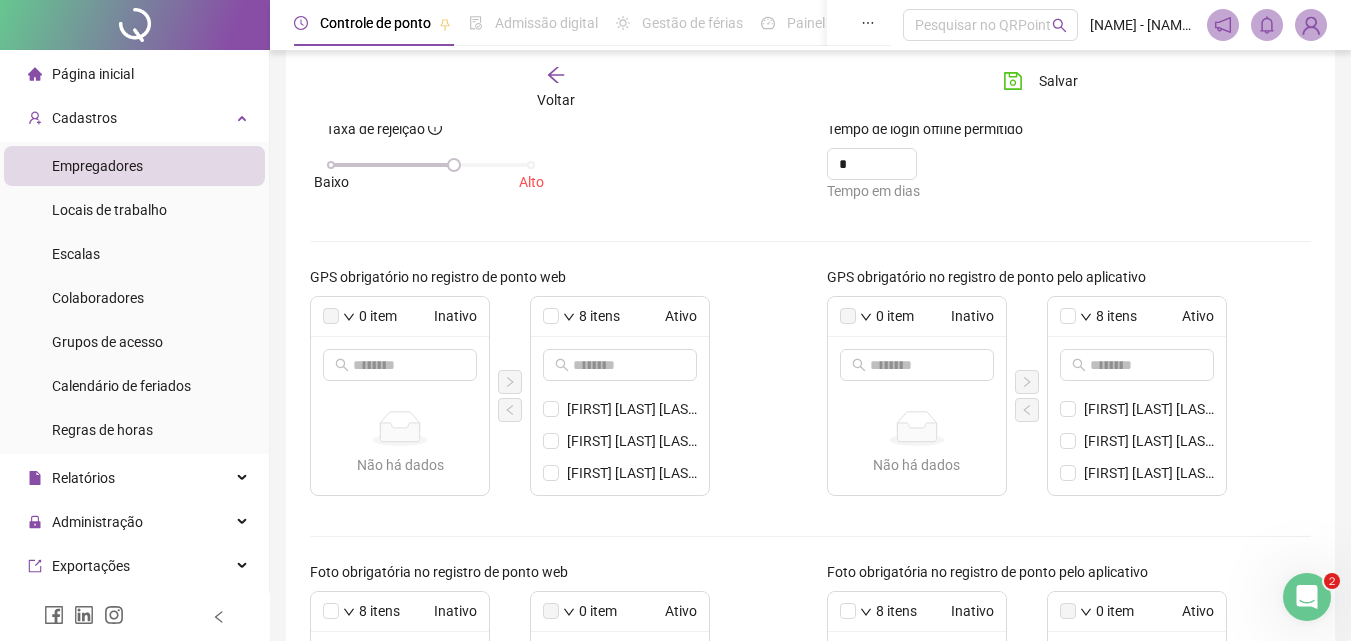 click on "8   itens Ativo" at bounding box center [1137, 317] 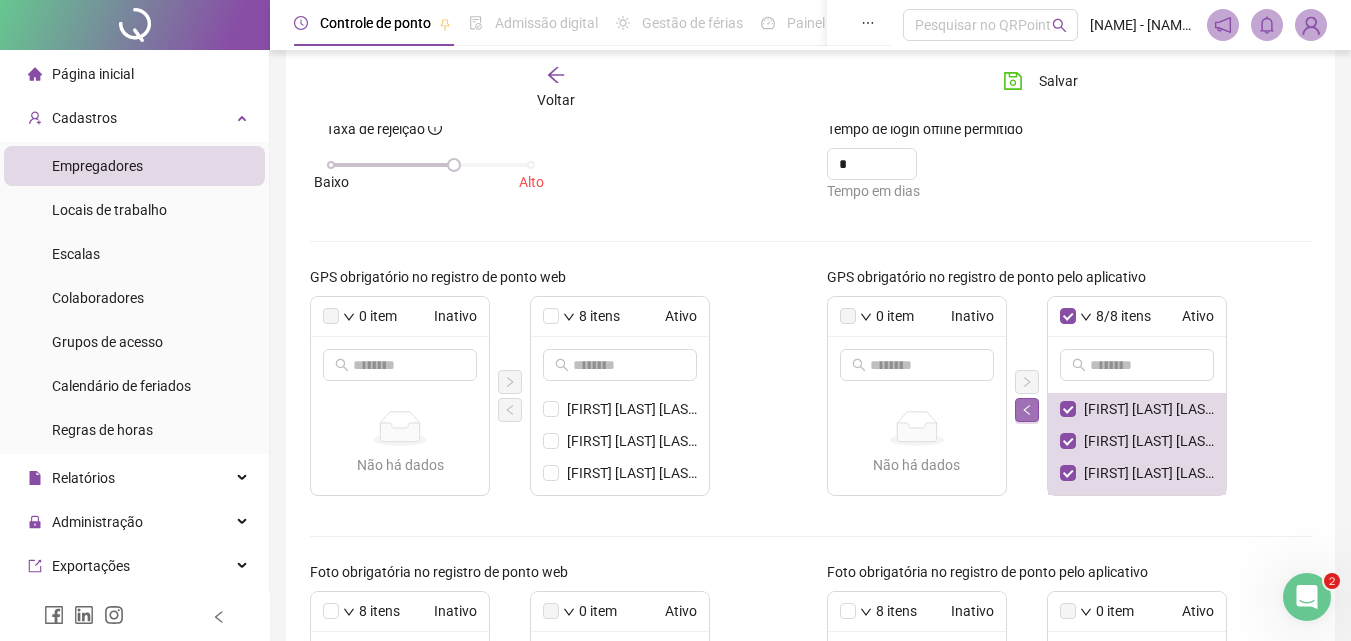 click 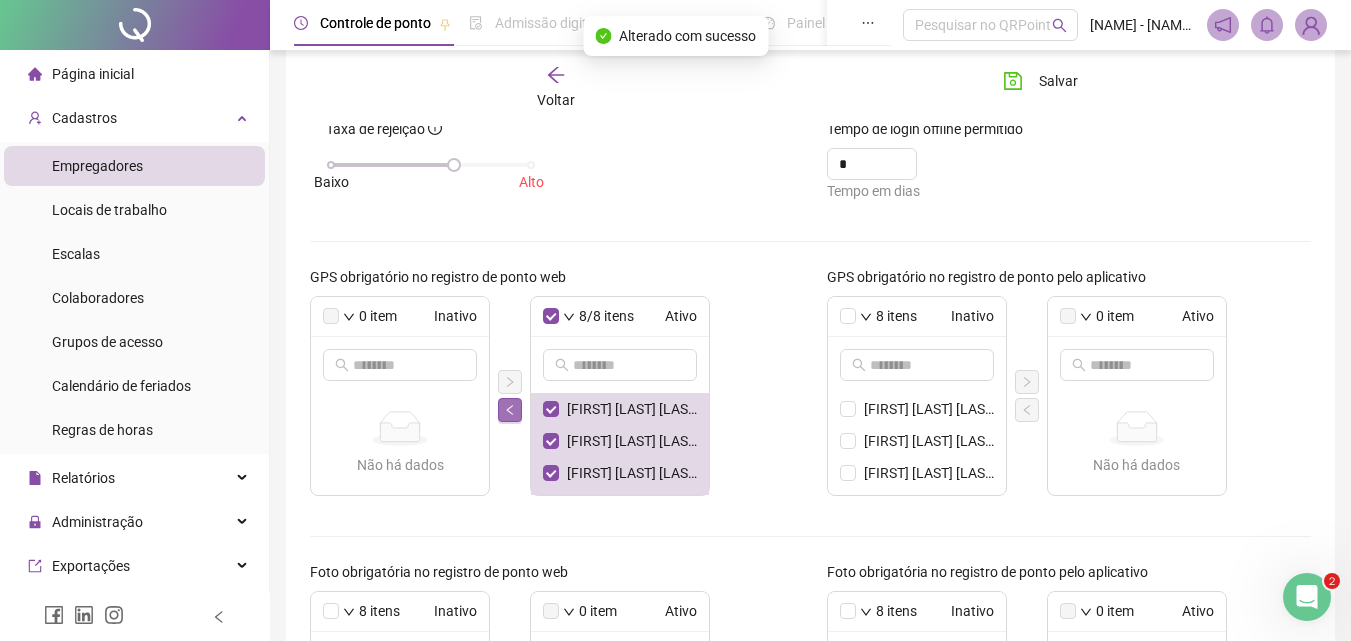 click 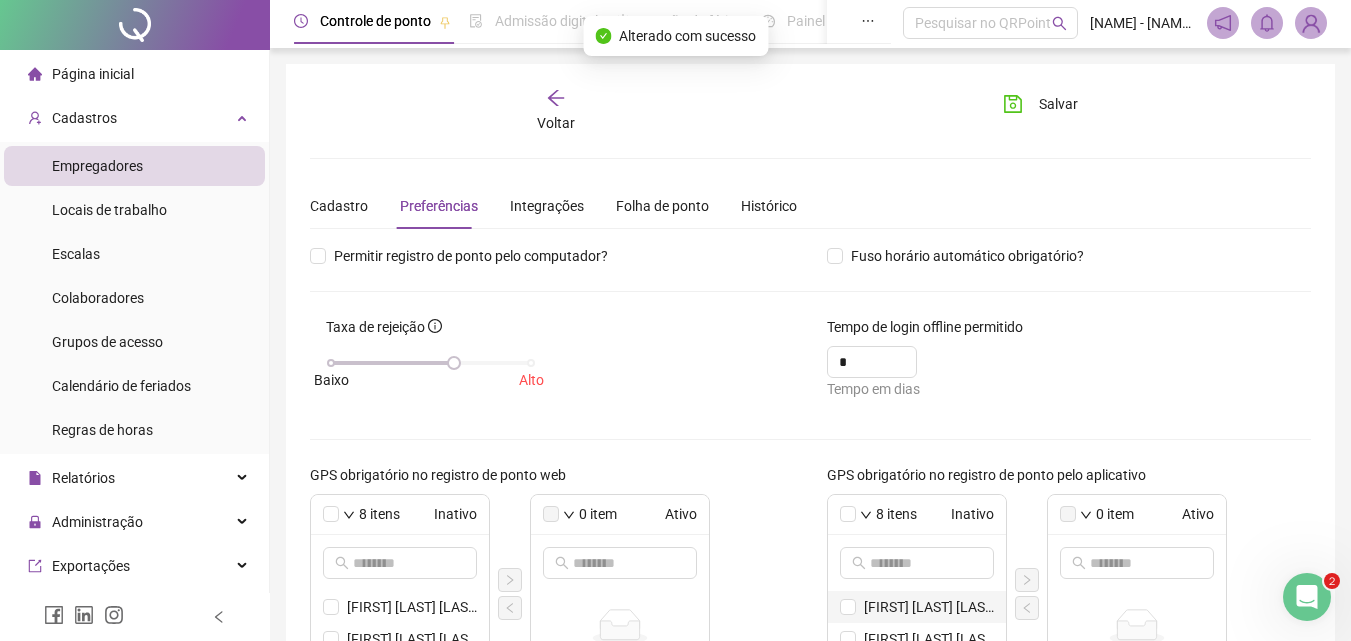 scroll, scrollTop: 0, scrollLeft: 0, axis: both 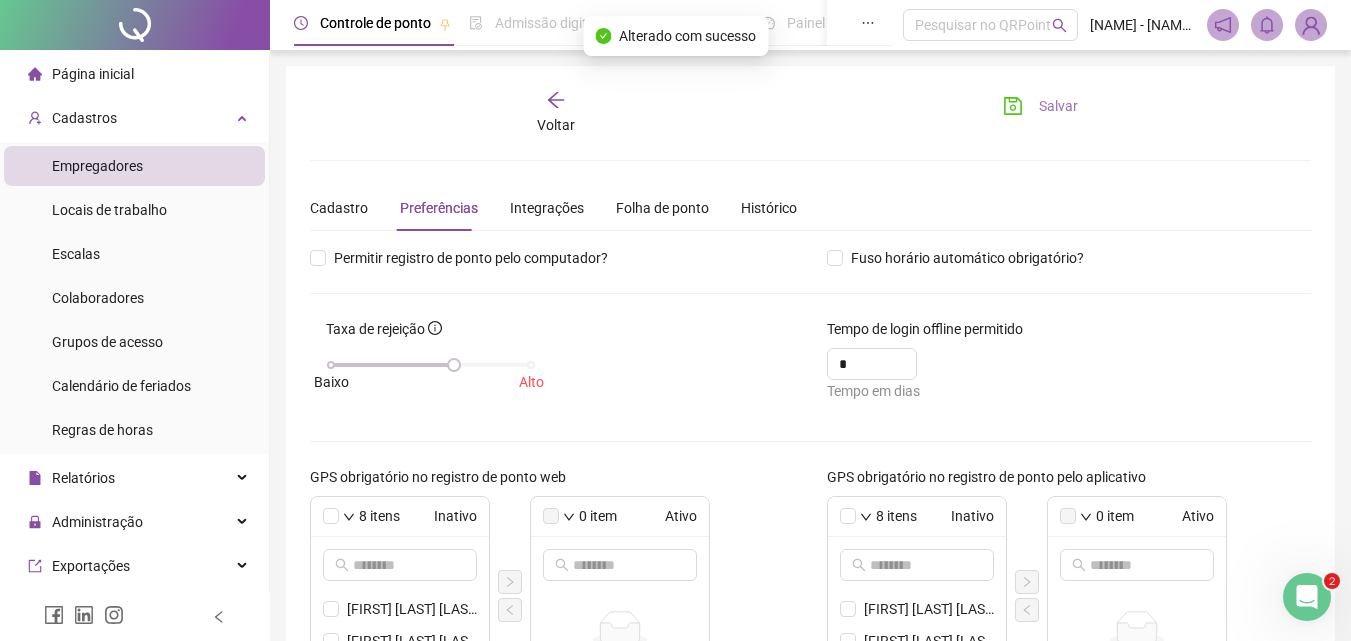 click 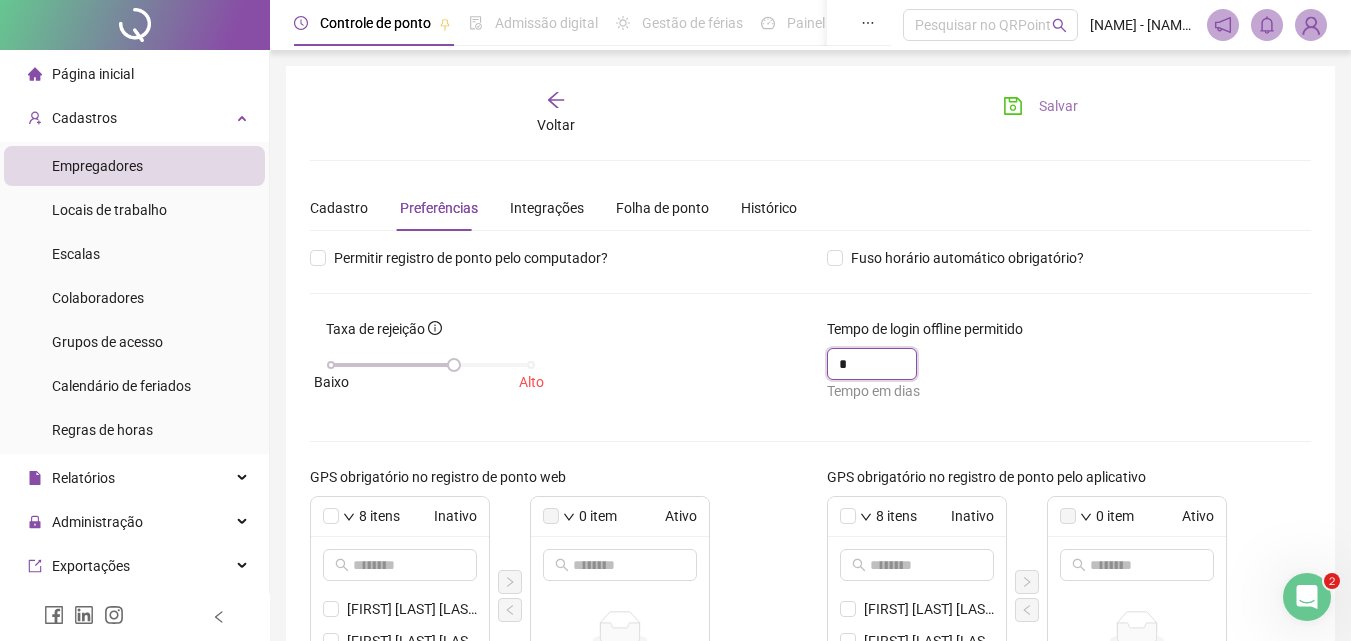 drag, startPoint x: 874, startPoint y: 361, endPoint x: 807, endPoint y: 367, distance: 67.26812 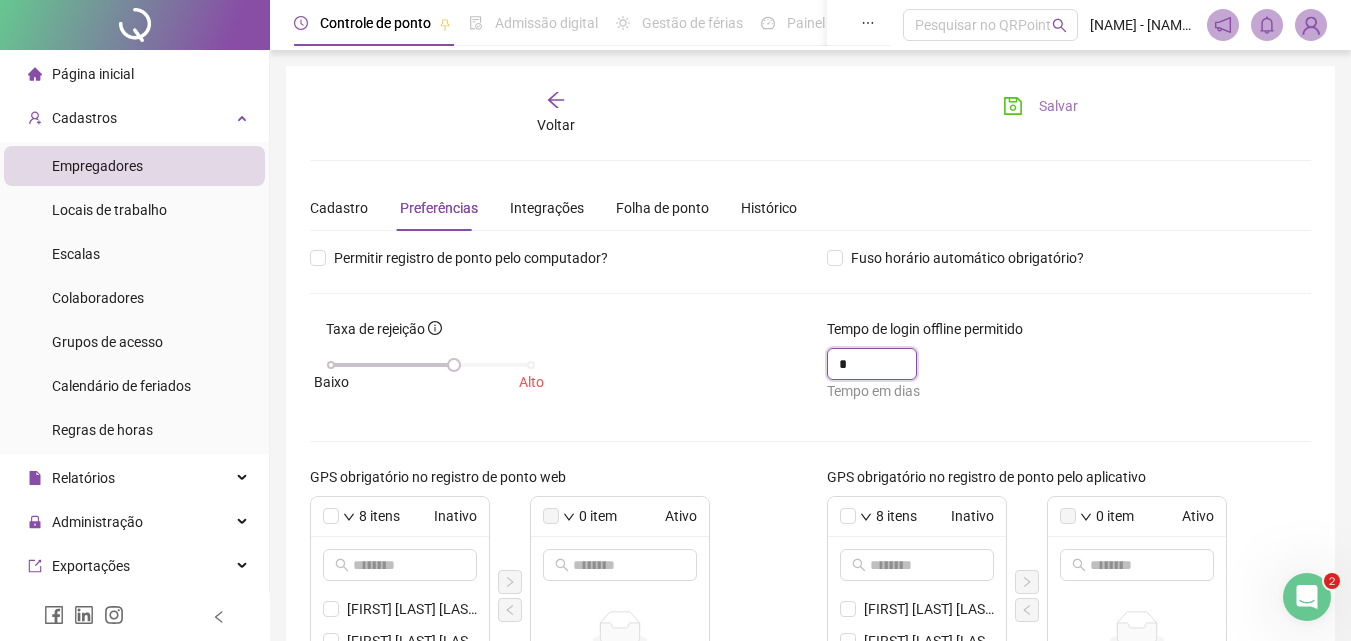 type on "*" 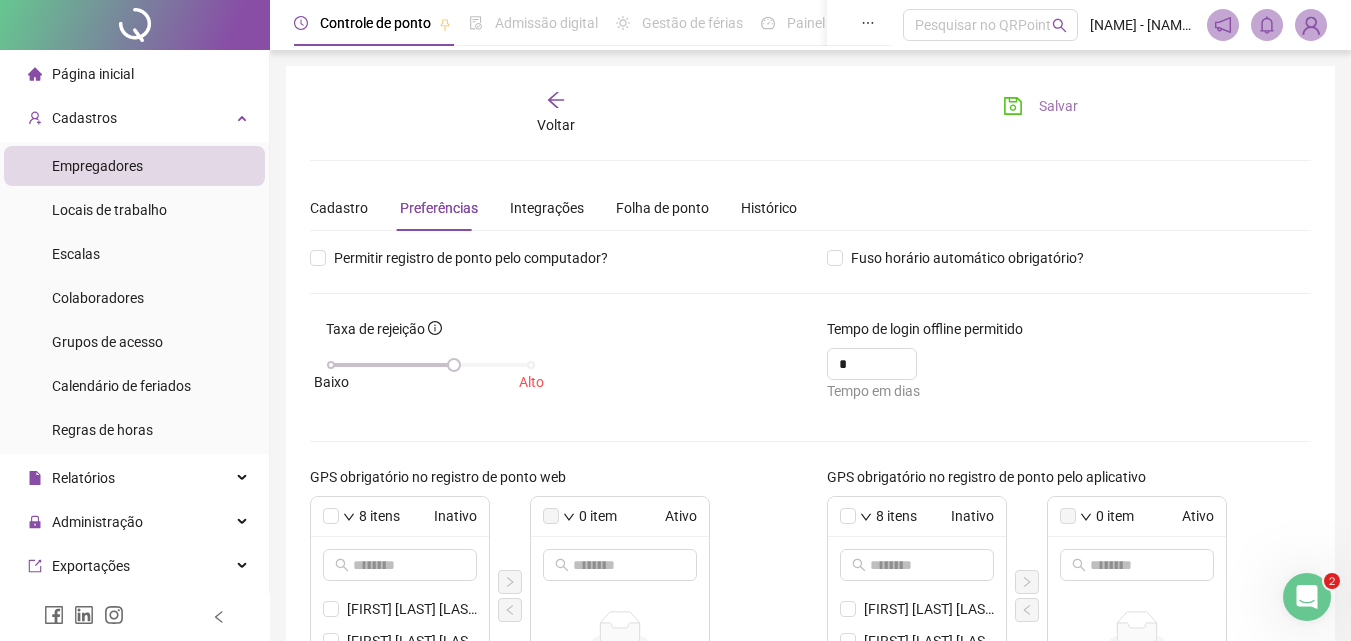 click on "Tempo em dias" at bounding box center [1069, 391] 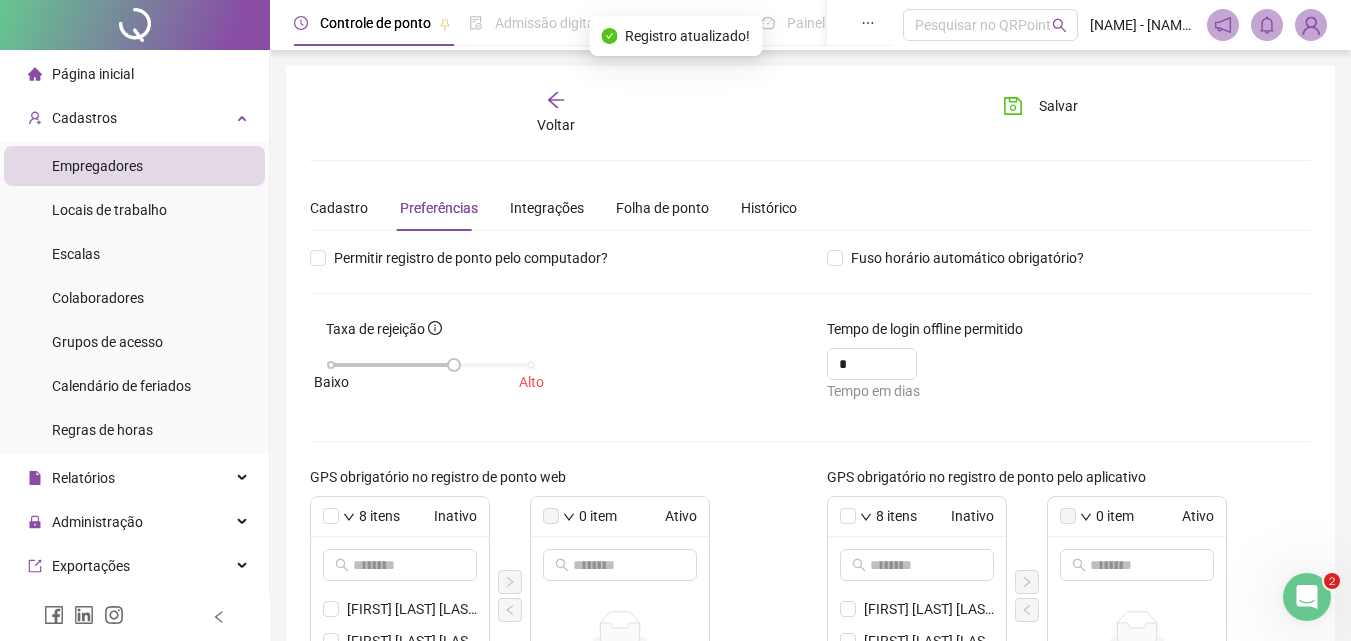 click on "Cadastro Preferências   Integrações Folha de ponto Histórico" at bounding box center (553, 208) 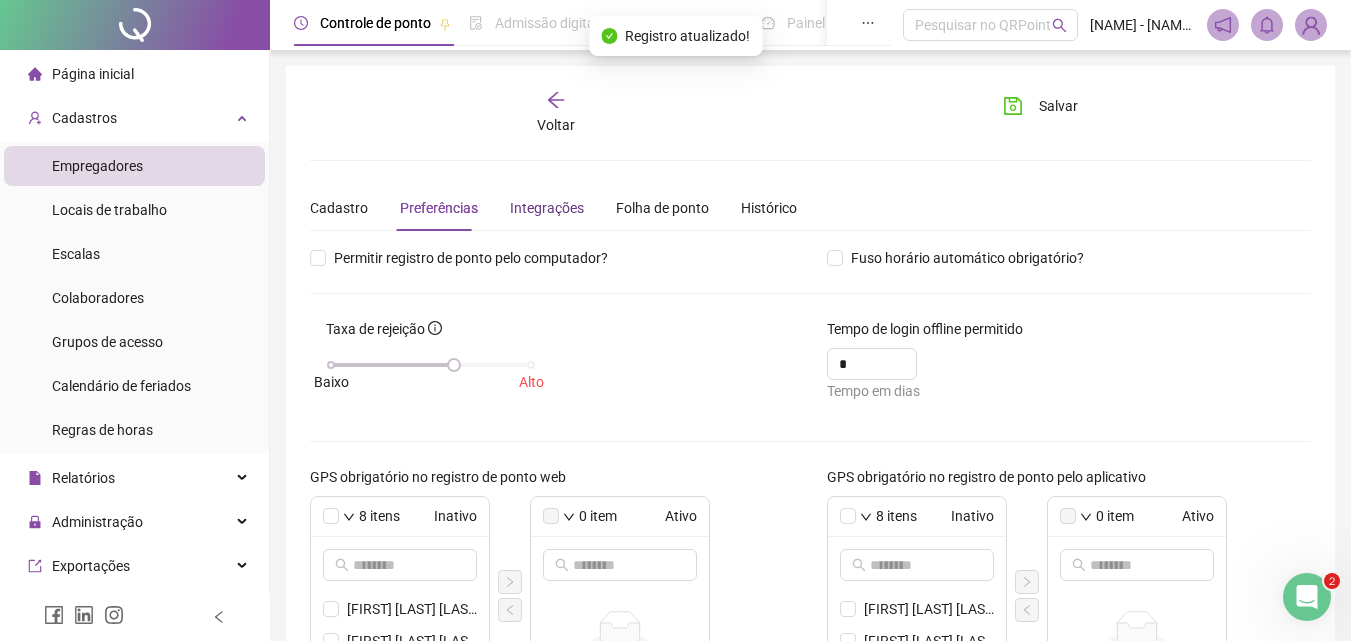 click on "Integrações" at bounding box center [547, 208] 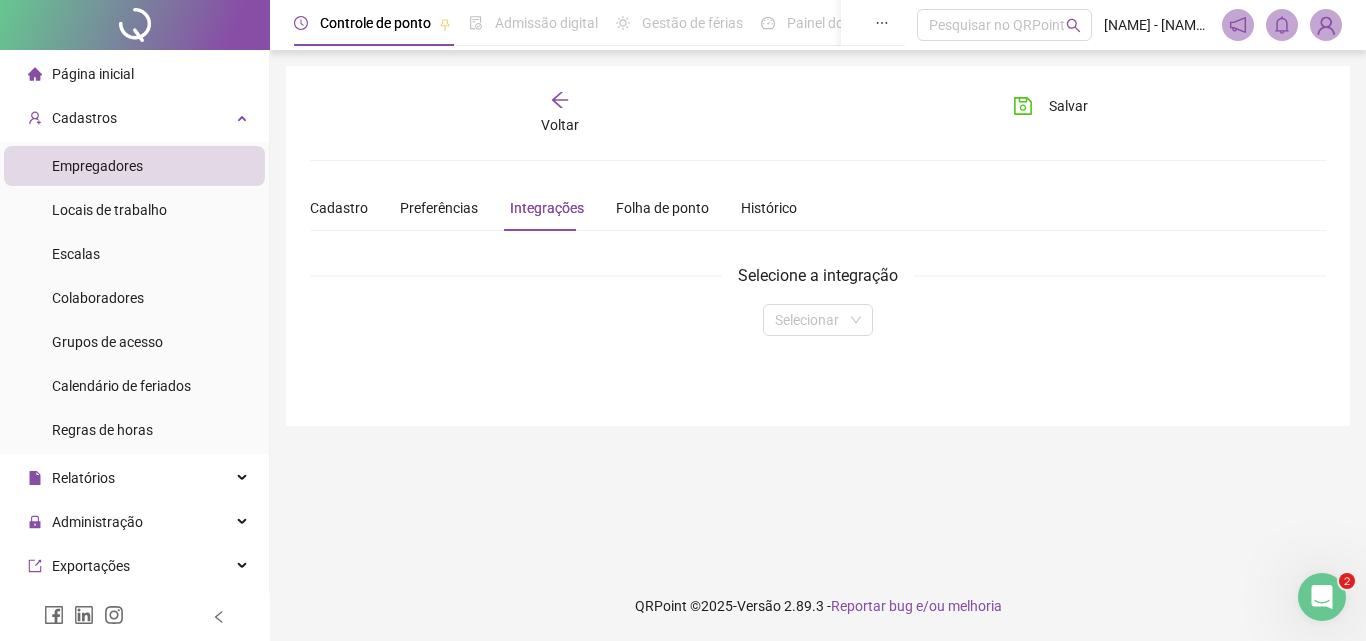 click on "Cadastro Preferências   Integrações Folha de ponto Histórico" at bounding box center [553, 208] 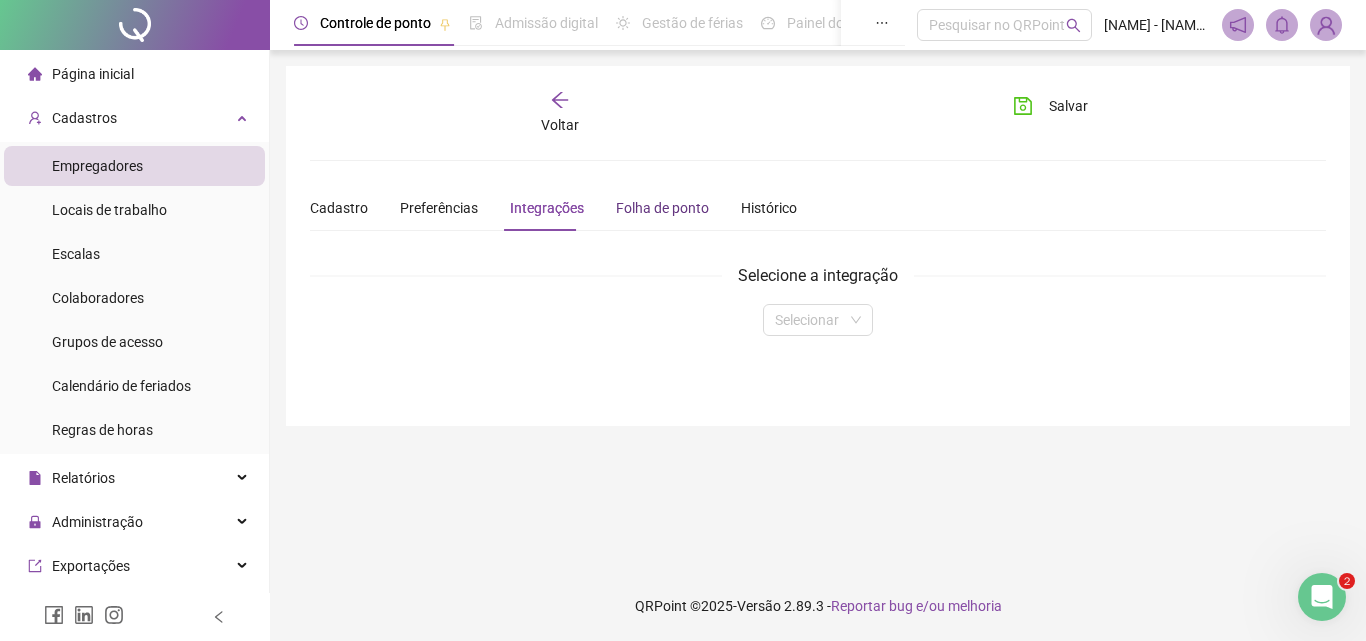 click on "Folha de ponto" at bounding box center (662, 208) 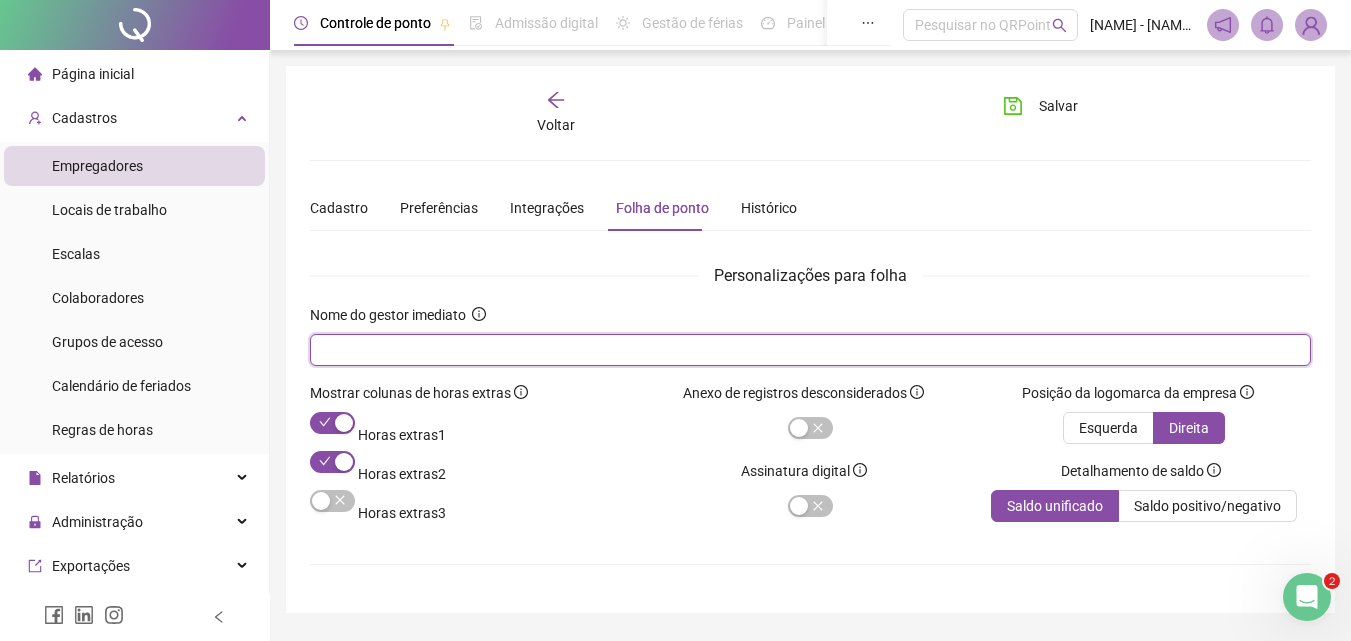click at bounding box center [808, 350] 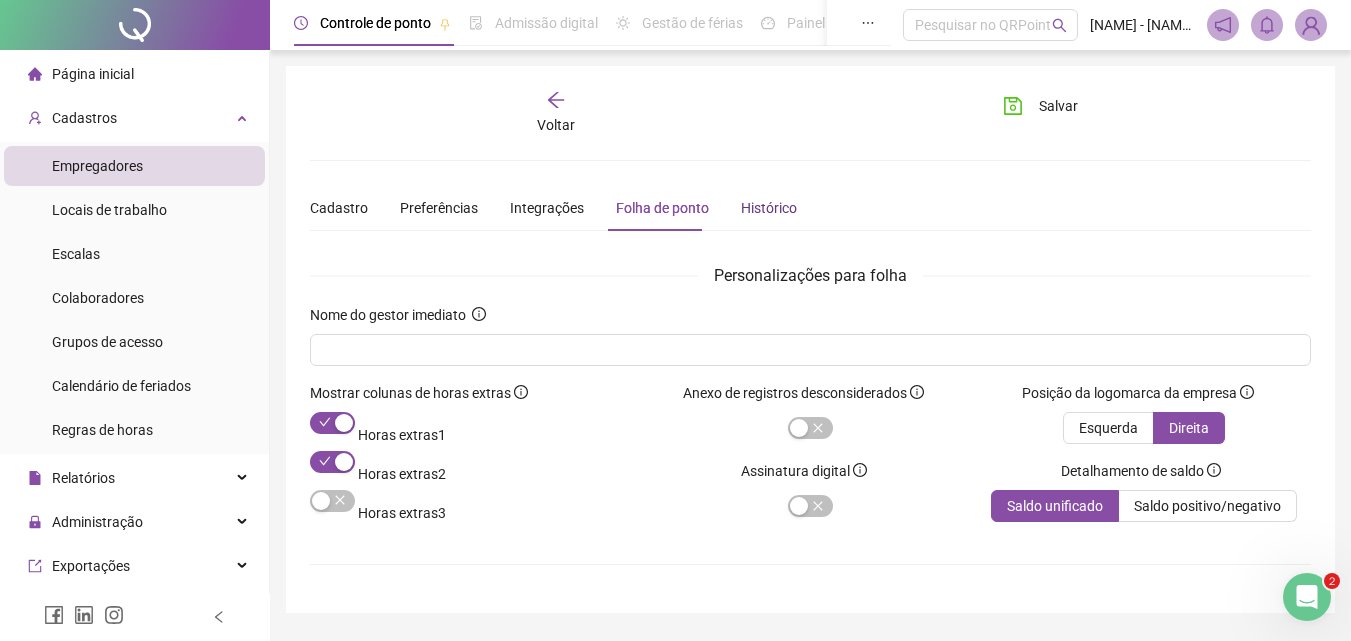 click on "Histórico" at bounding box center [769, 208] 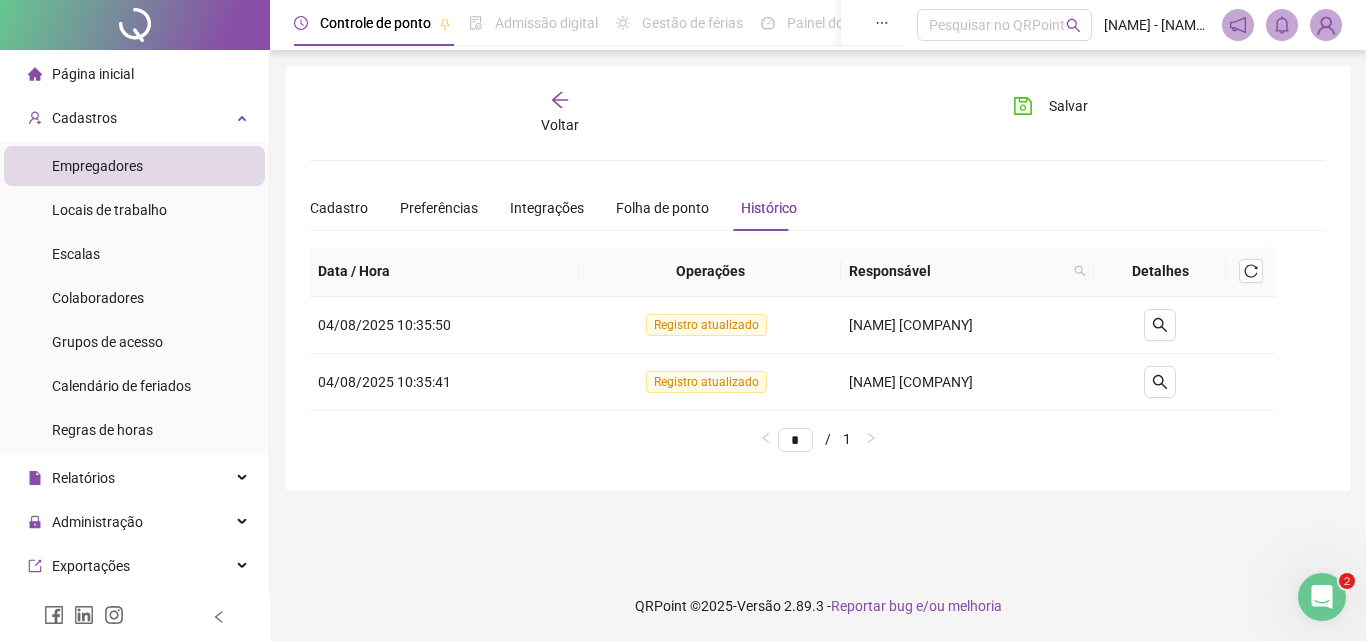 click 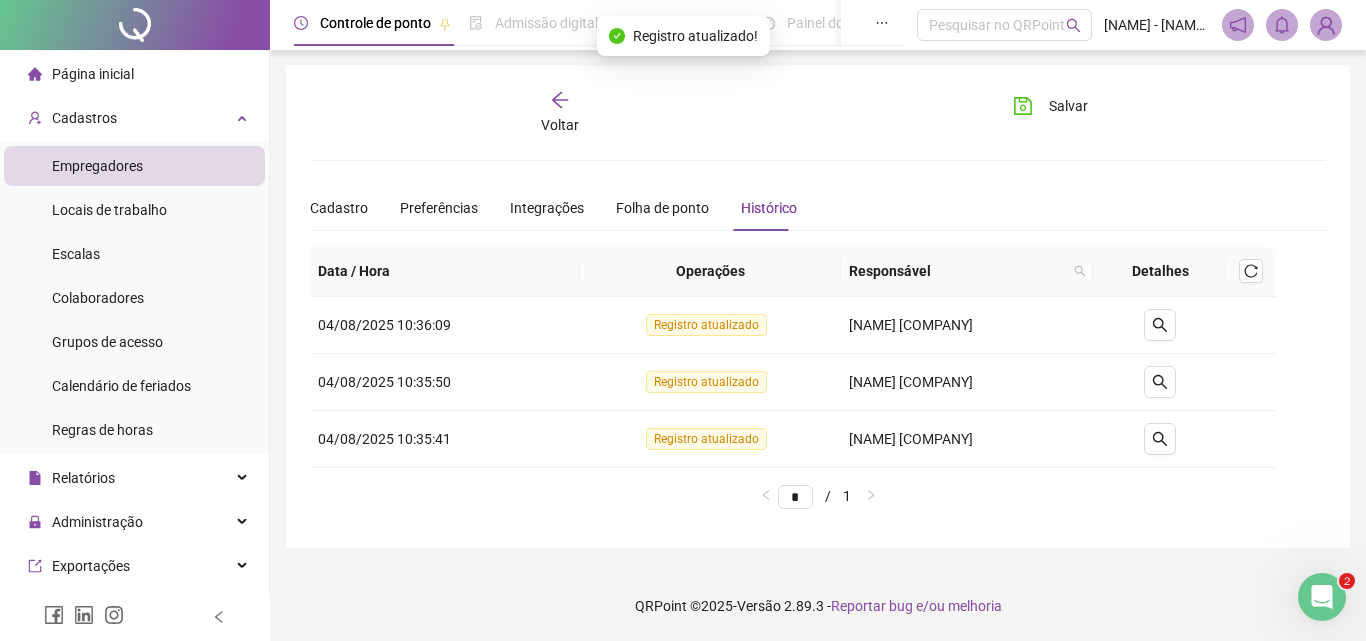 click on "Página inicial" at bounding box center [81, 74] 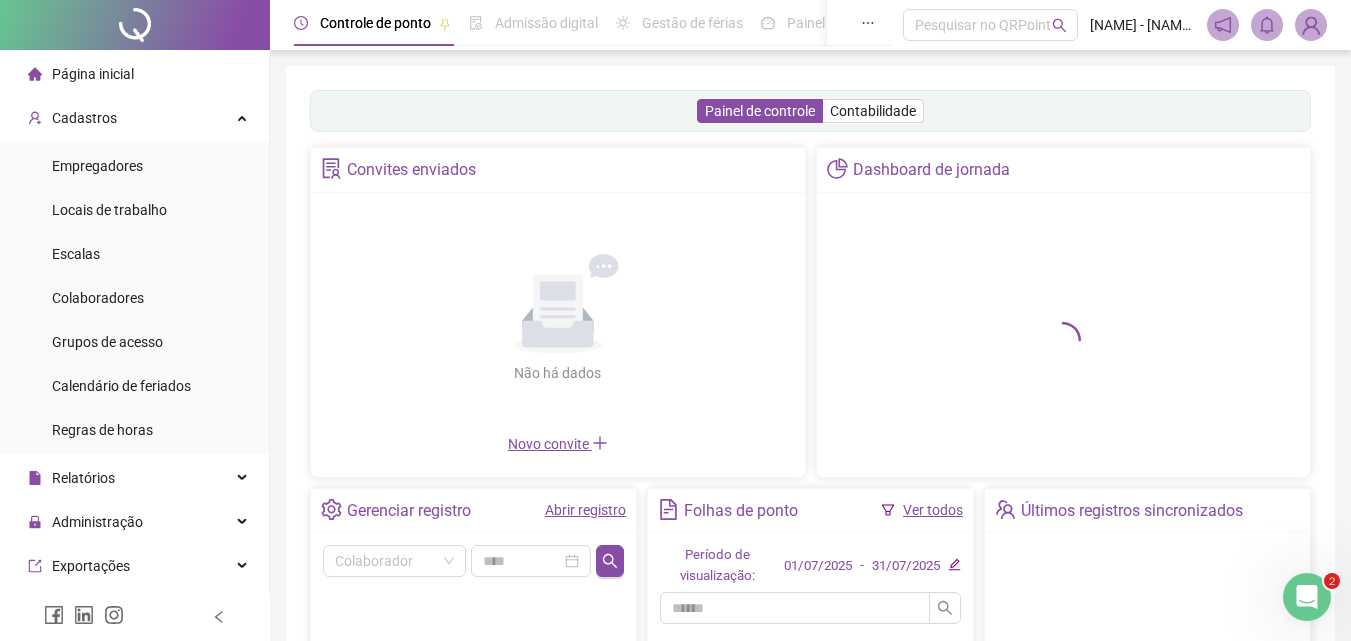 click at bounding box center [1307, 597] 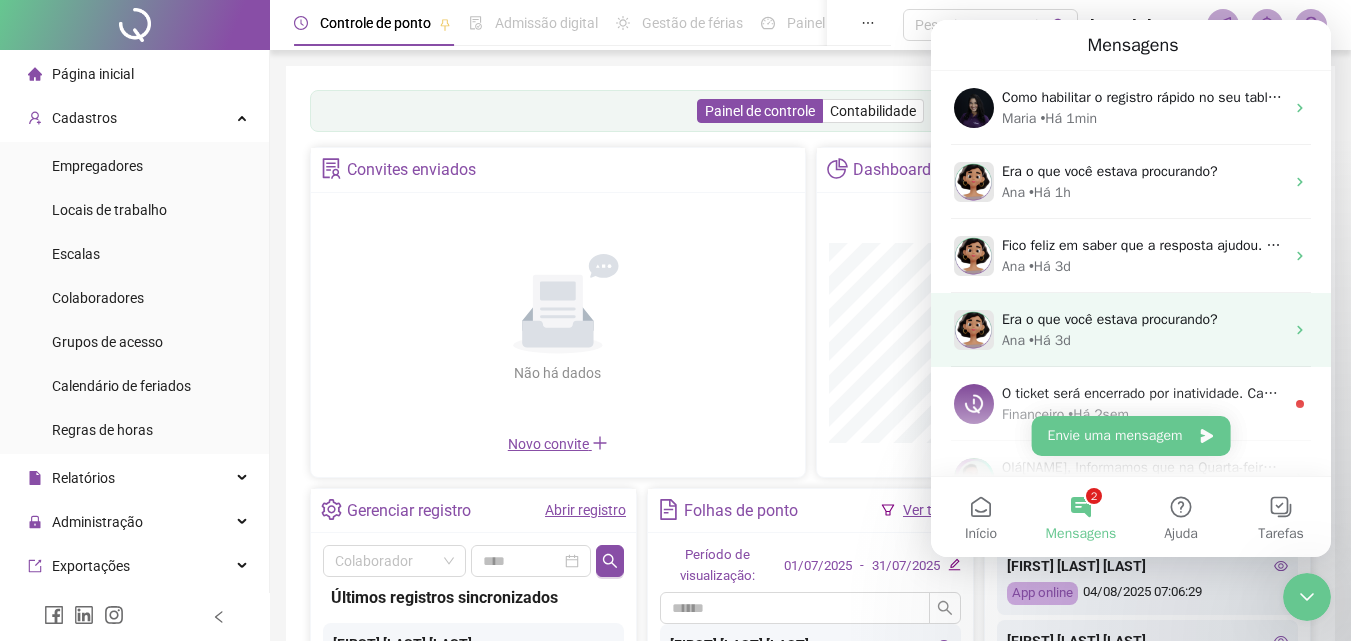 click on "•  Há 1min" at bounding box center (1068, 118) 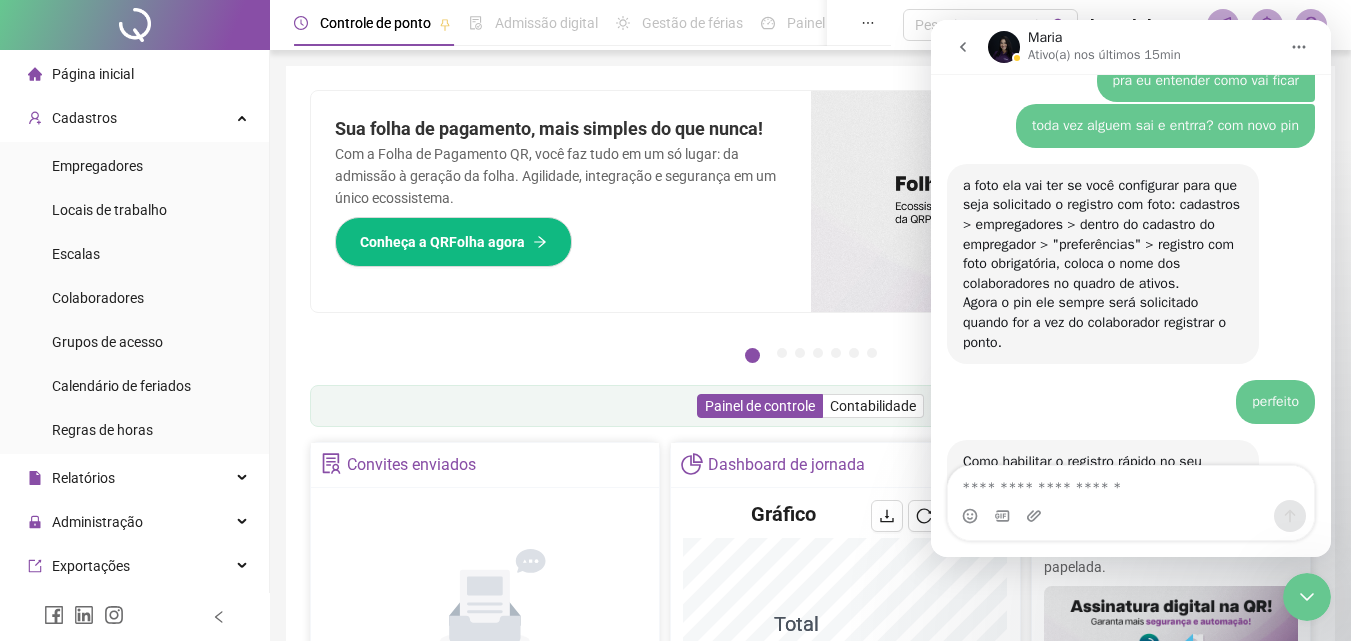 scroll, scrollTop: 2433, scrollLeft: 0, axis: vertical 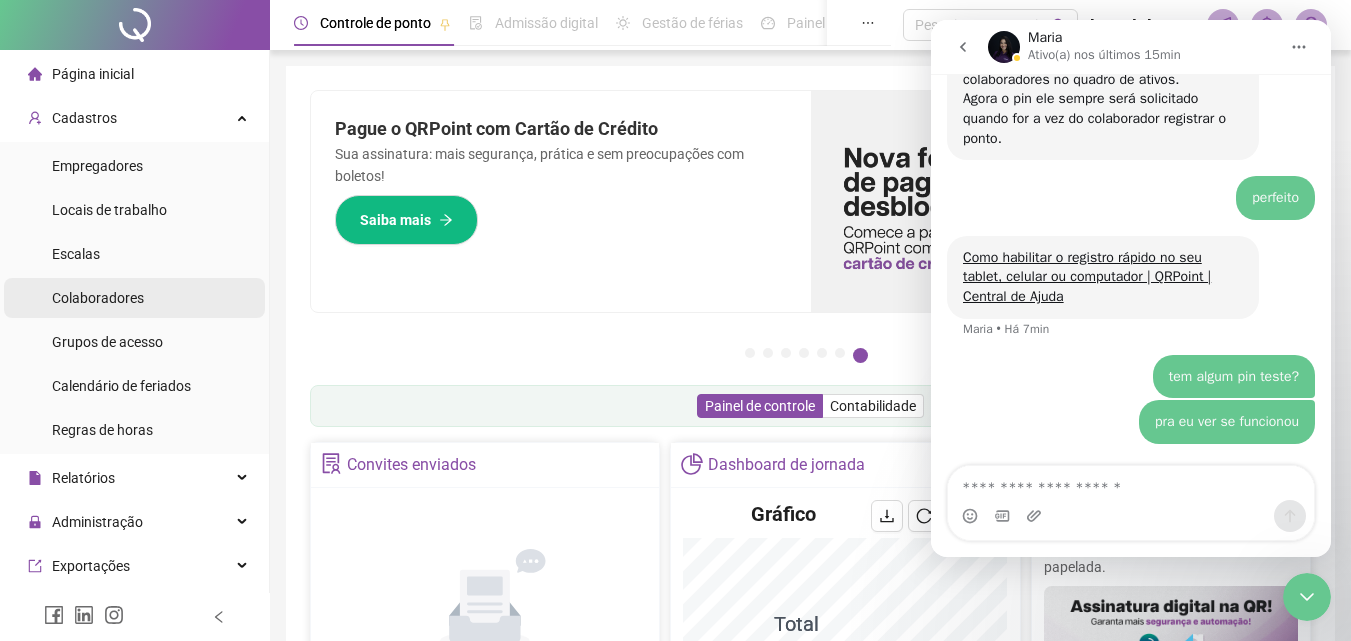 click on "Colaboradores" at bounding box center (98, 298) 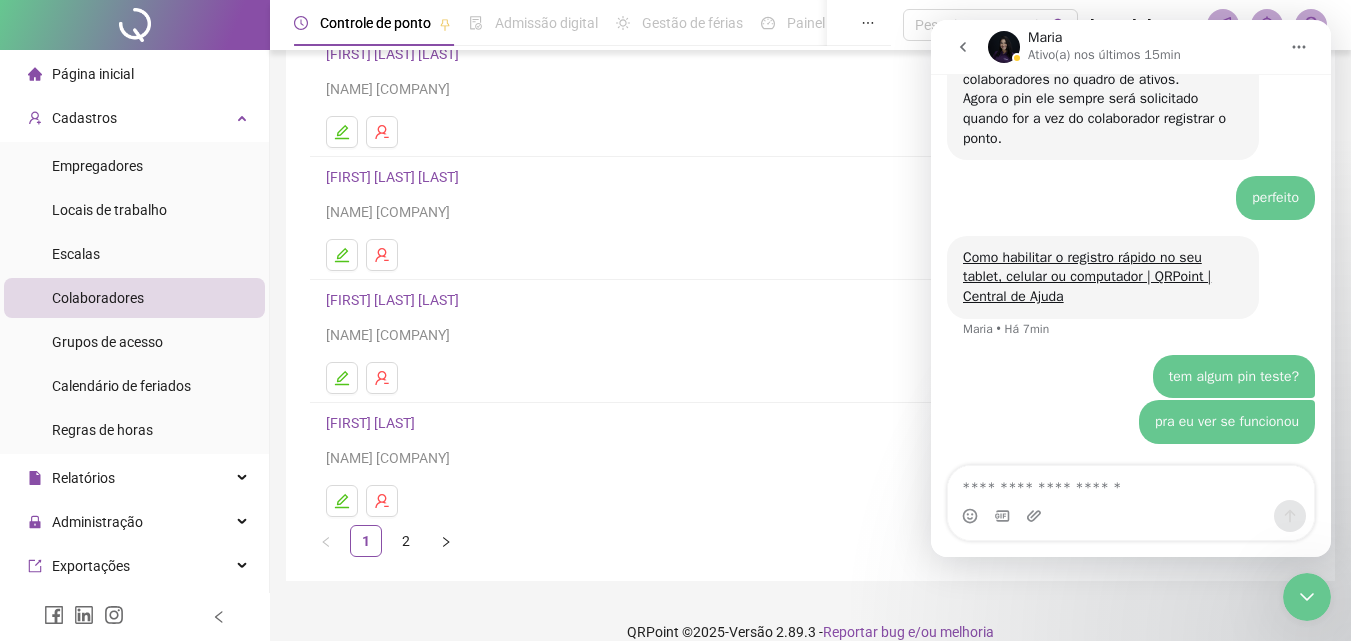 scroll, scrollTop: 326, scrollLeft: 0, axis: vertical 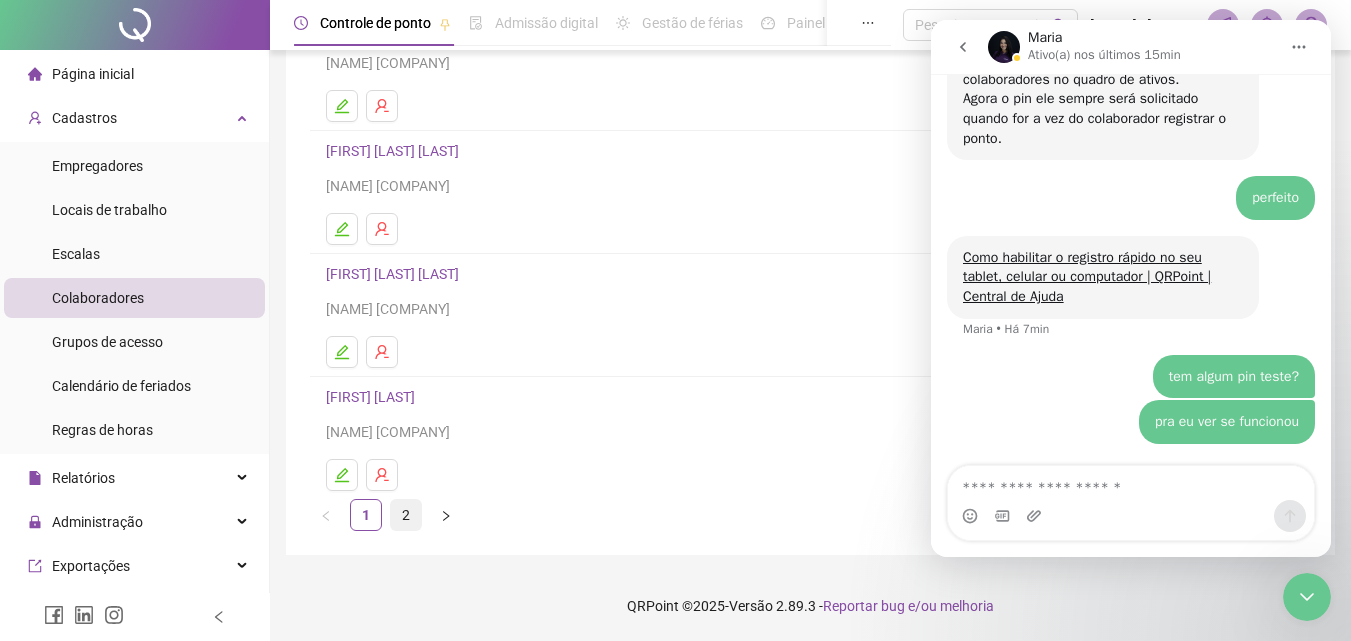 click on "2" at bounding box center (406, 515) 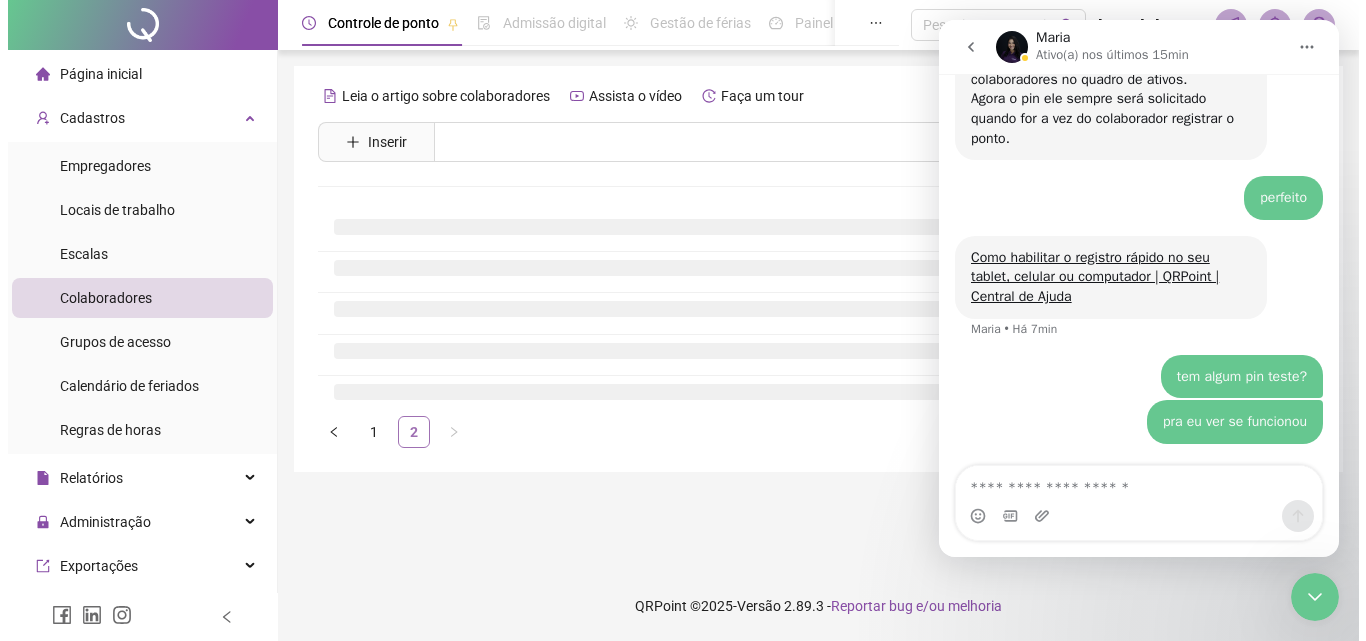 scroll, scrollTop: 0, scrollLeft: 0, axis: both 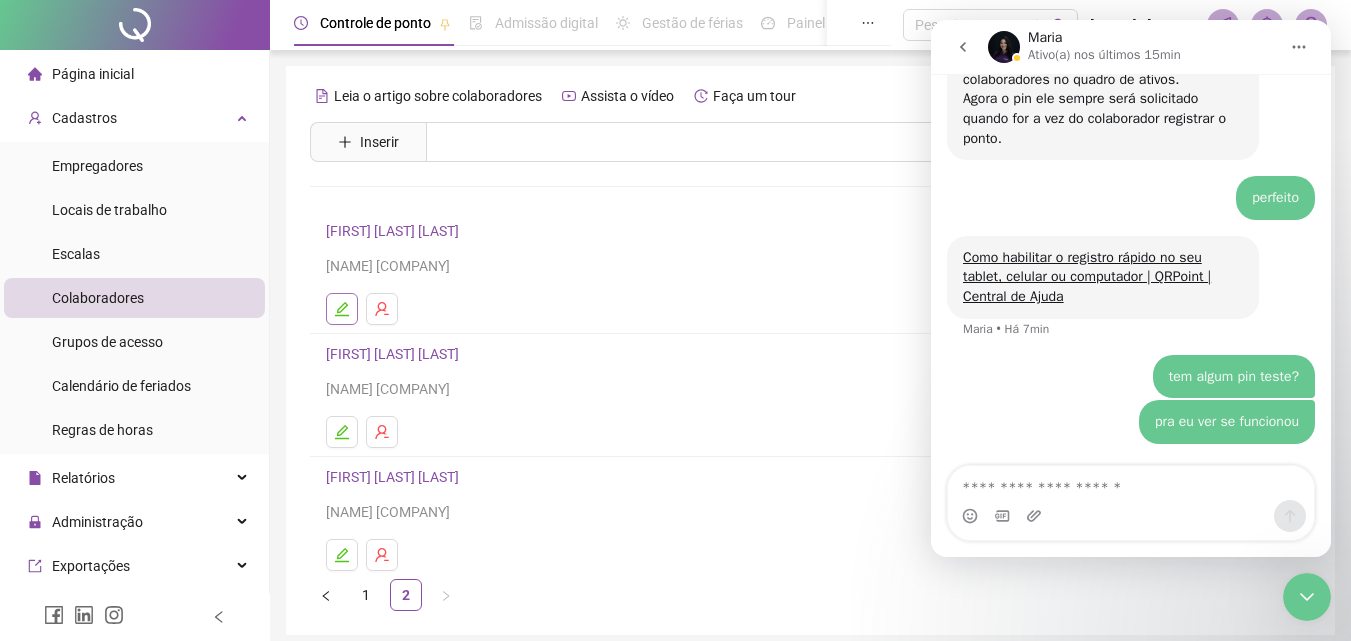 click 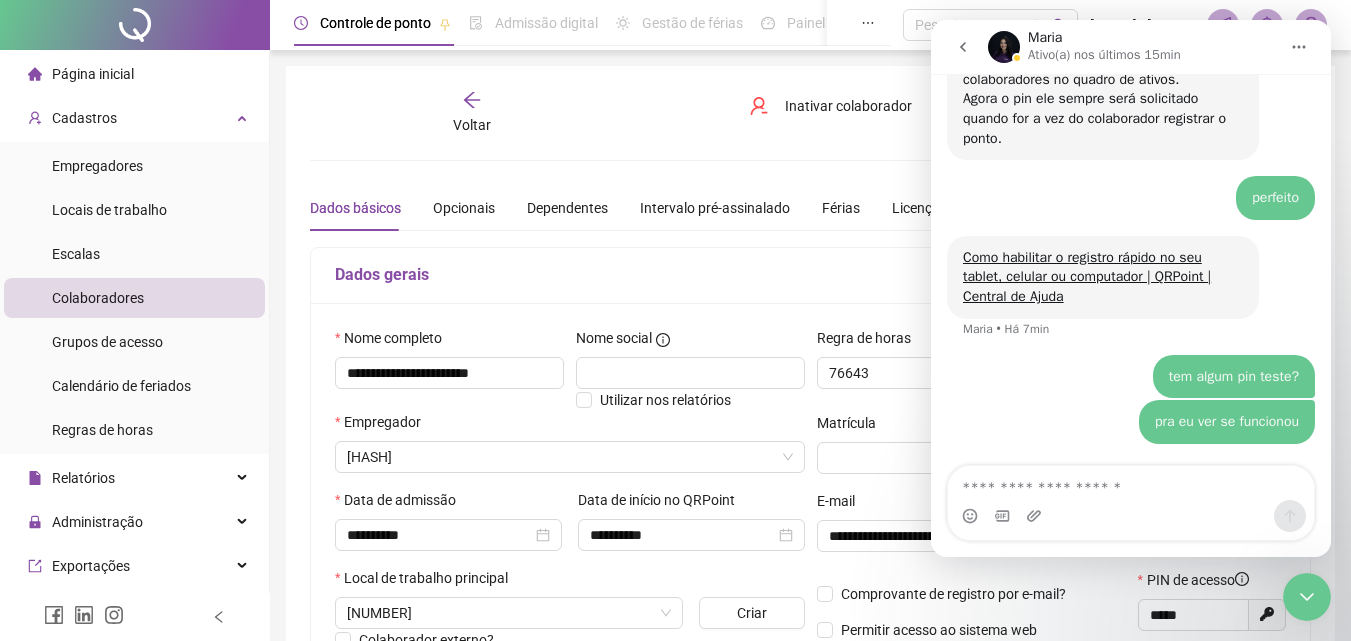 type on "**********" 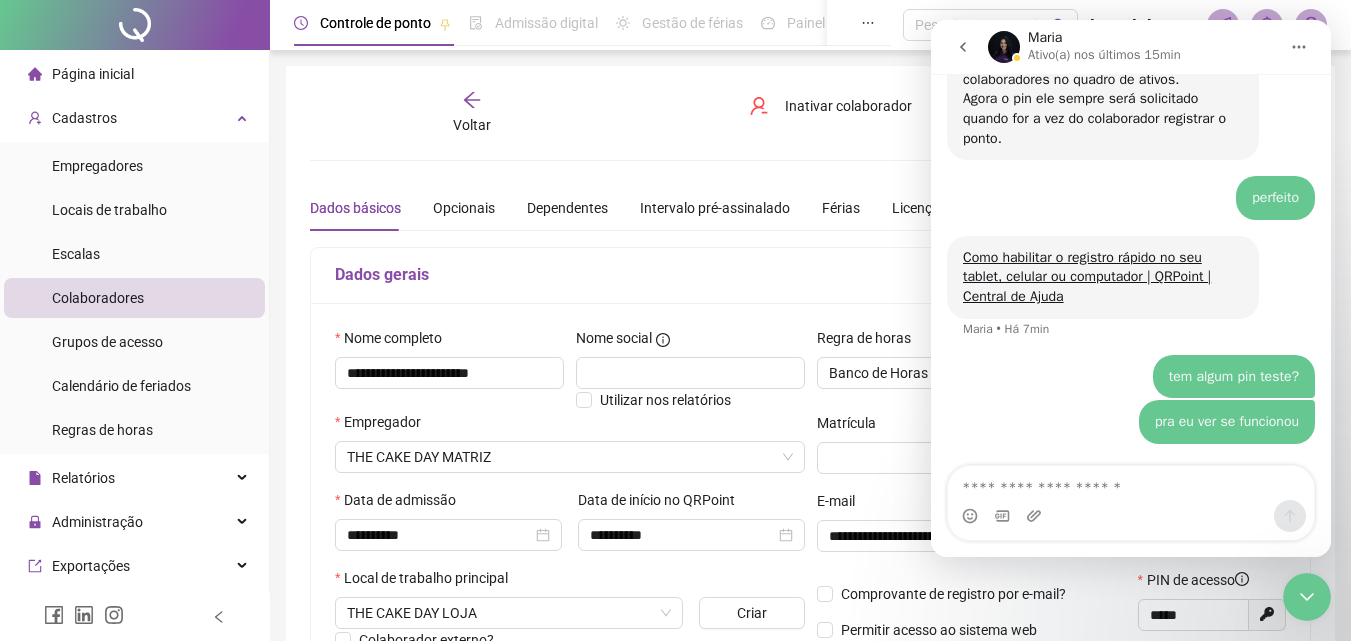 click on "Colaboradores" at bounding box center [98, 298] 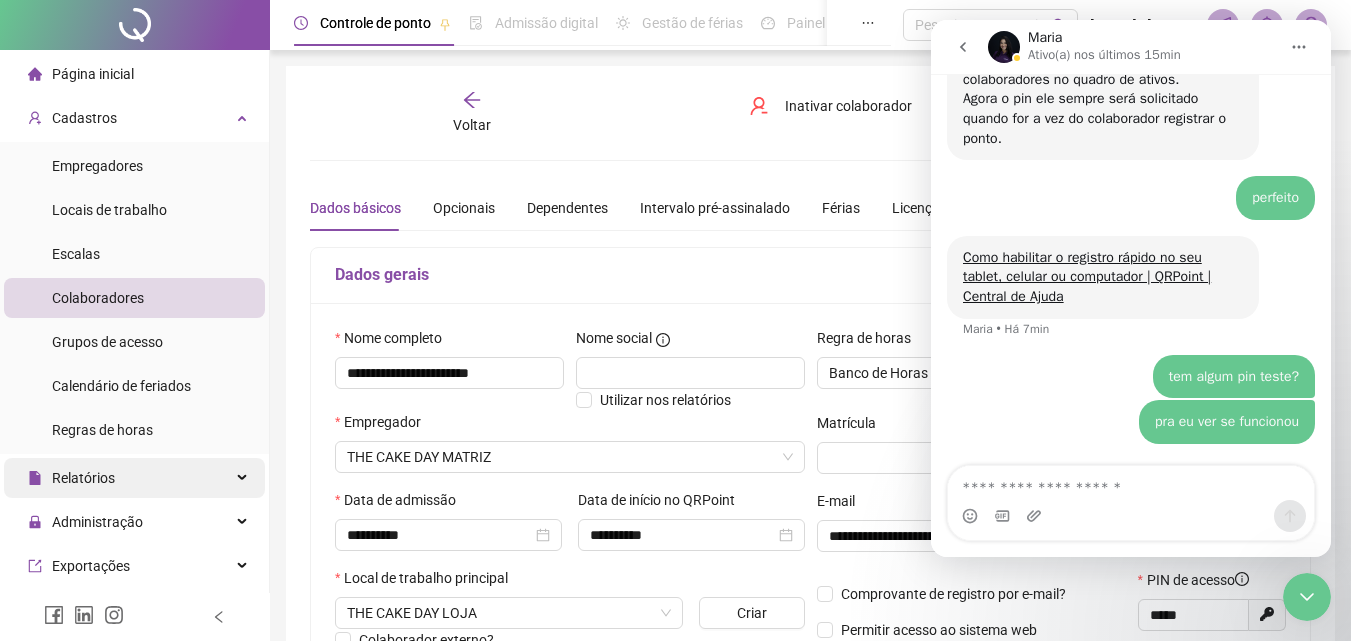 click on "Relatórios" at bounding box center [71, 478] 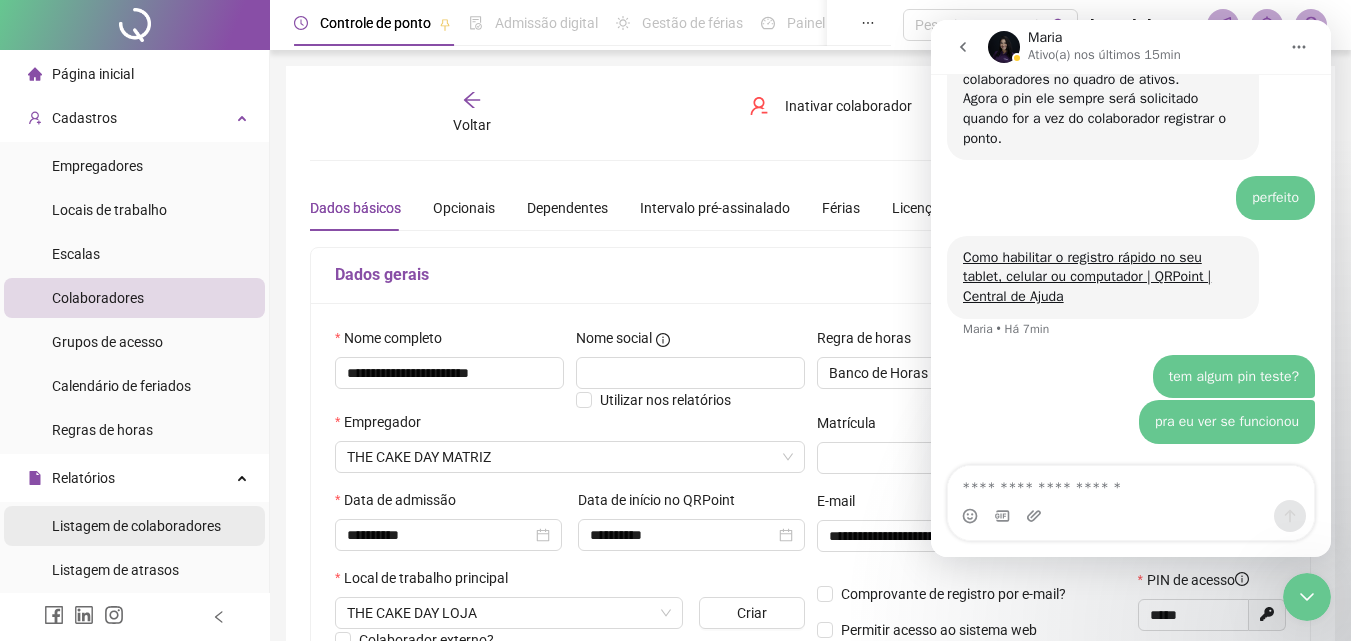 click on "Listagem de colaboradores" at bounding box center (136, 526) 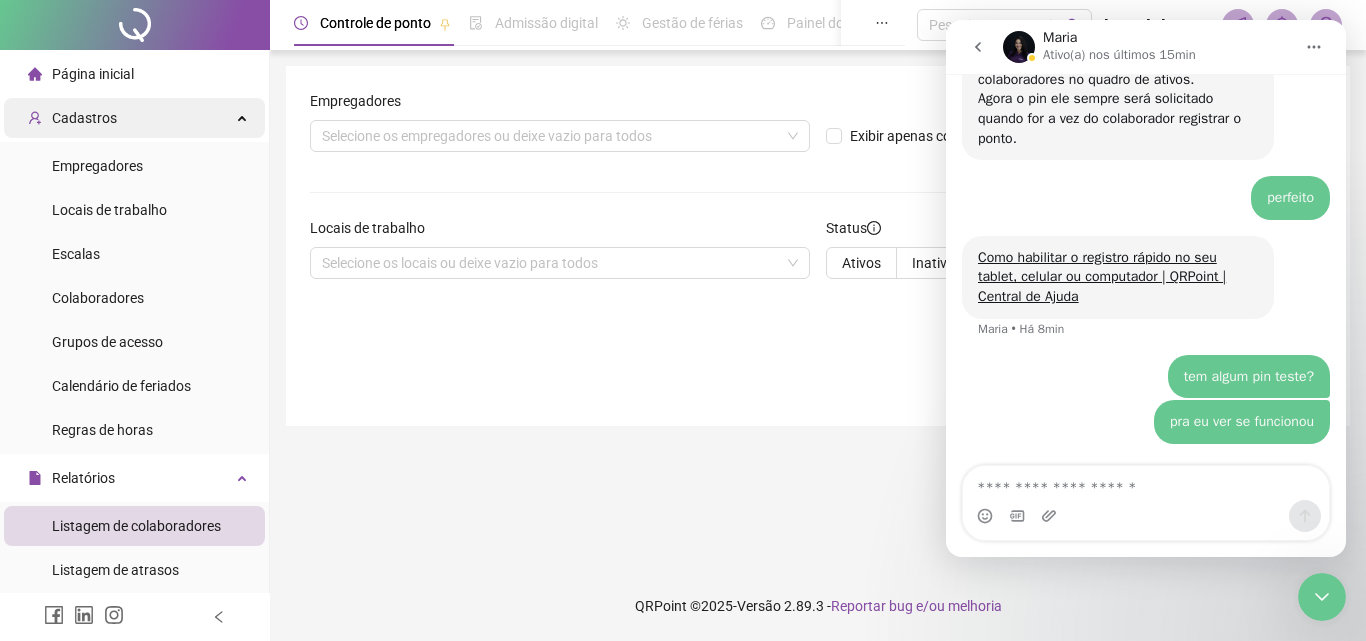 click on "Cadastros" at bounding box center (84, 118) 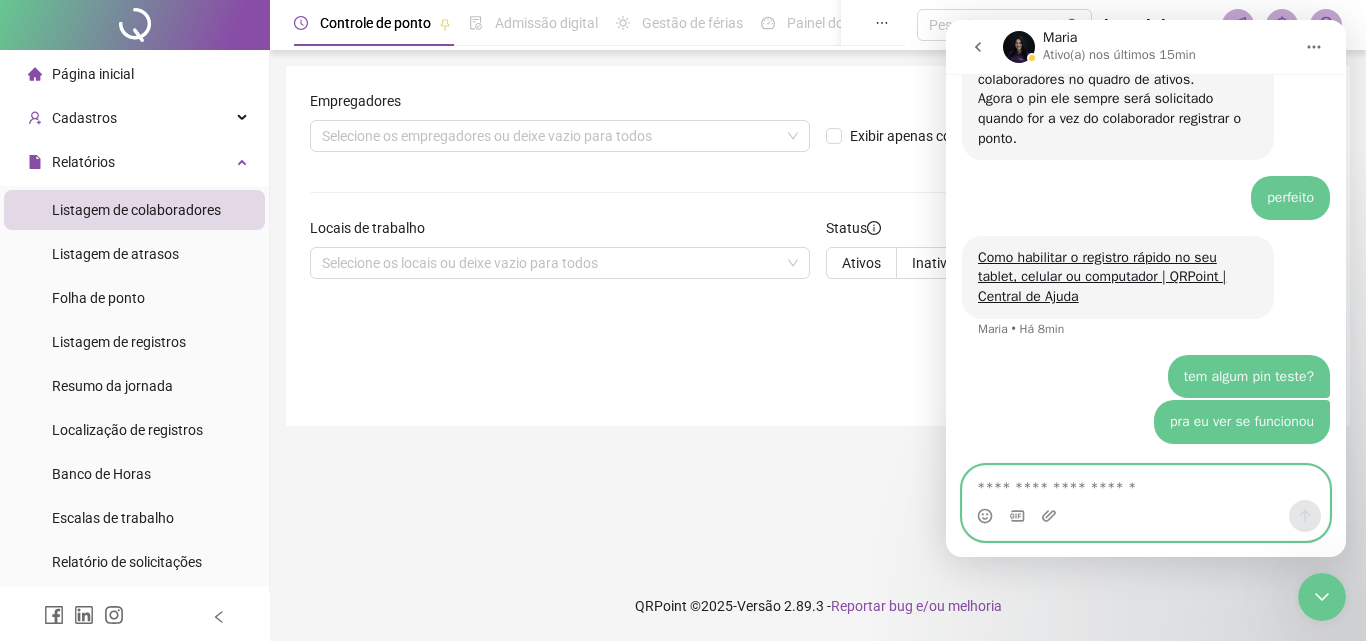 click at bounding box center (1146, 483) 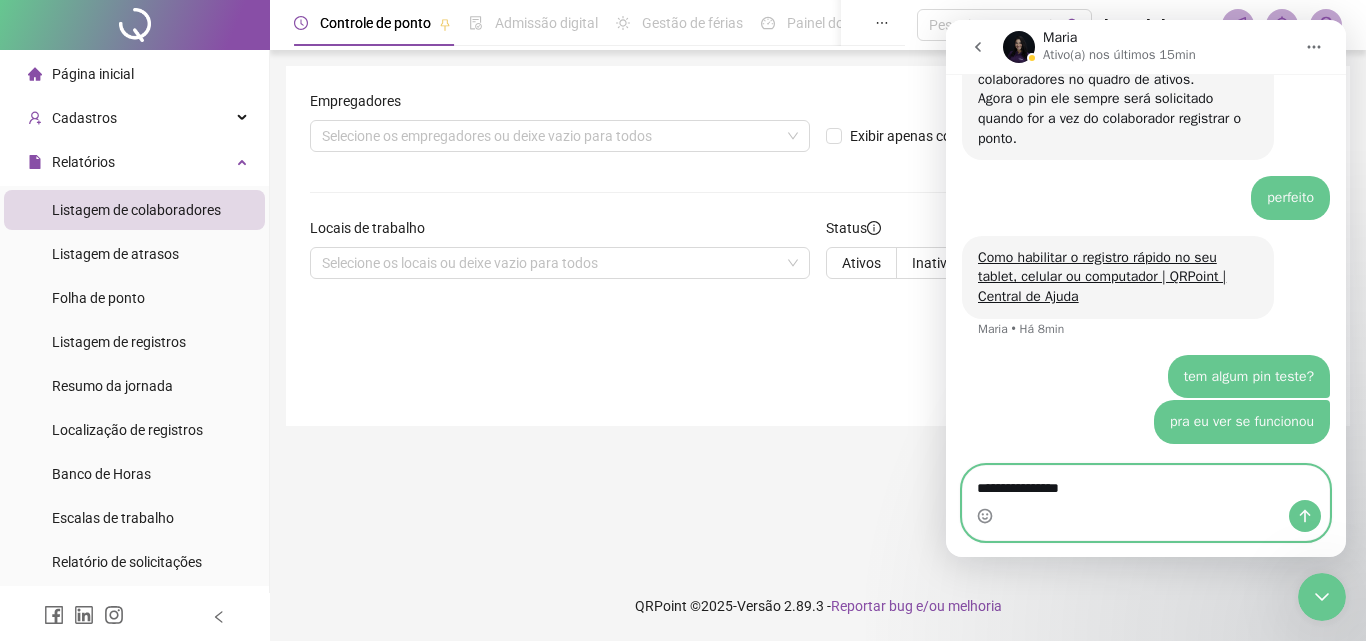 type on "**********" 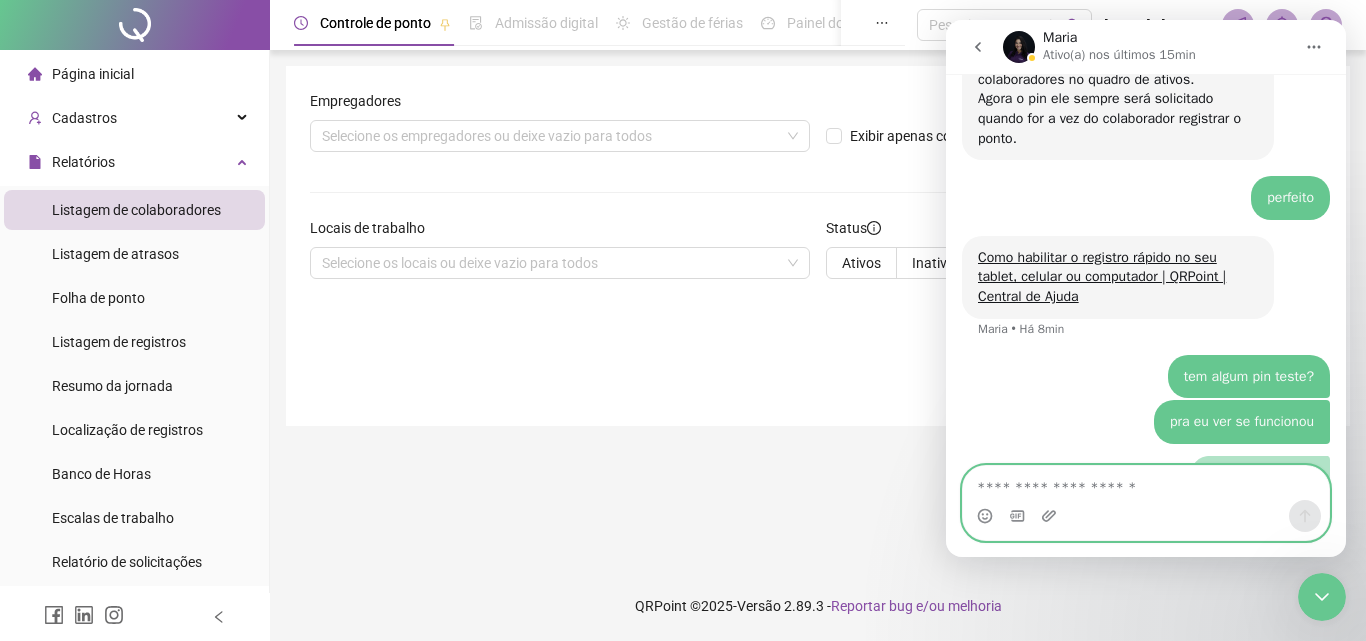 scroll, scrollTop: 2583, scrollLeft: 0, axis: vertical 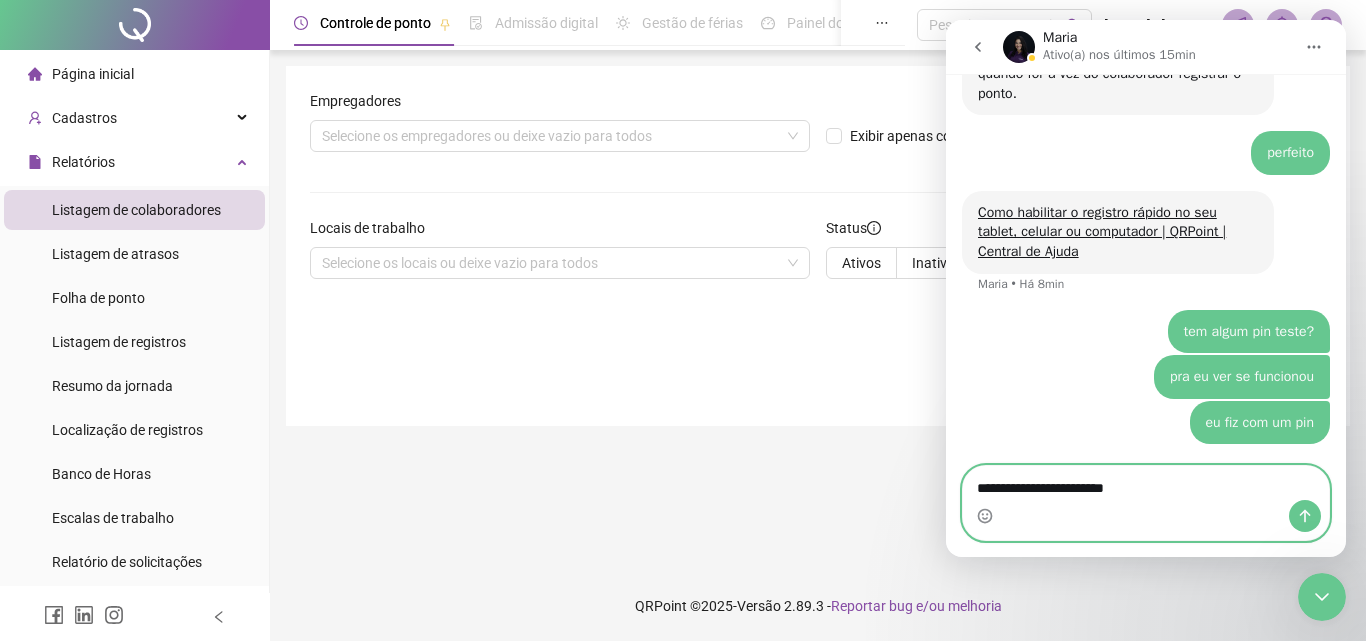 type on "**********" 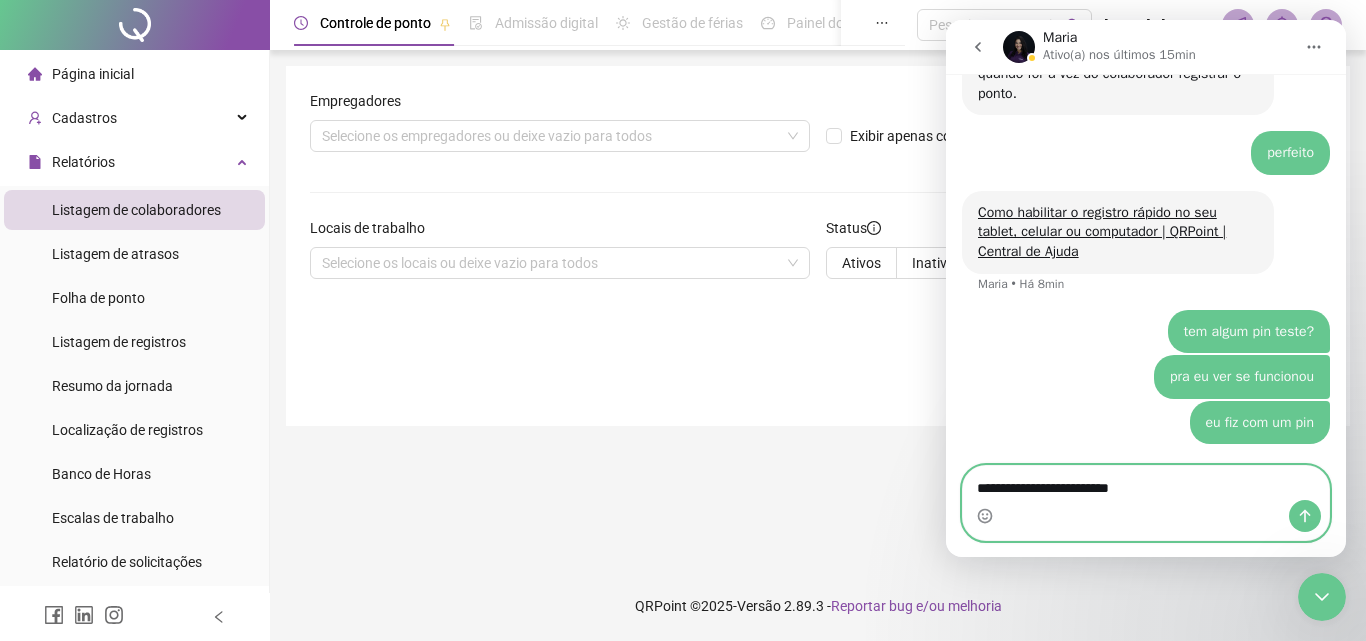 type 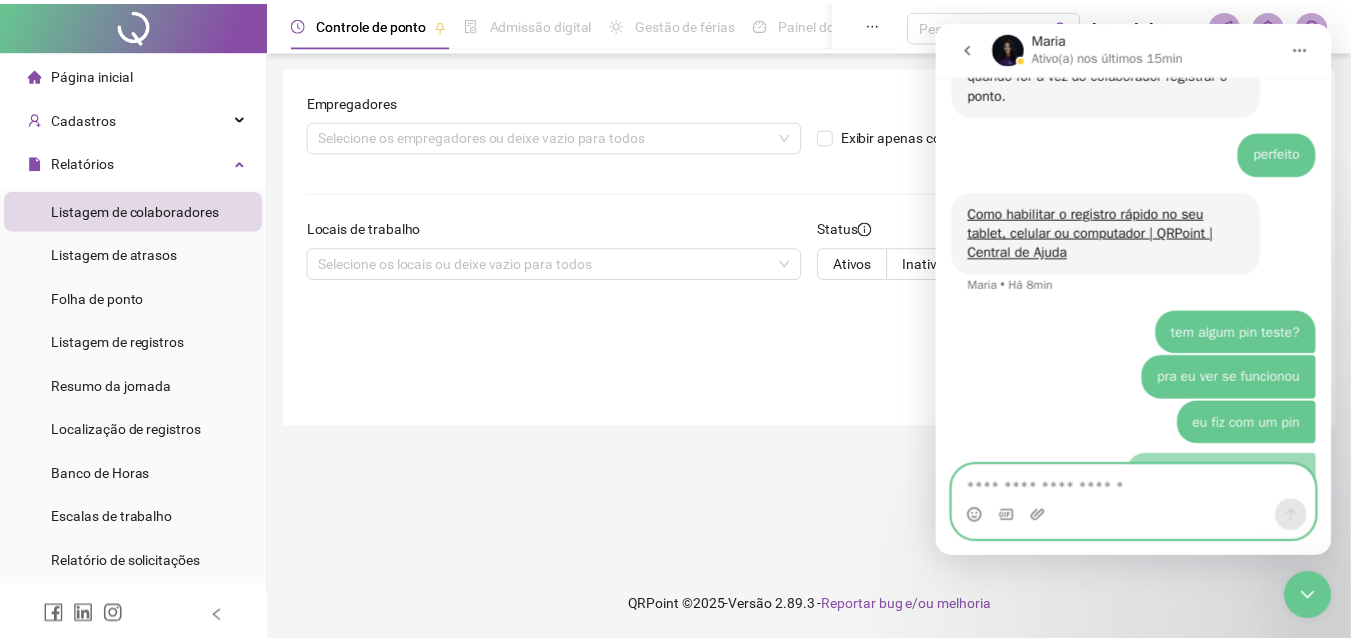 scroll, scrollTop: 2629, scrollLeft: 0, axis: vertical 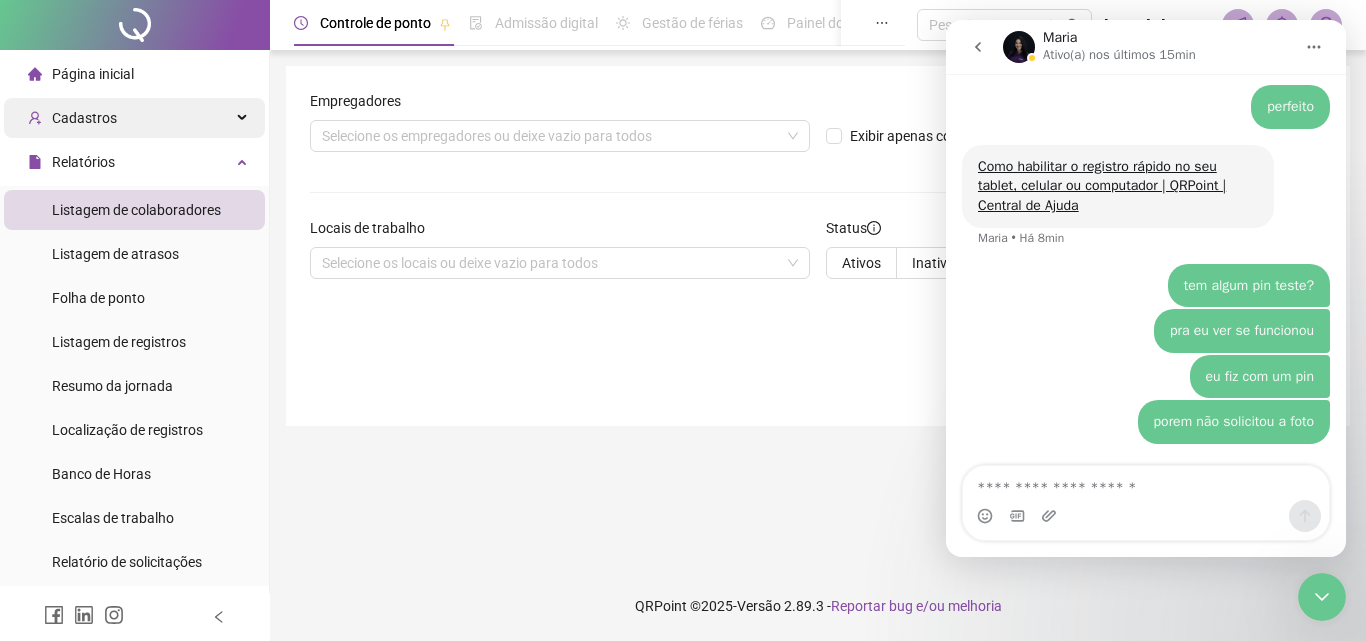 click on "Cadastros" at bounding box center (72, 118) 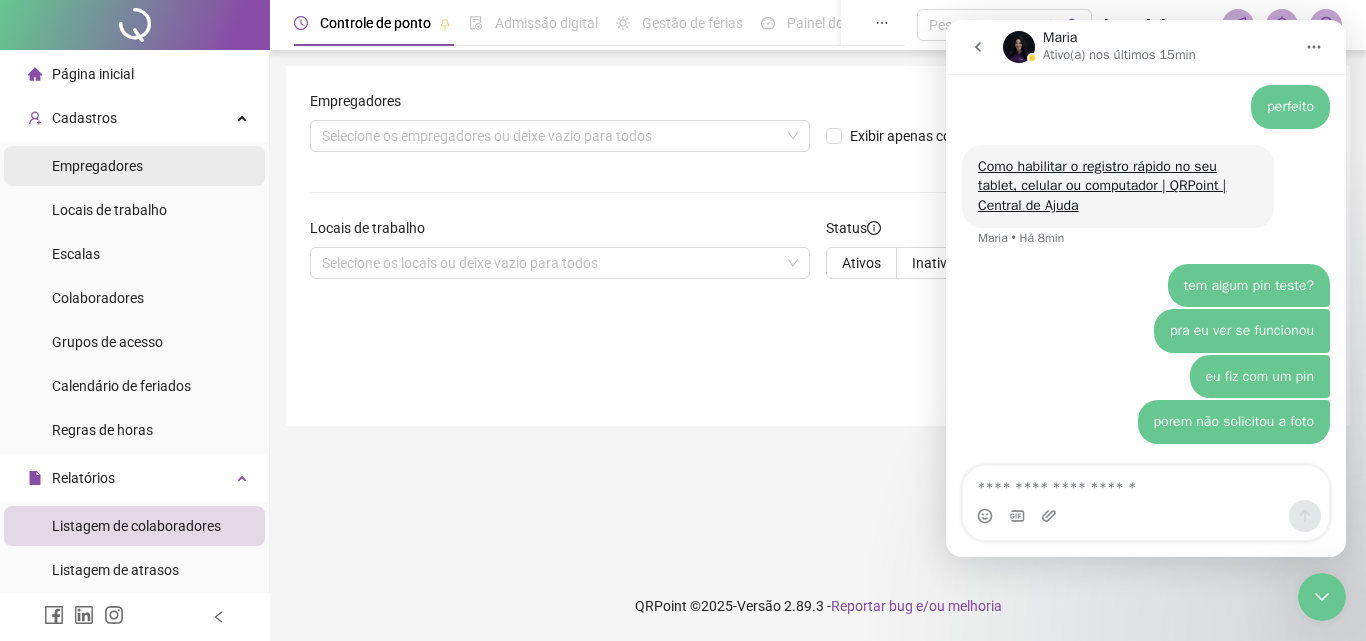 click on "Empregadores" at bounding box center [97, 166] 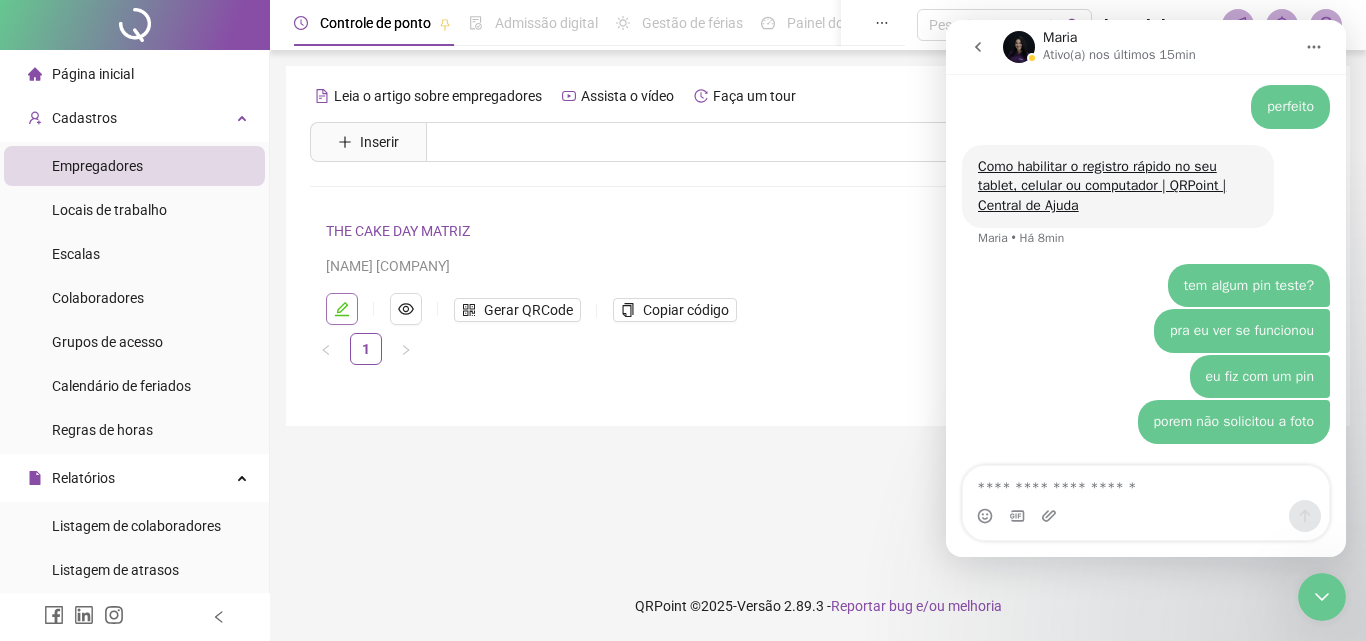 click 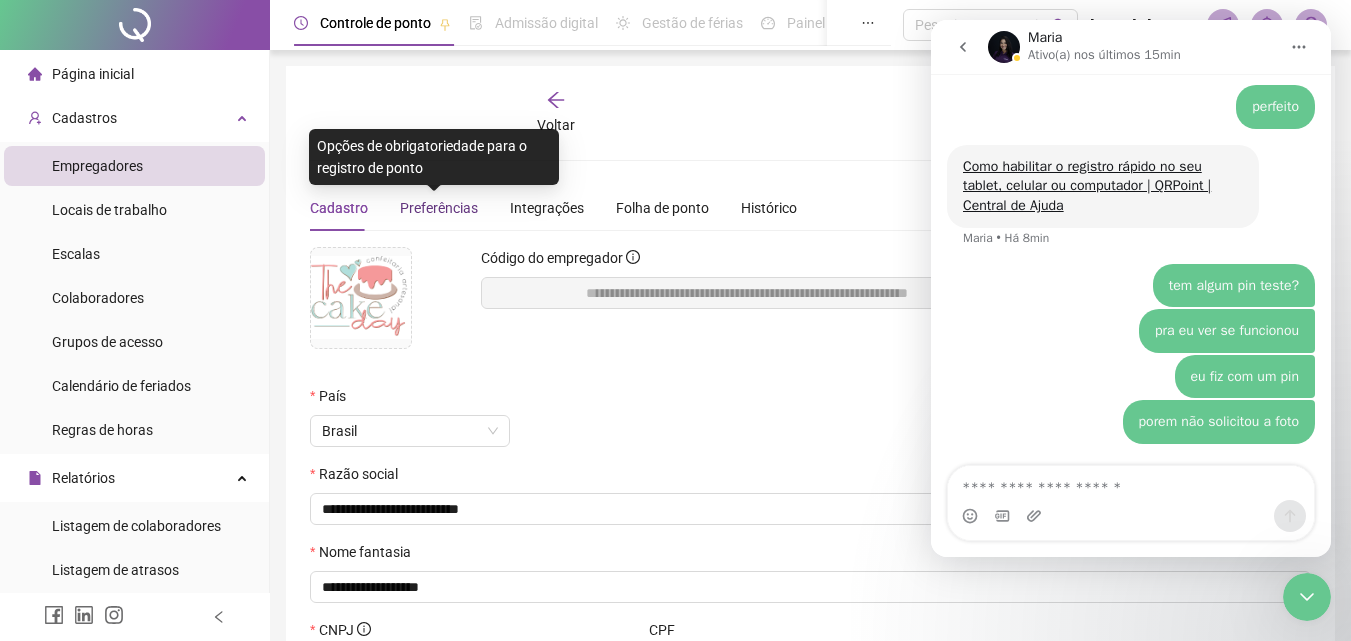 click on "Preferências" at bounding box center [439, 208] 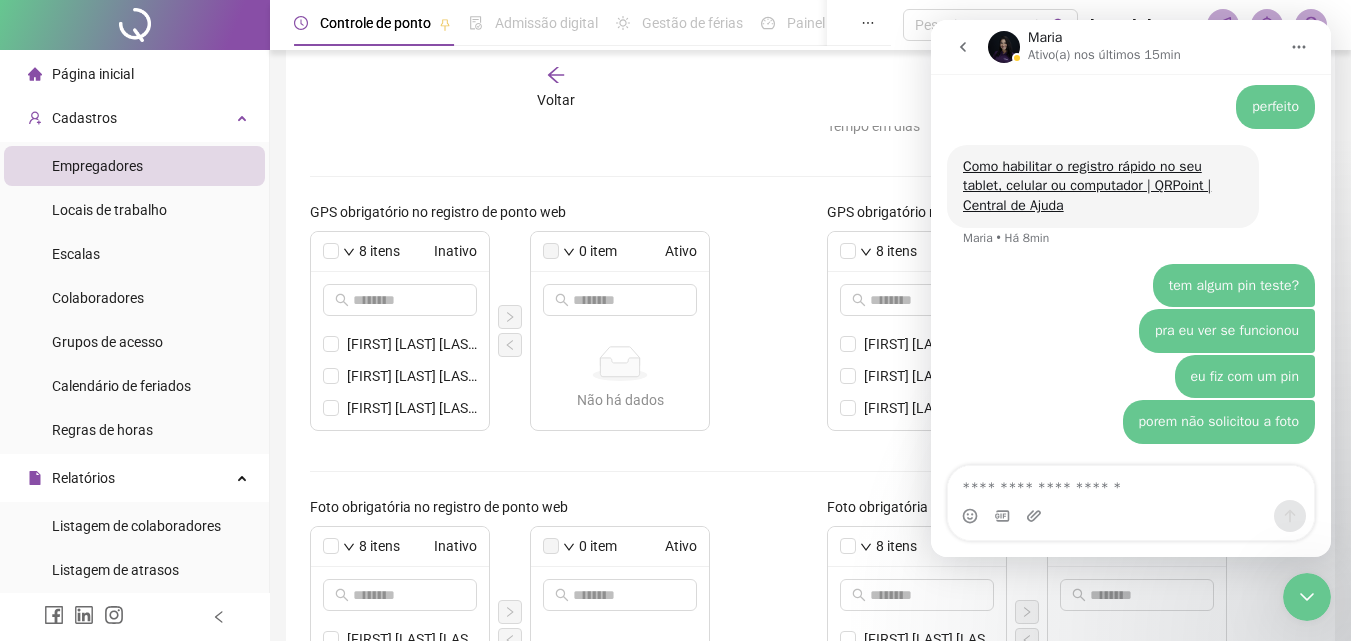 scroll, scrollTop: 300, scrollLeft: 0, axis: vertical 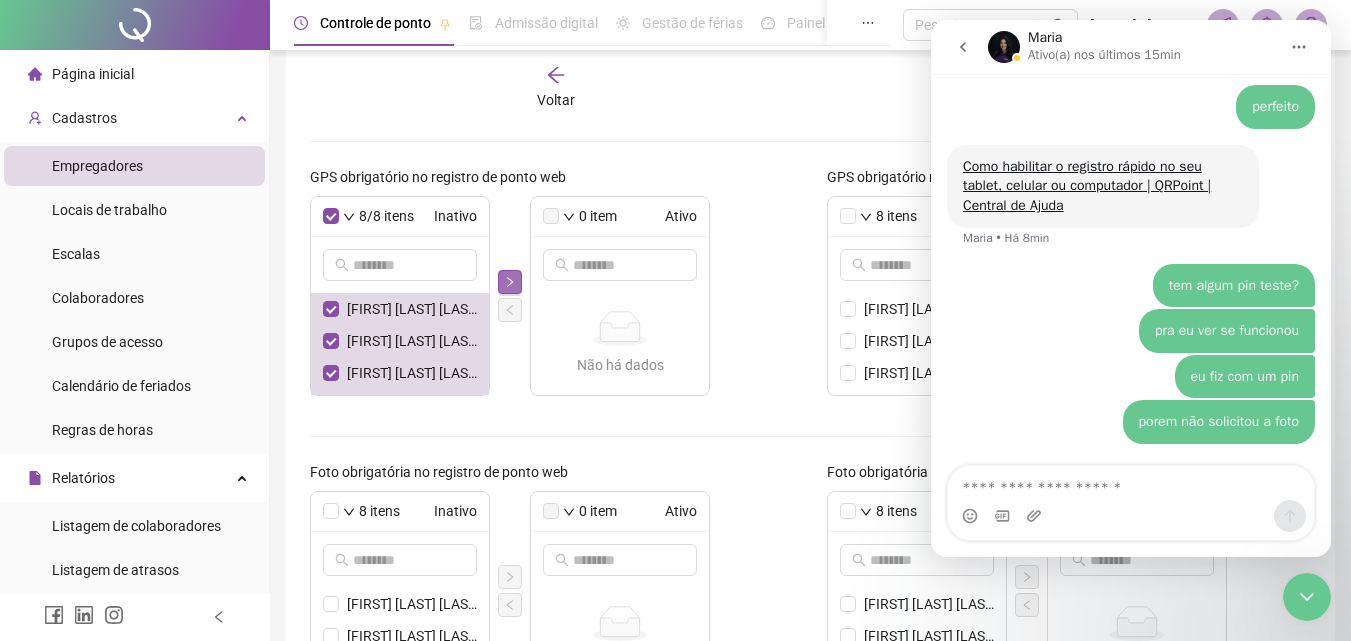 click 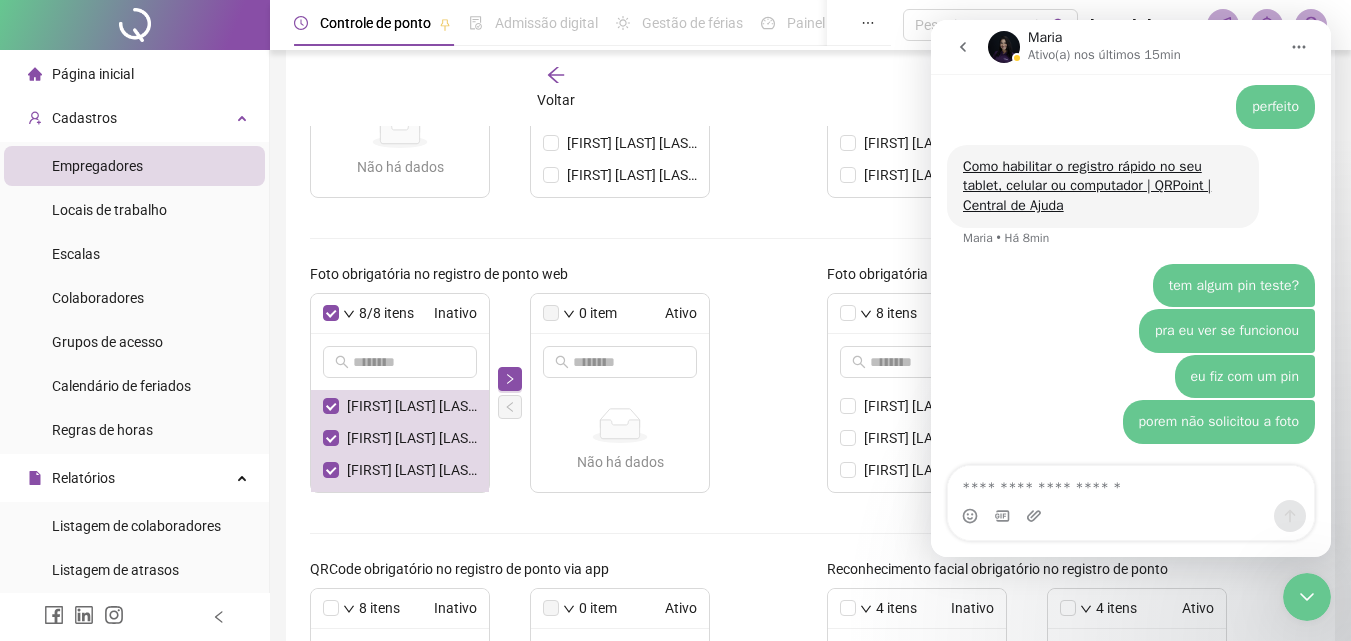 scroll, scrollTop: 500, scrollLeft: 0, axis: vertical 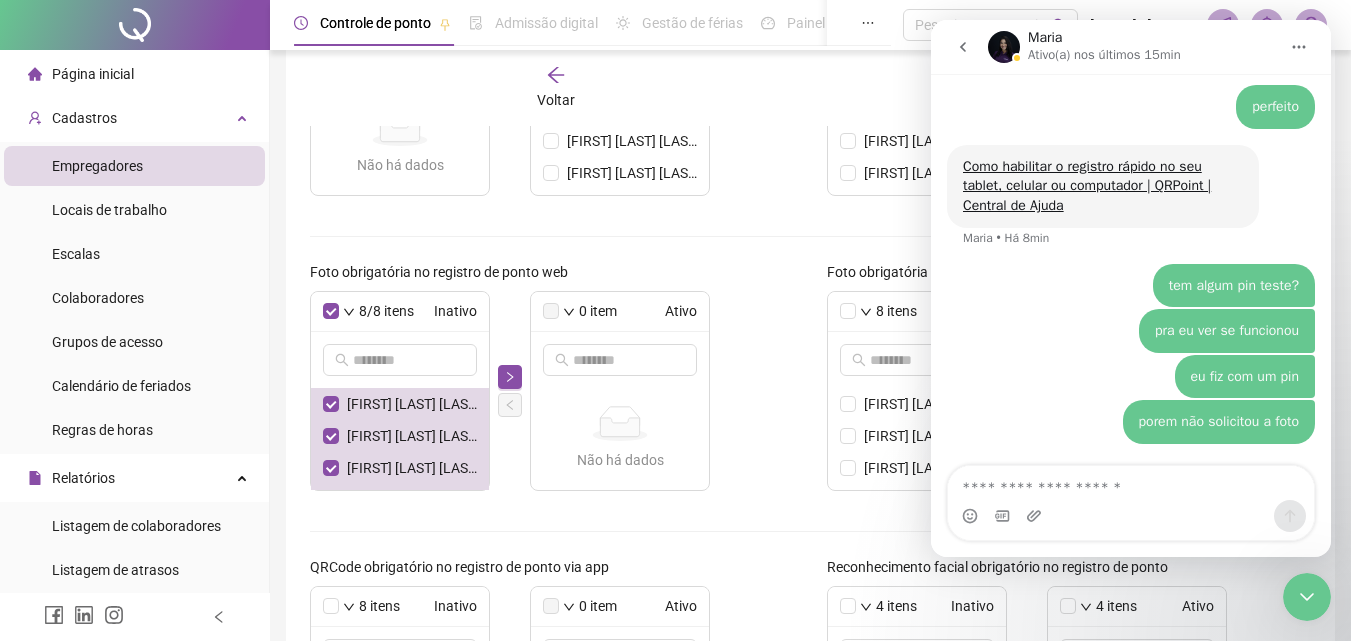 click at bounding box center [510, 391] 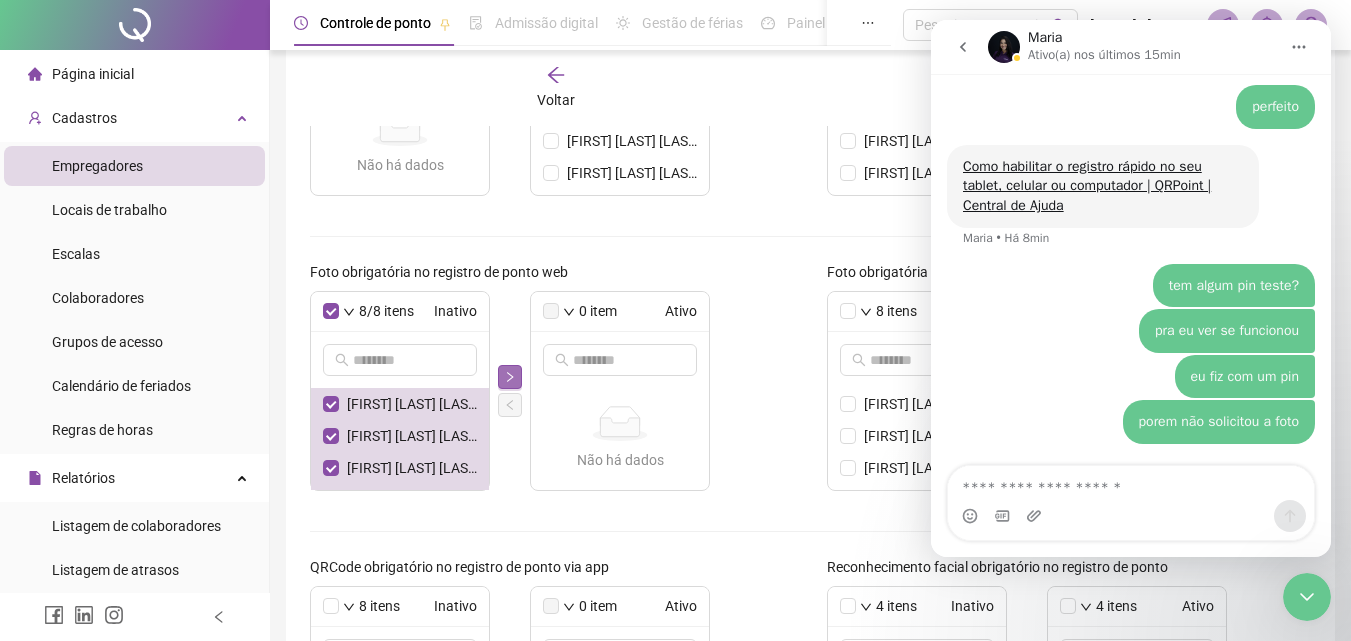 click 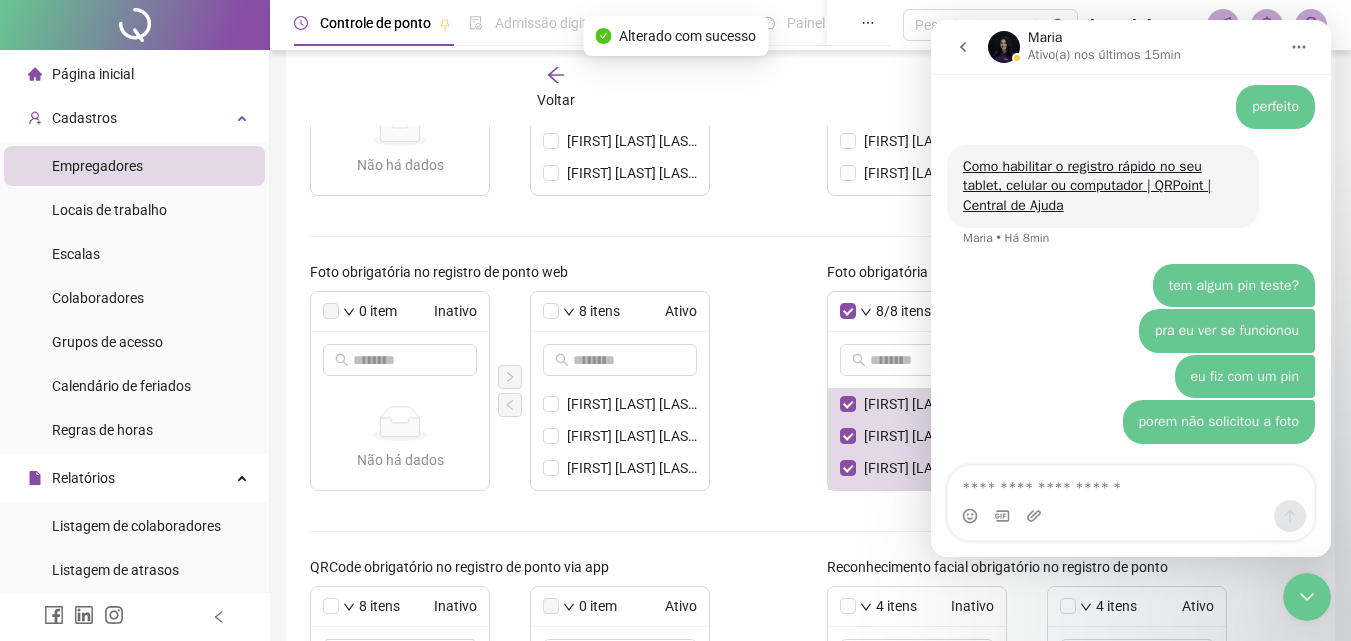 click 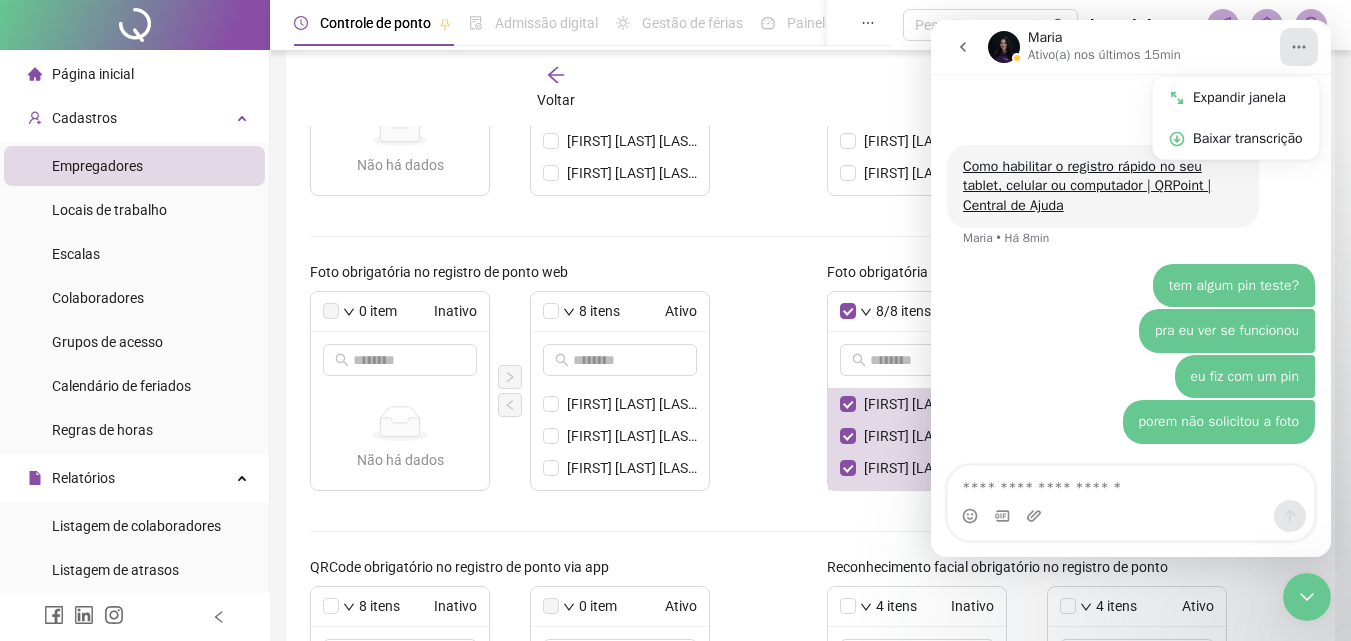 click at bounding box center [1307, 597] 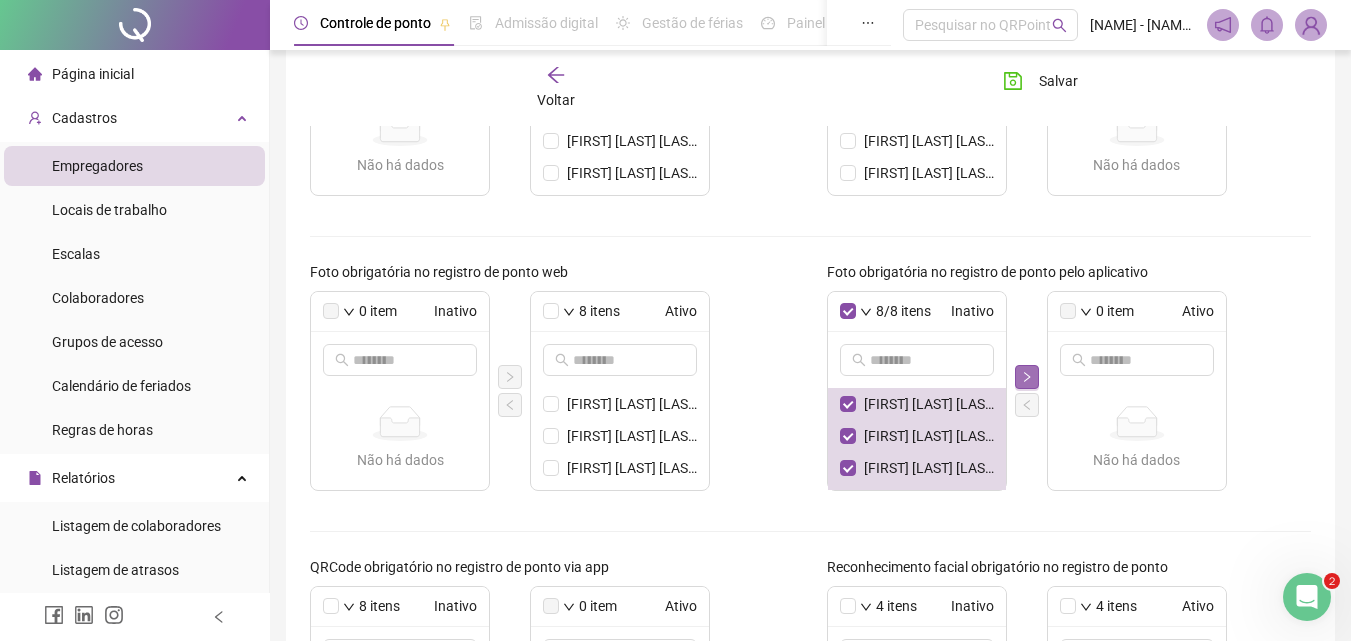 click 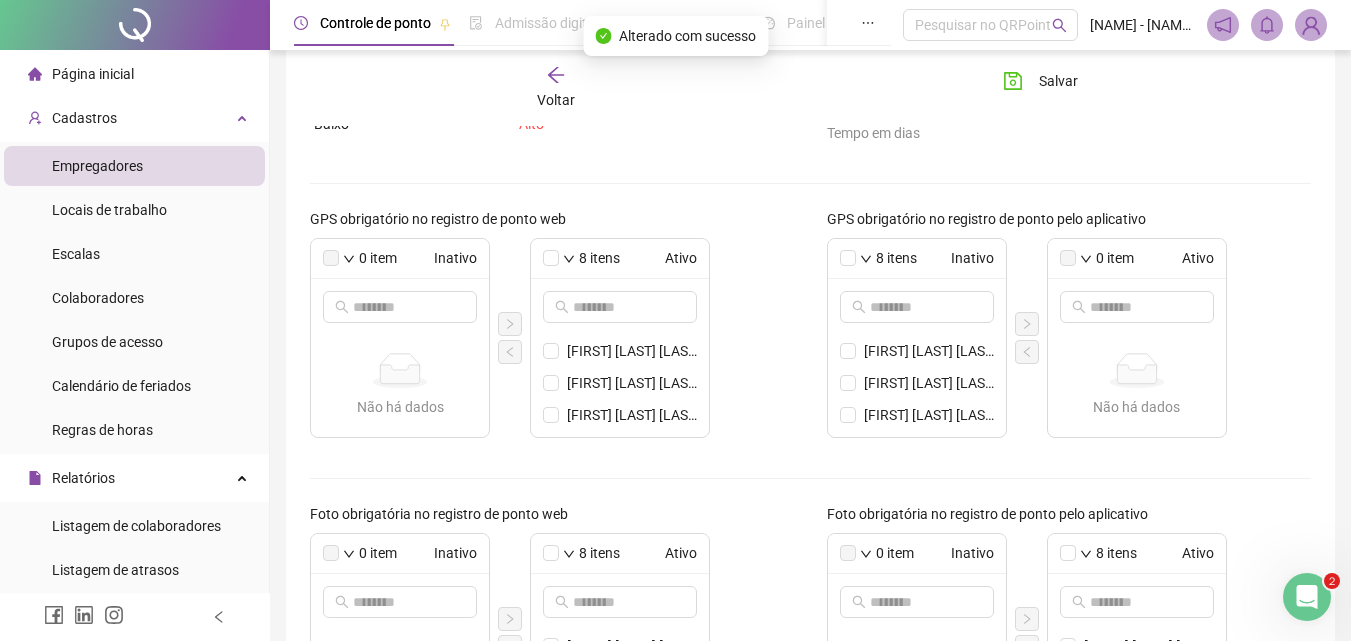 scroll, scrollTop: 200, scrollLeft: 0, axis: vertical 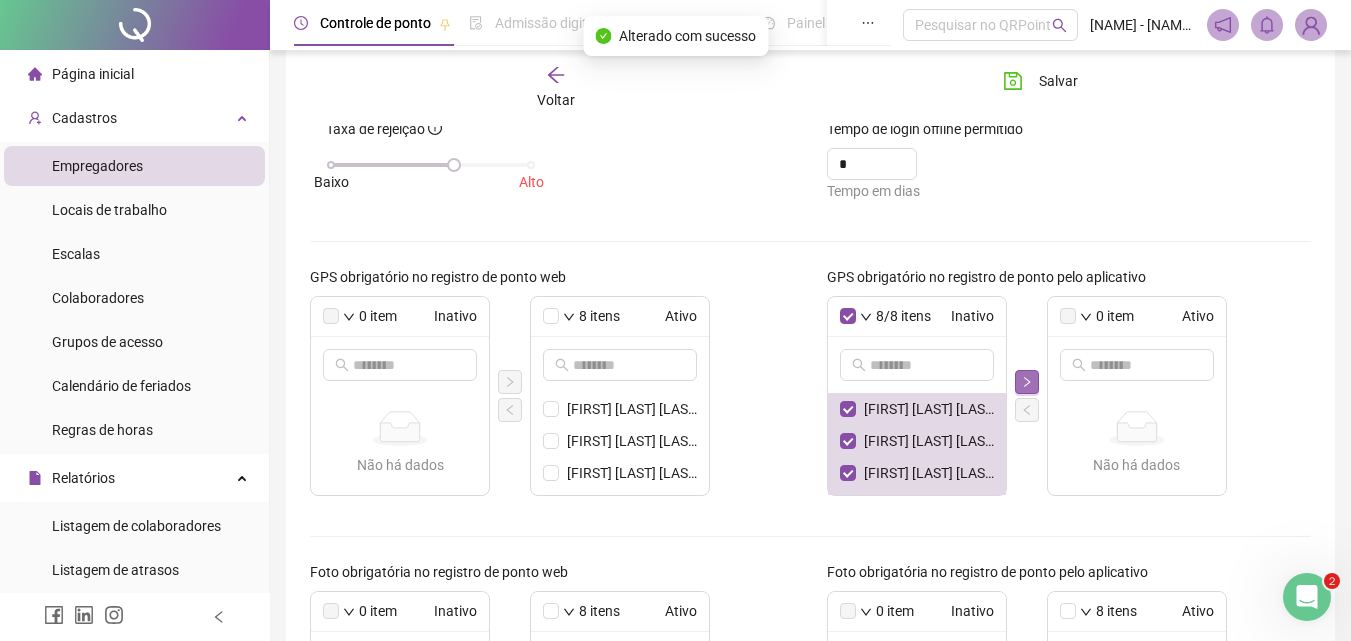 click at bounding box center [1027, 382] 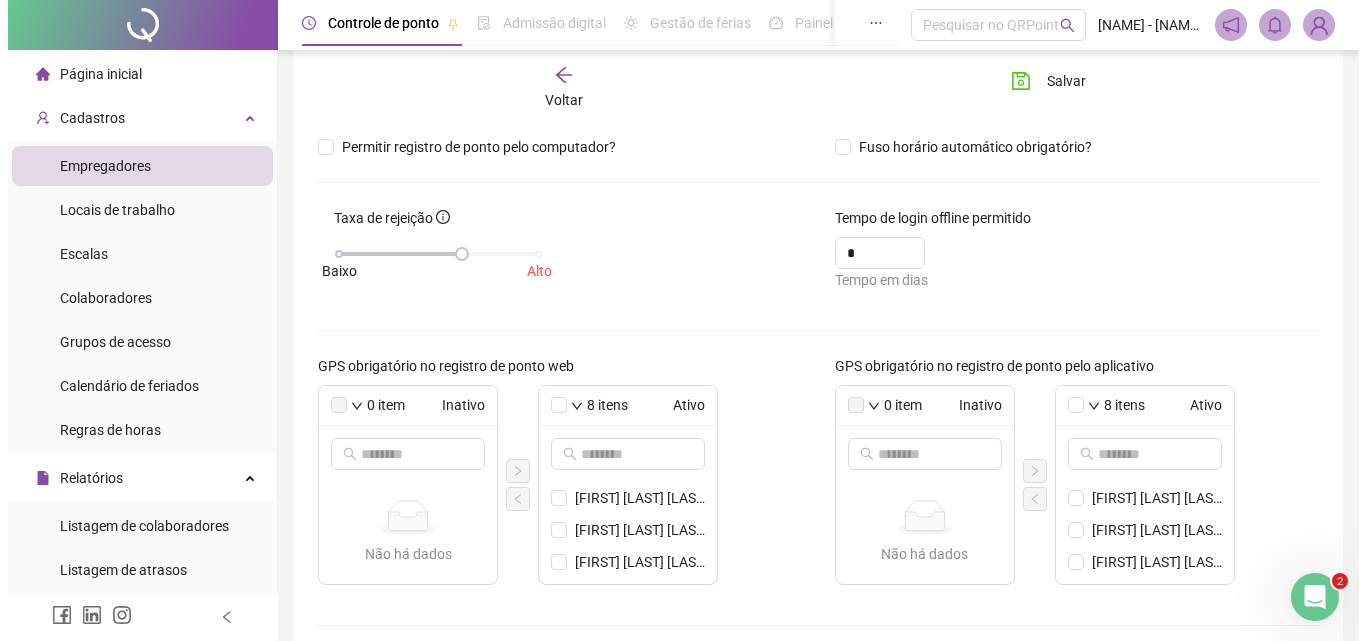 scroll, scrollTop: 0, scrollLeft: 0, axis: both 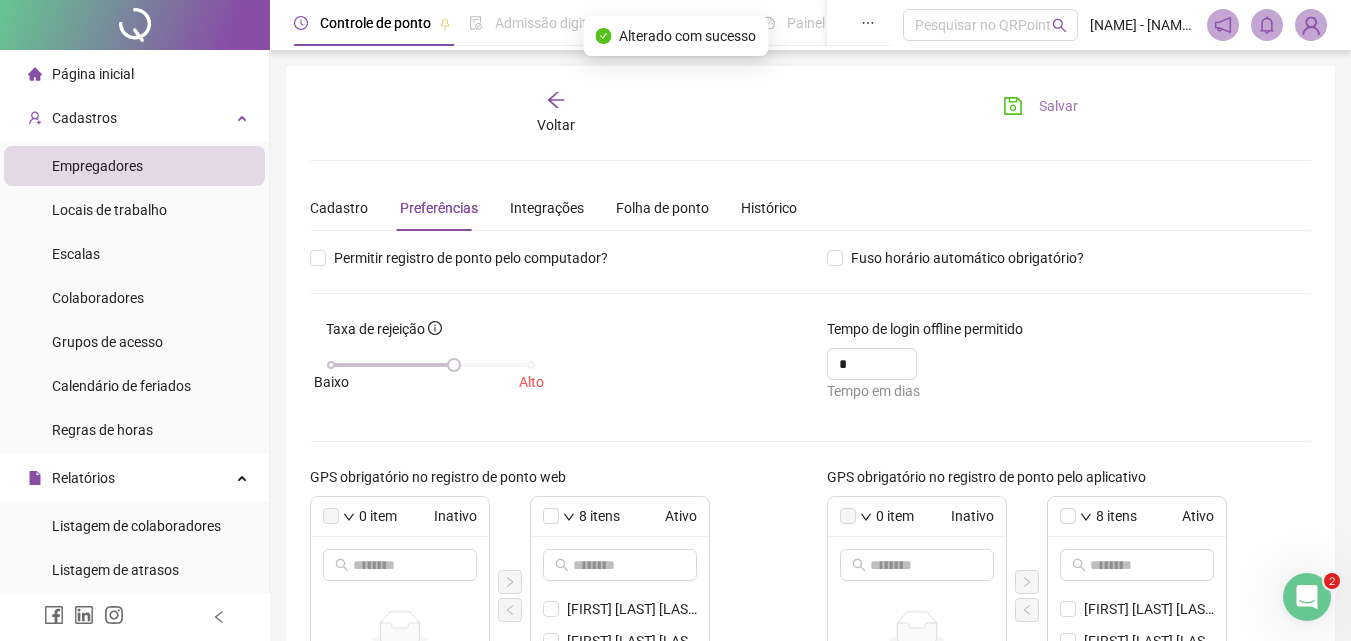 click 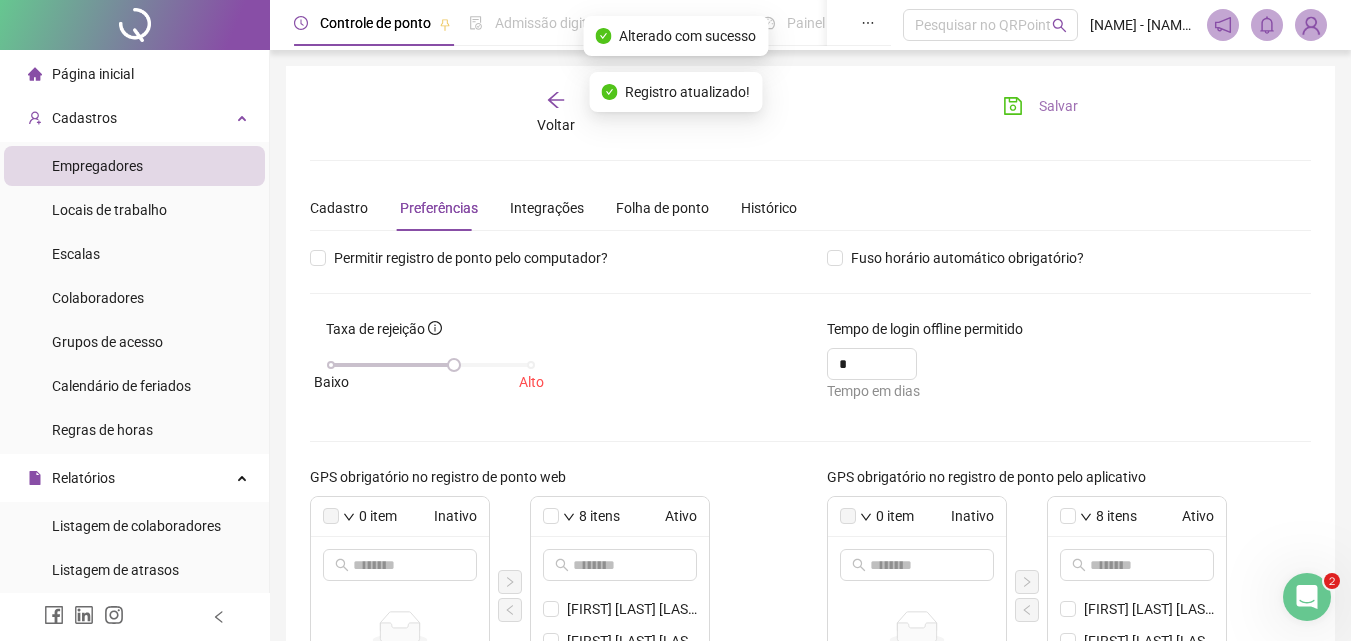 click on "Salvar" at bounding box center [1058, 106] 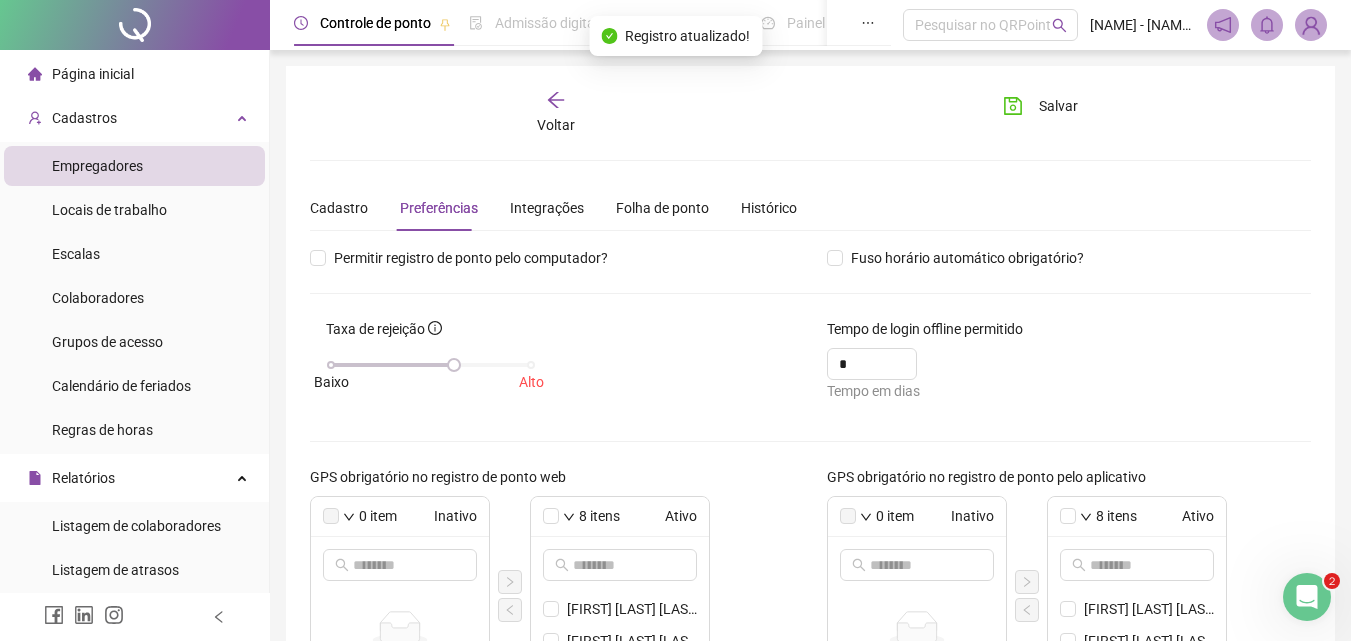 click on "Voltar" at bounding box center (557, 113) 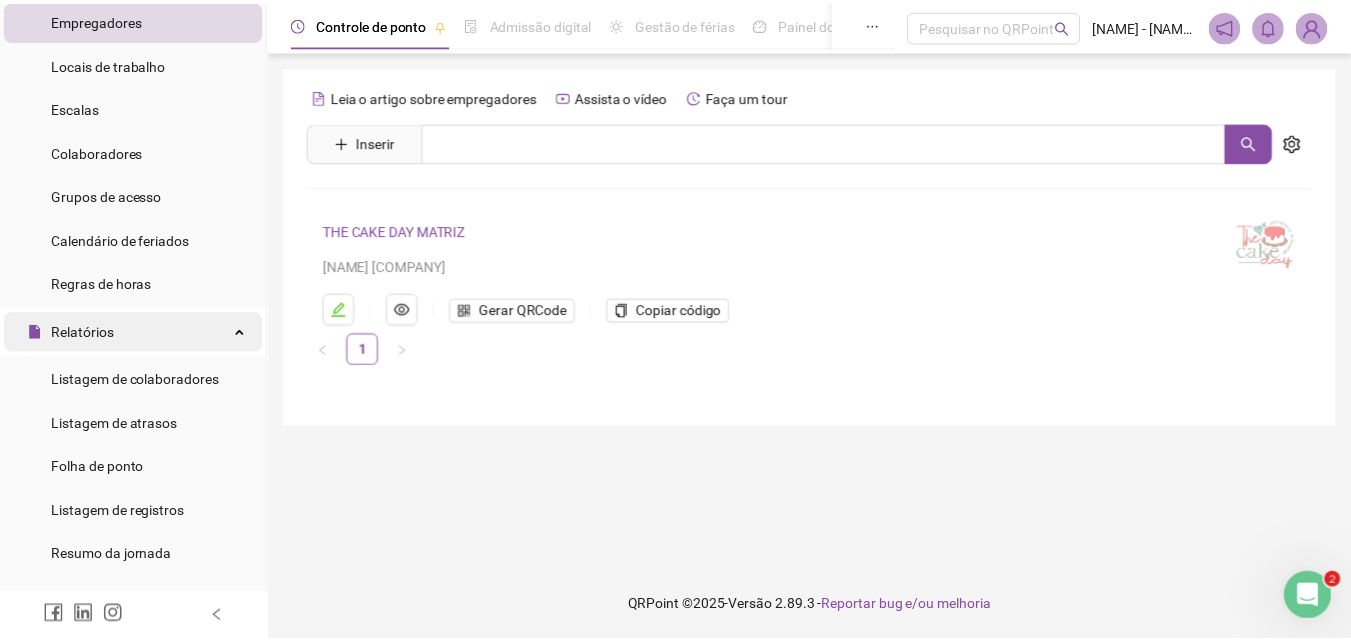 scroll, scrollTop: 200, scrollLeft: 0, axis: vertical 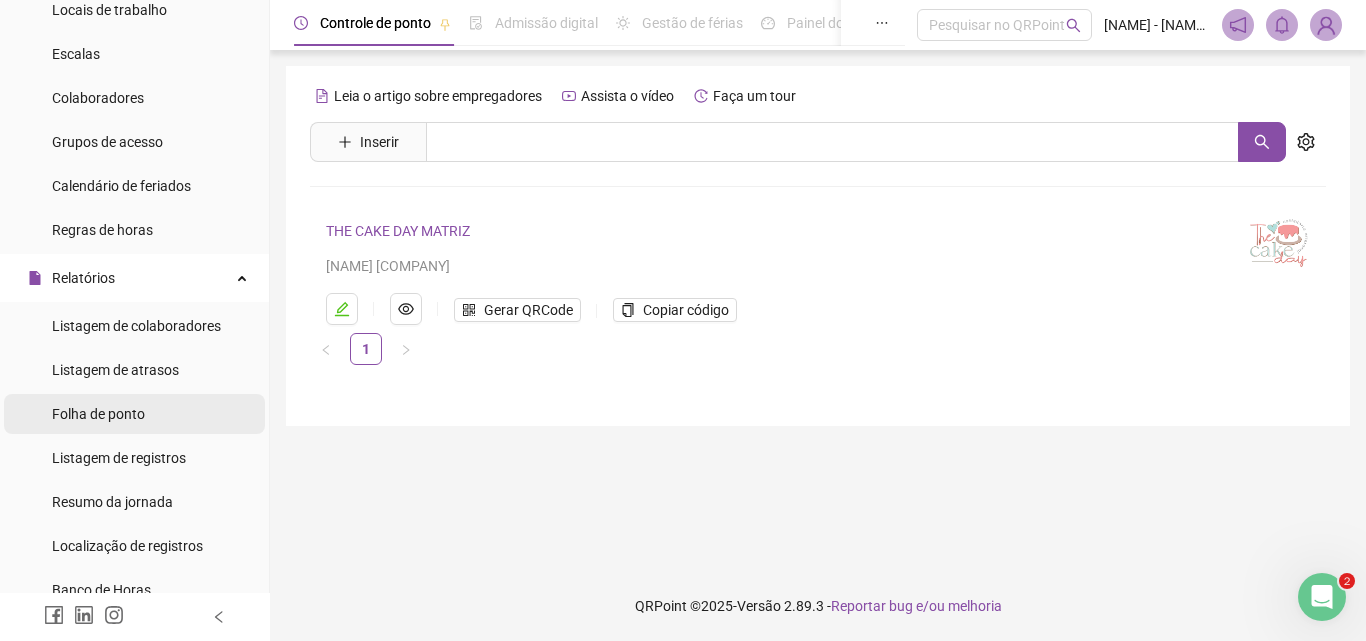 click on "Folha de ponto" at bounding box center [98, 414] 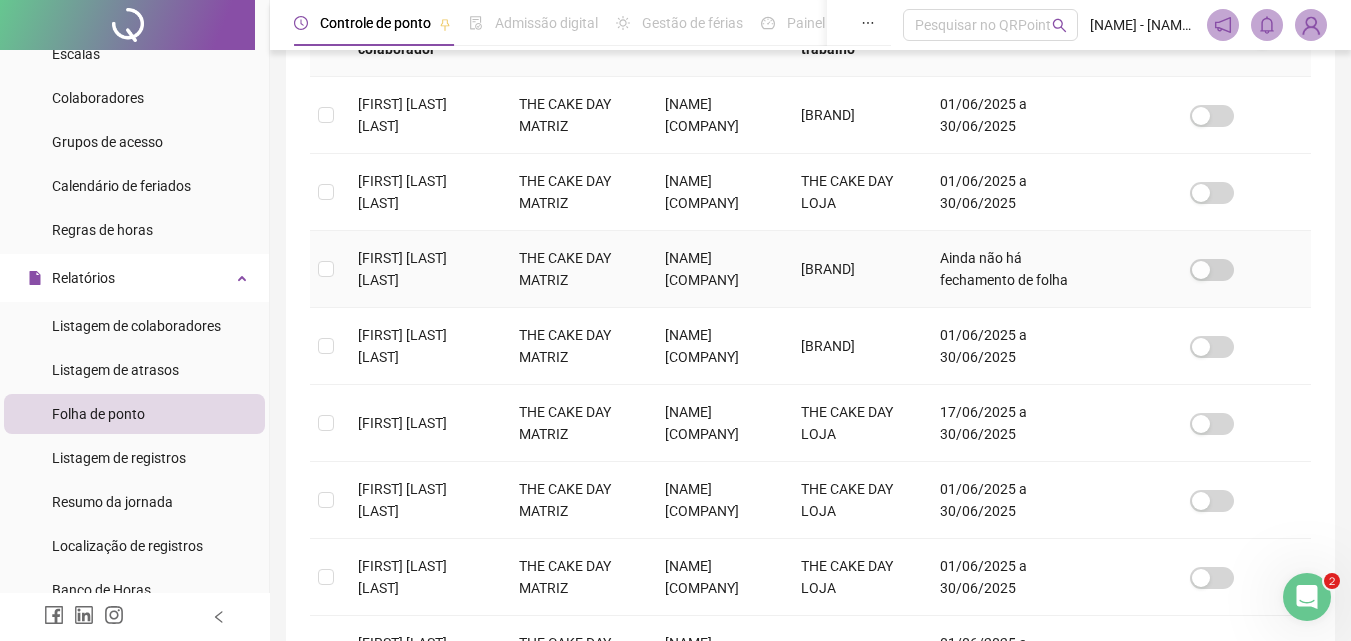 scroll, scrollTop: 495, scrollLeft: 0, axis: vertical 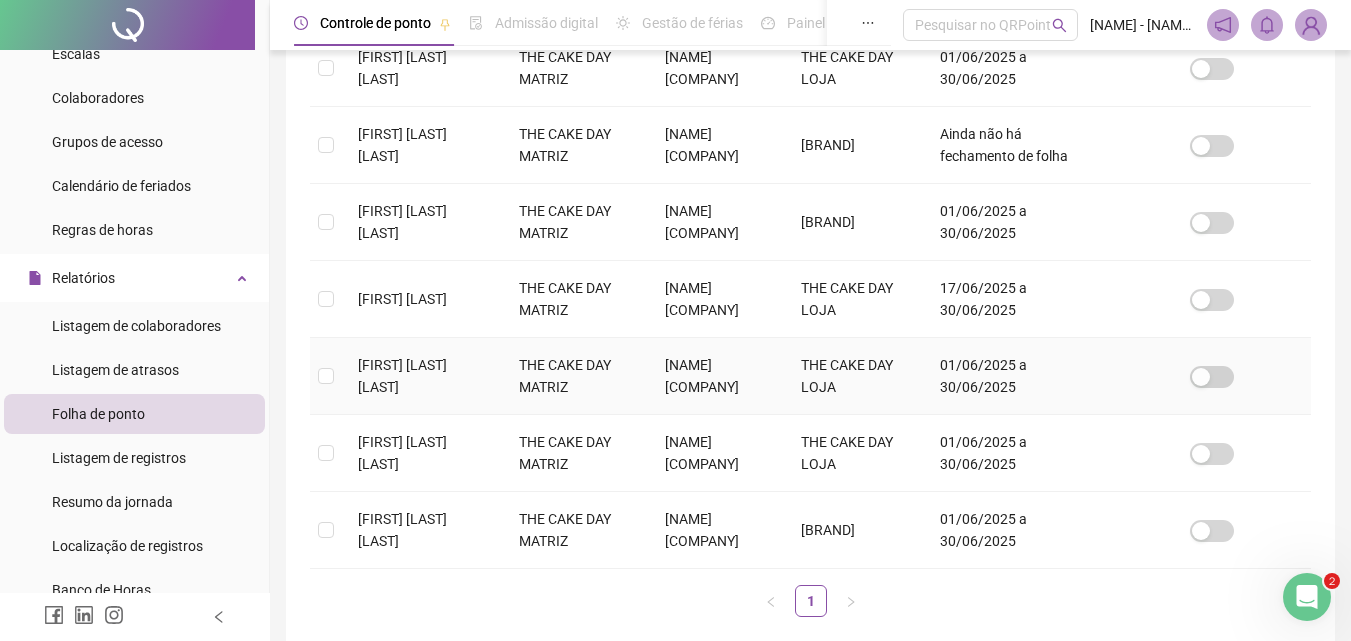 click on "[FIRST] [LAST] [LAST]" at bounding box center [402, 376] 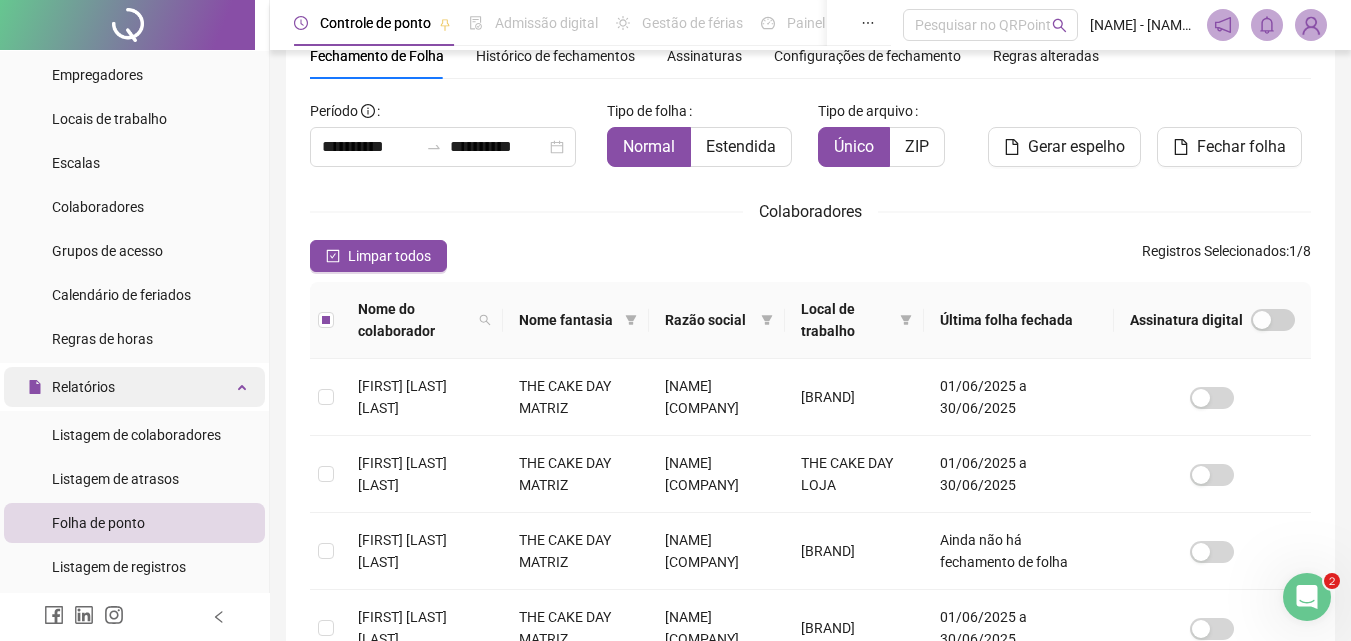 scroll, scrollTop: 0, scrollLeft: 0, axis: both 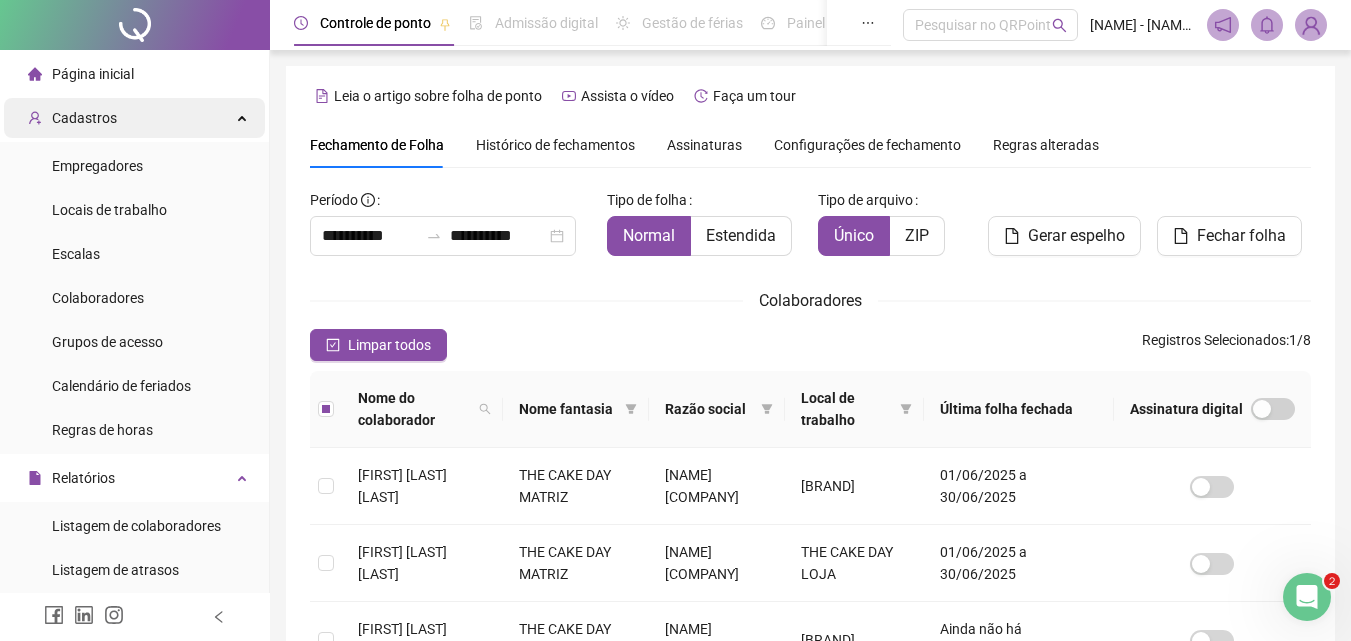click on "Cadastros" at bounding box center [84, 118] 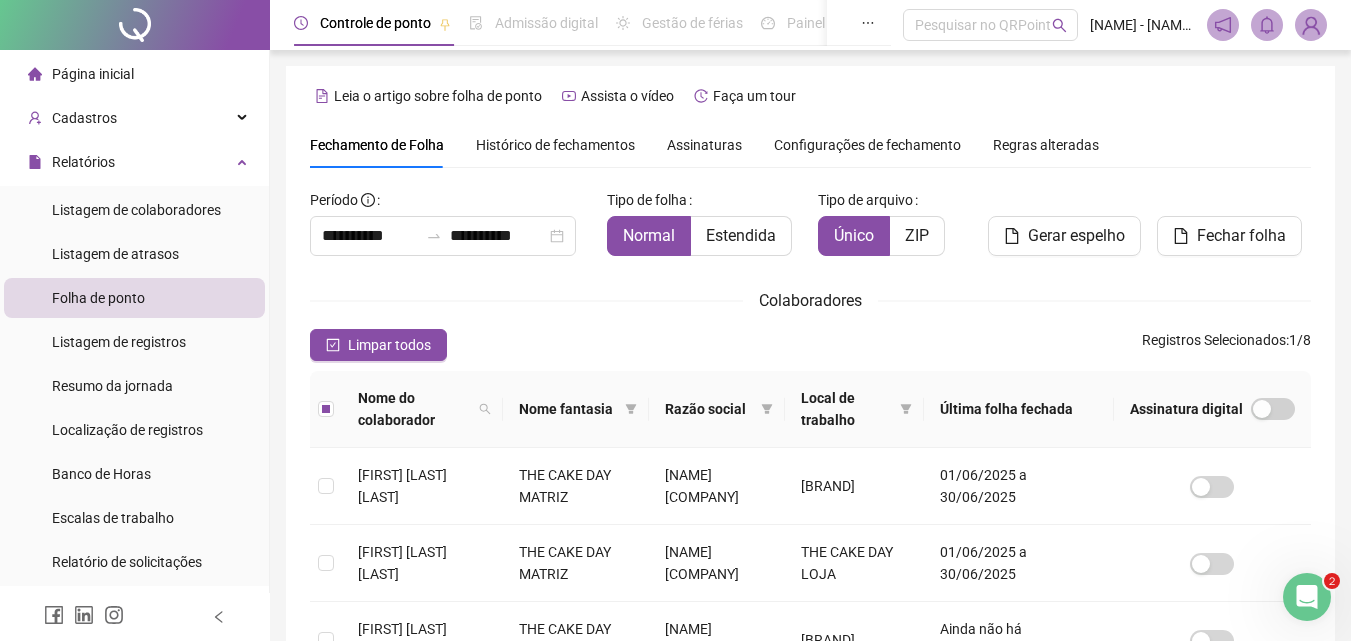 click on "Página inicial" at bounding box center [81, 74] 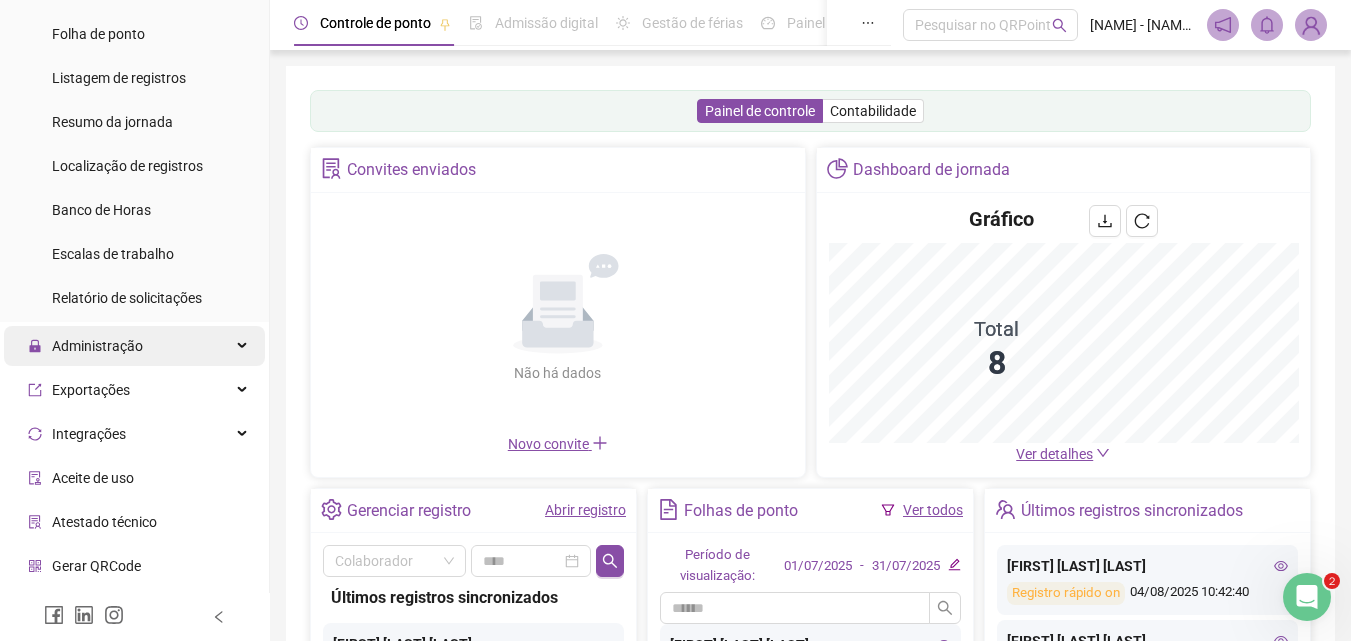 scroll, scrollTop: 336, scrollLeft: 0, axis: vertical 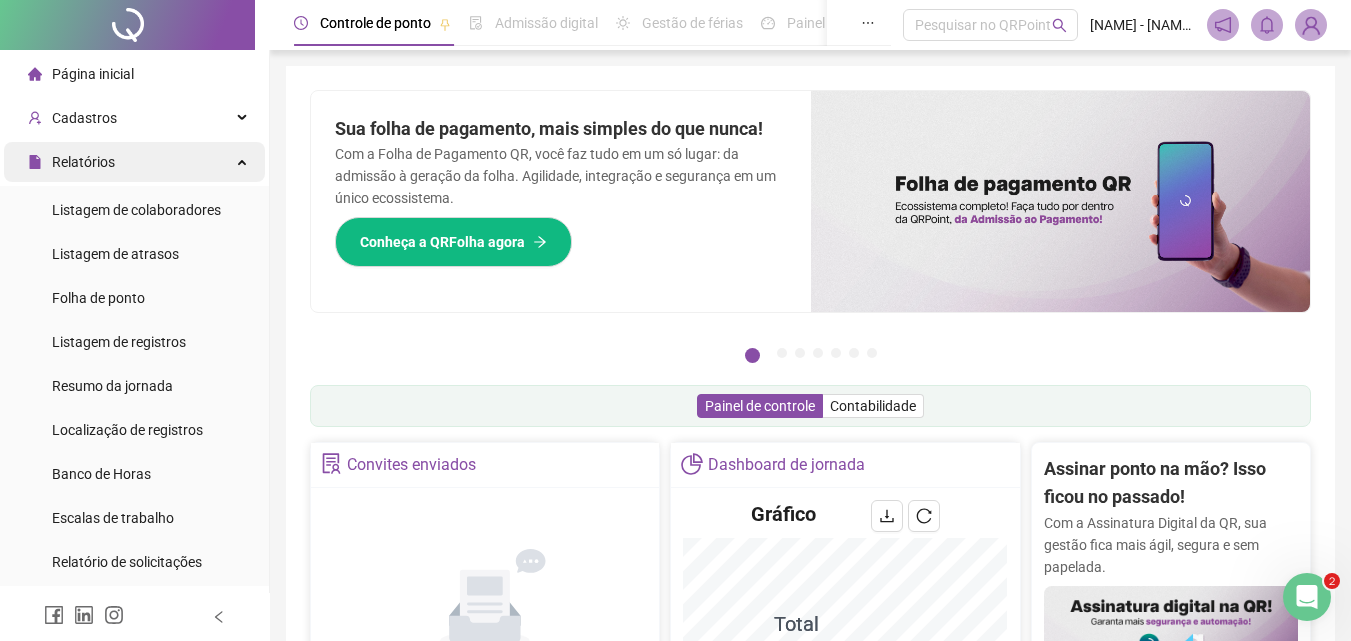 click on "Relatórios" at bounding box center (134, 162) 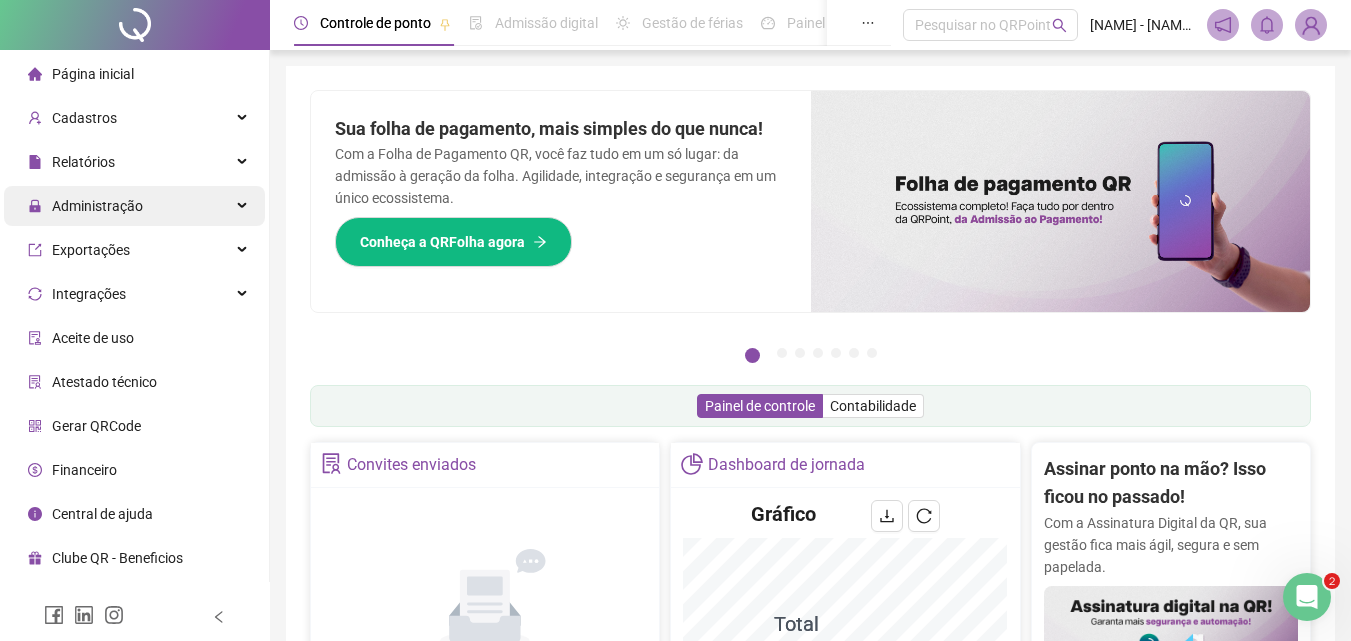 click on "Administração" at bounding box center (85, 206) 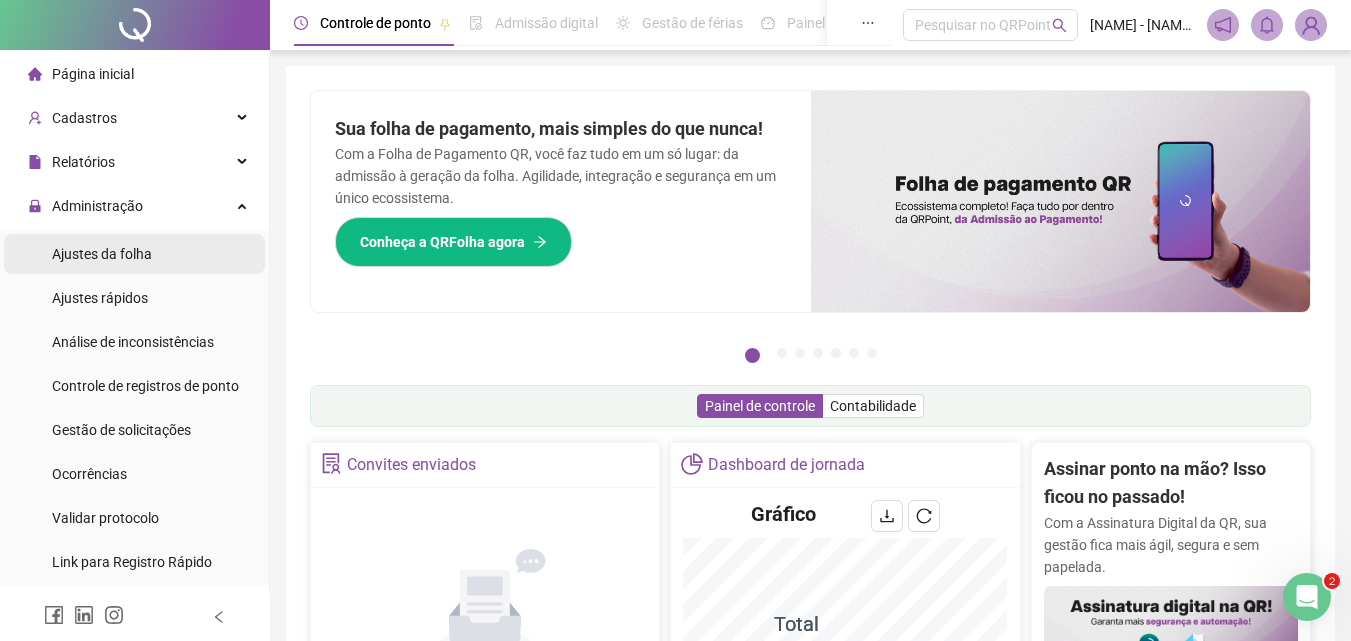 click on "Ajustes da folha" at bounding box center (102, 254) 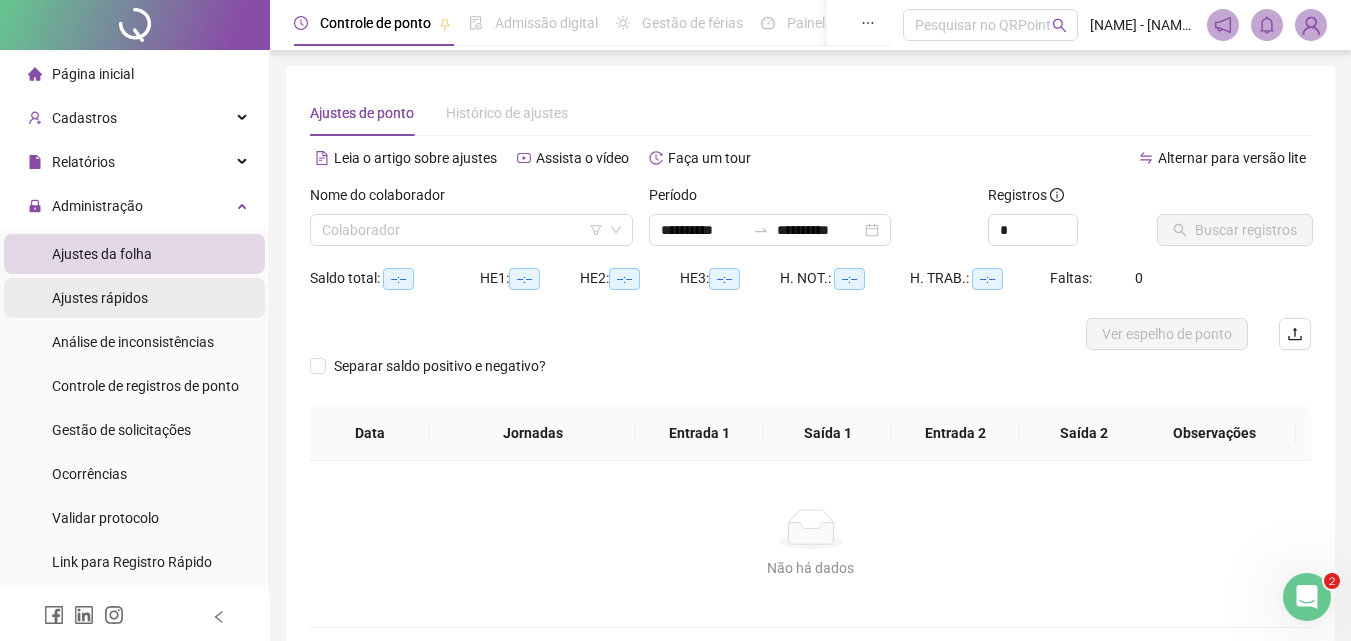 click on "Ajustes rápidos" at bounding box center (100, 298) 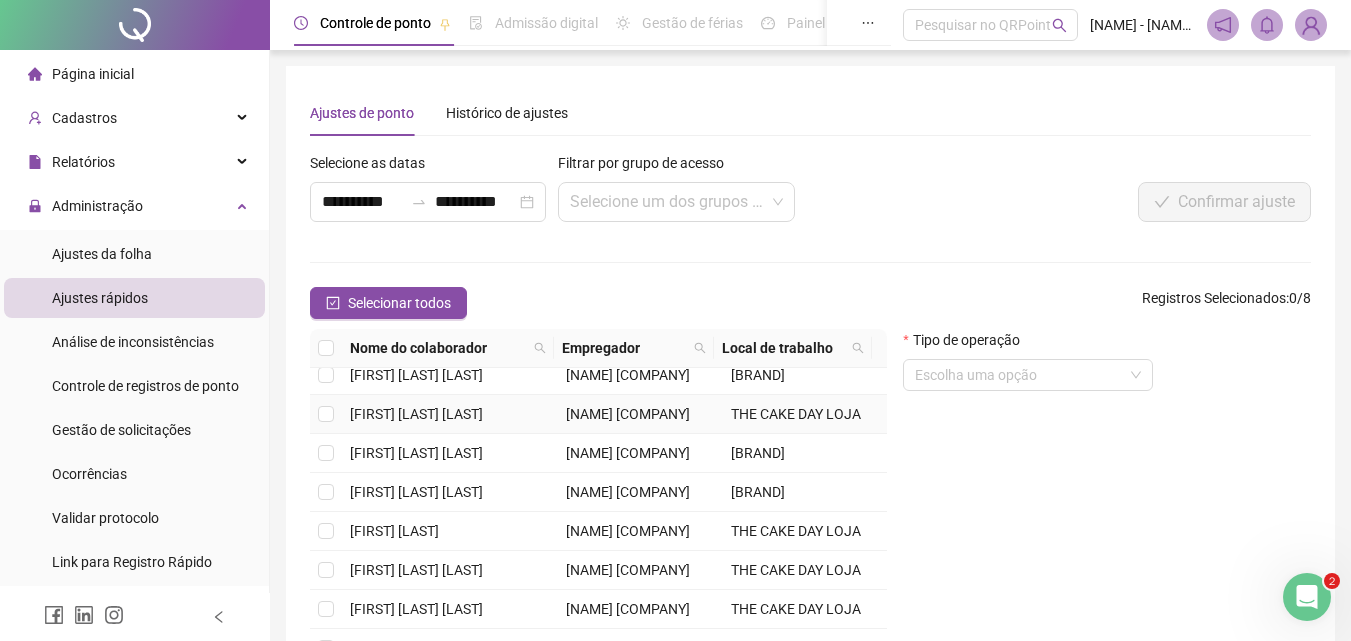 scroll, scrollTop: 188, scrollLeft: 0, axis: vertical 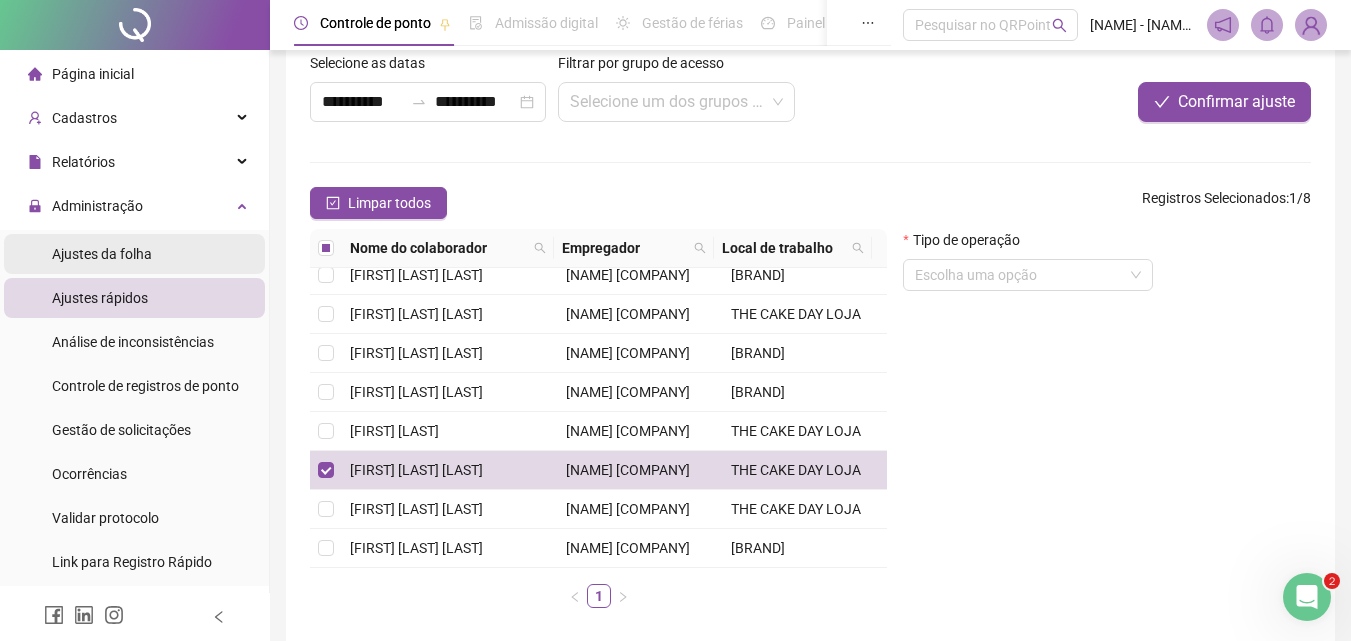 click on "Ajustes da folha" at bounding box center (102, 254) 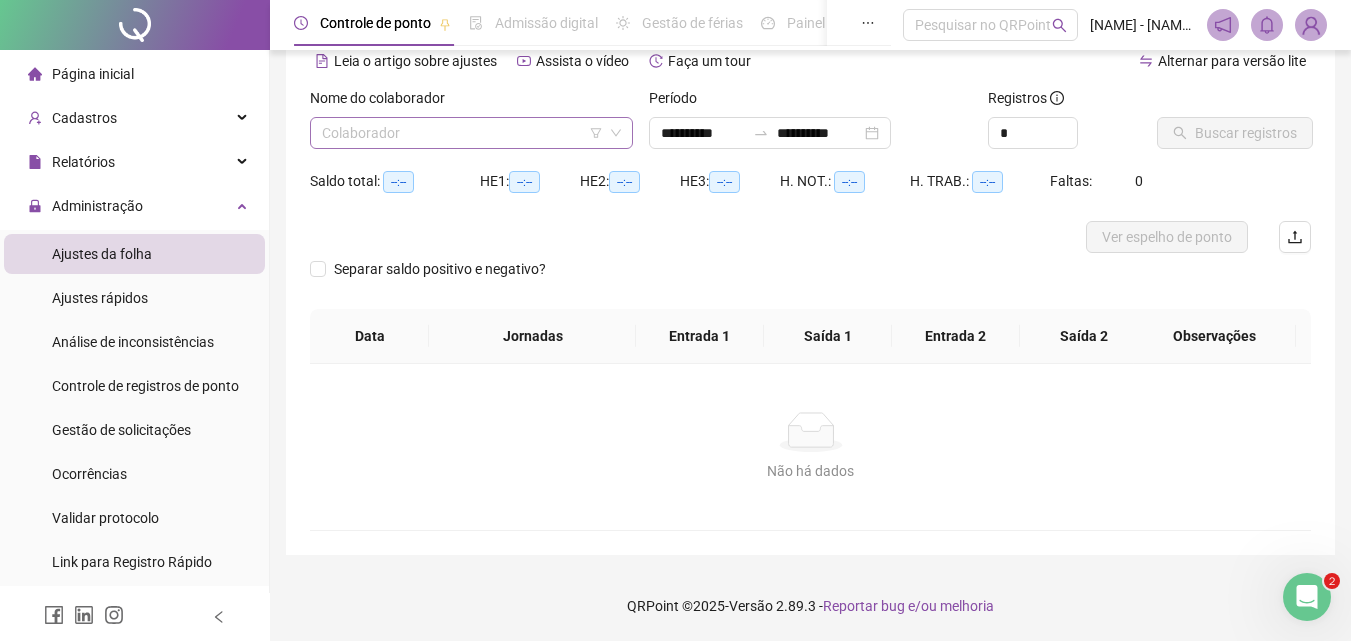 drag, startPoint x: 470, startPoint y: 112, endPoint x: 477, endPoint y: 123, distance: 13.038404 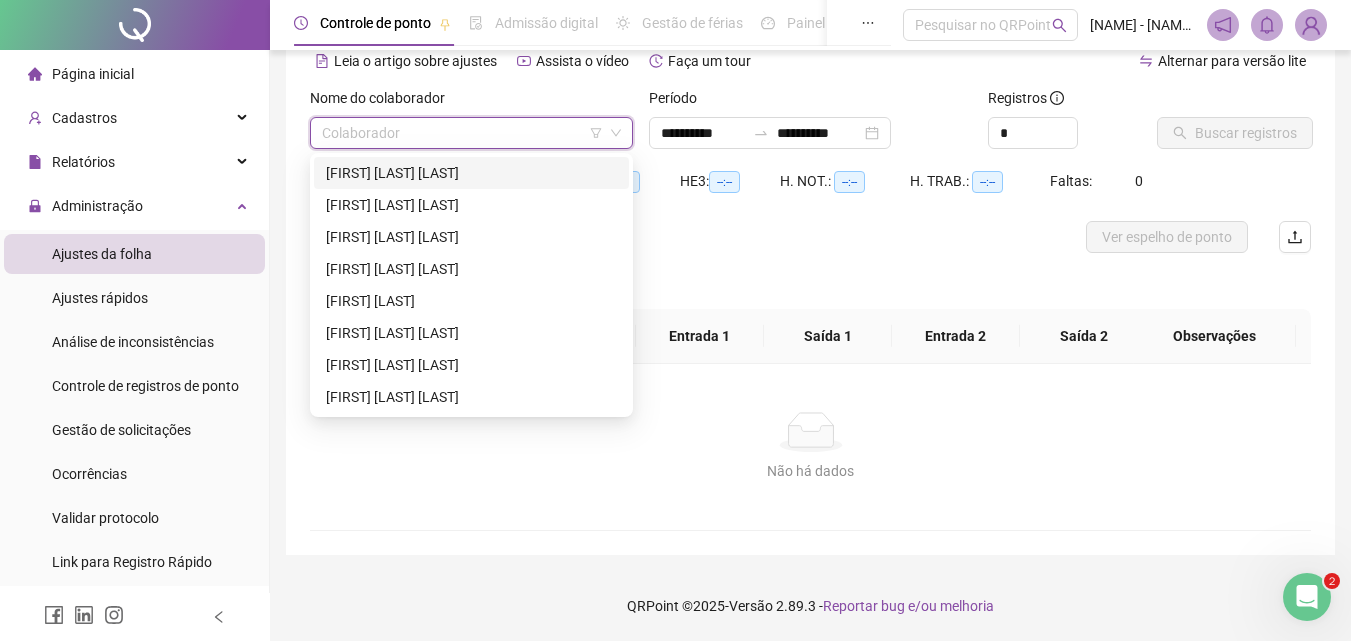 click at bounding box center [462, 133] 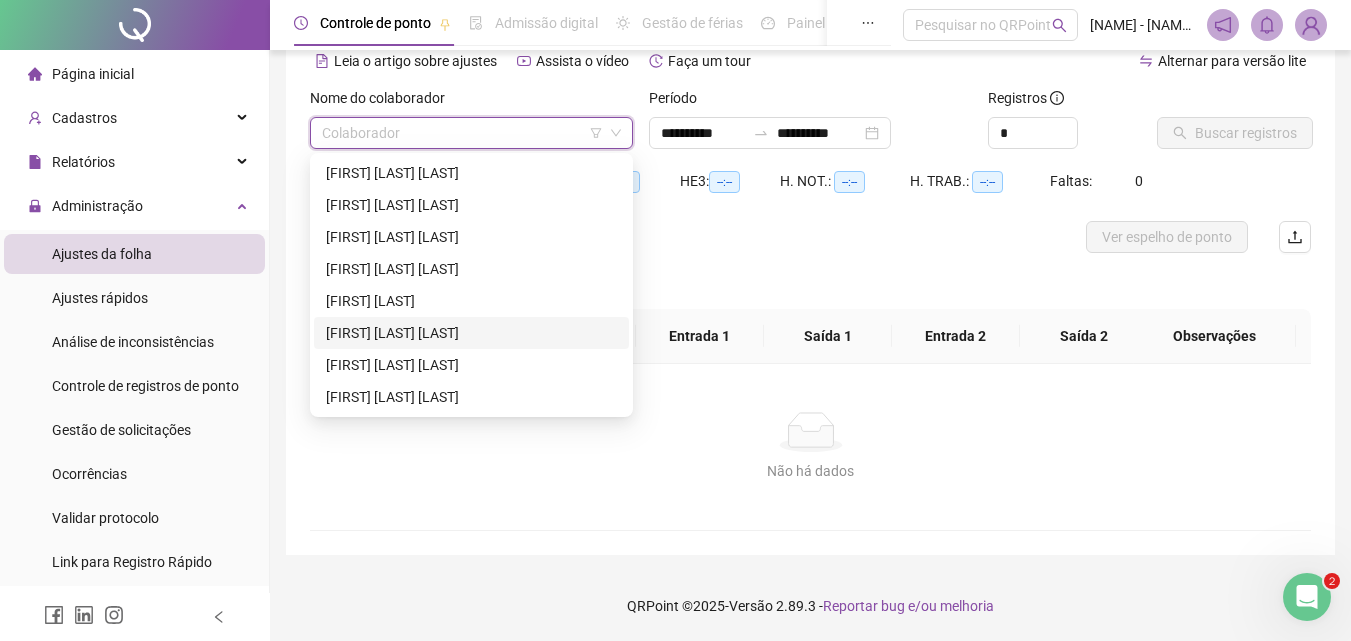 click on "[FIRST] [LAST] [LAST]" at bounding box center (471, 333) 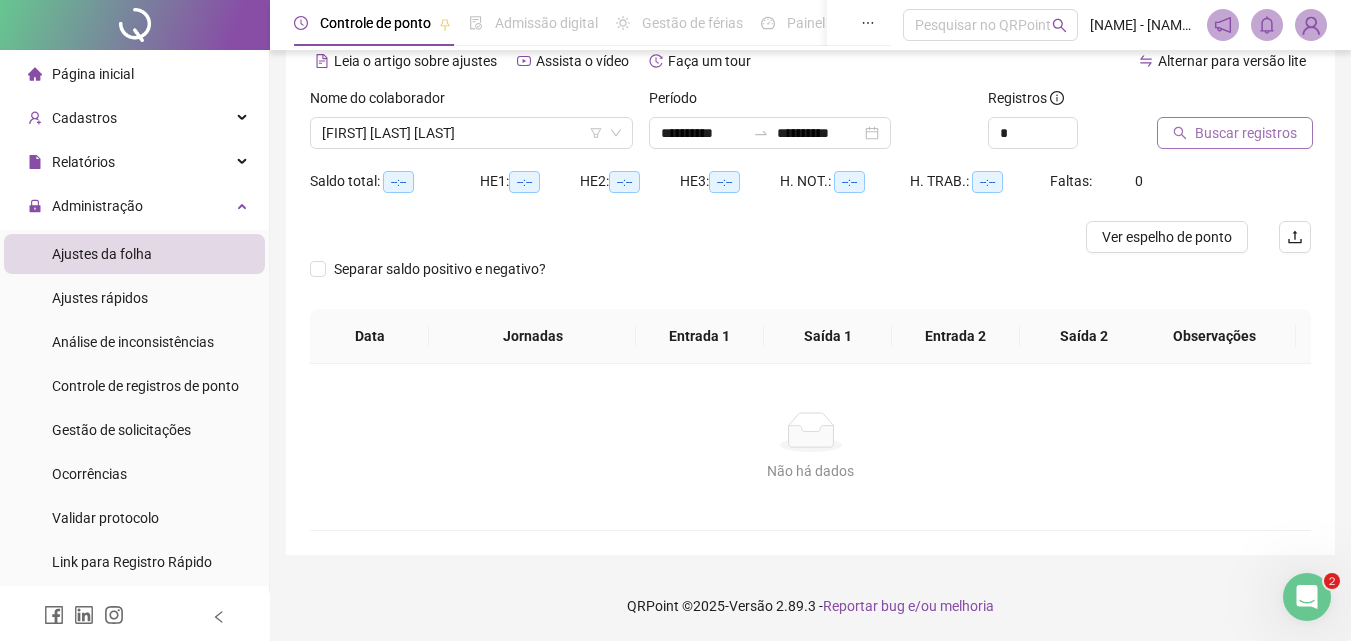 click on "Buscar registros" at bounding box center (1246, 133) 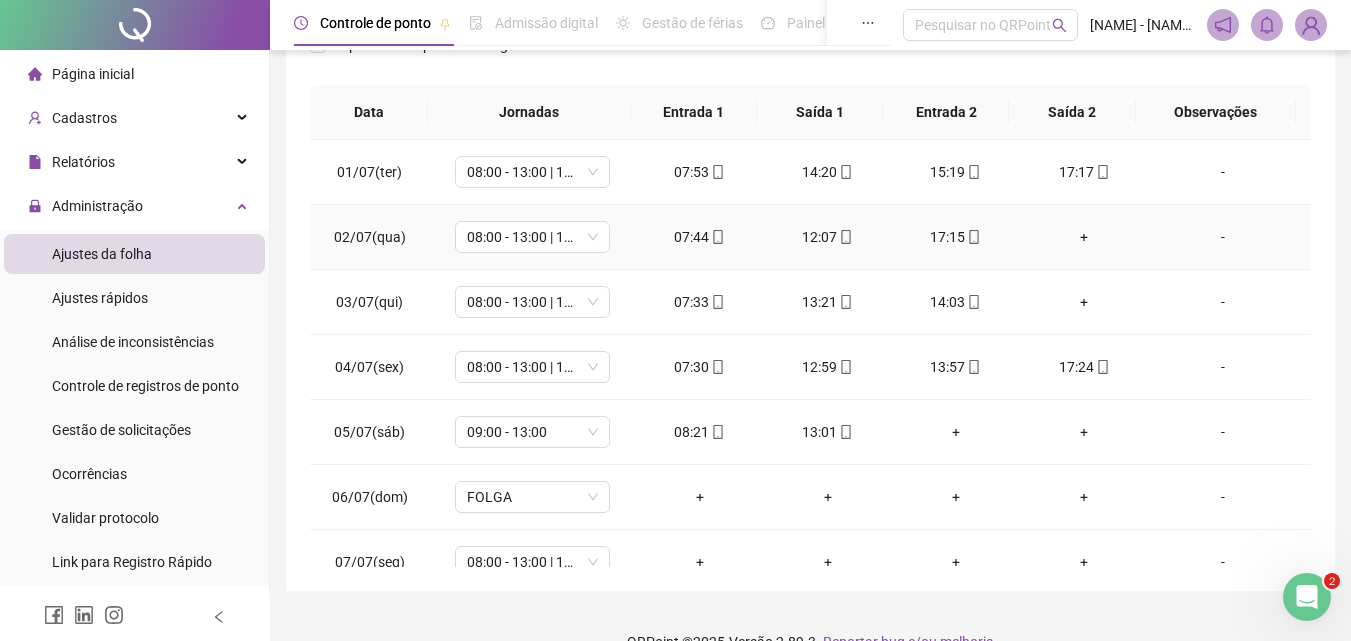scroll, scrollTop: 381, scrollLeft: 0, axis: vertical 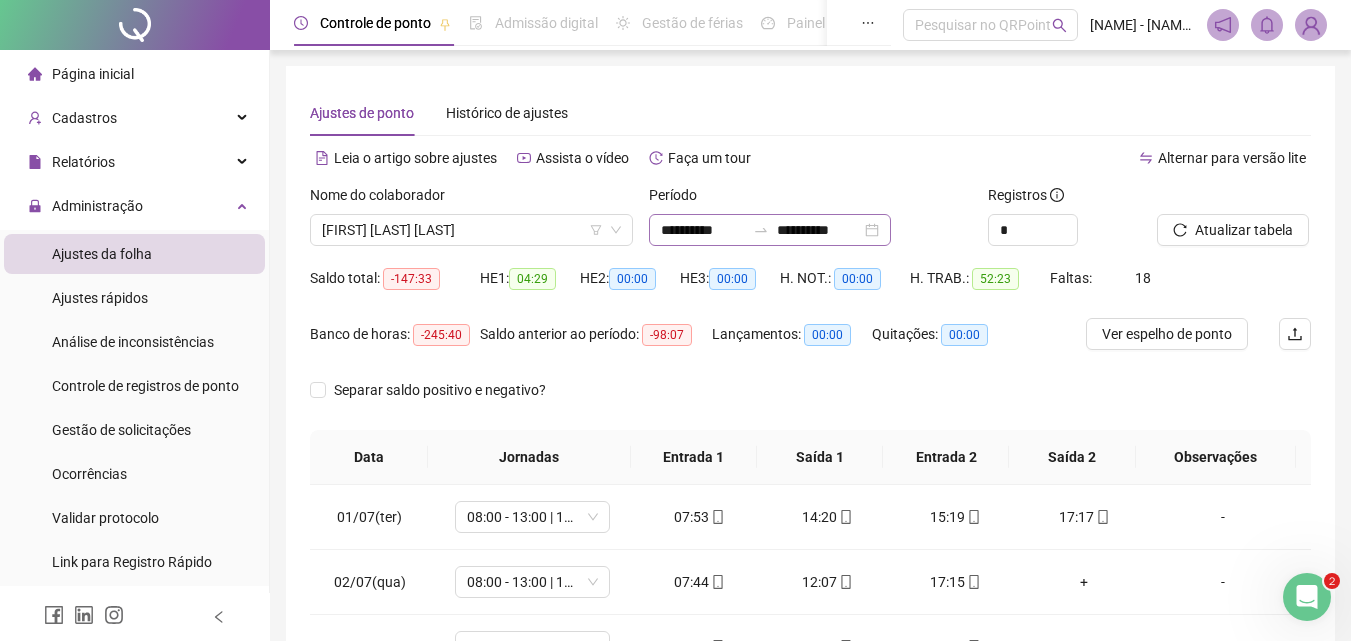 click 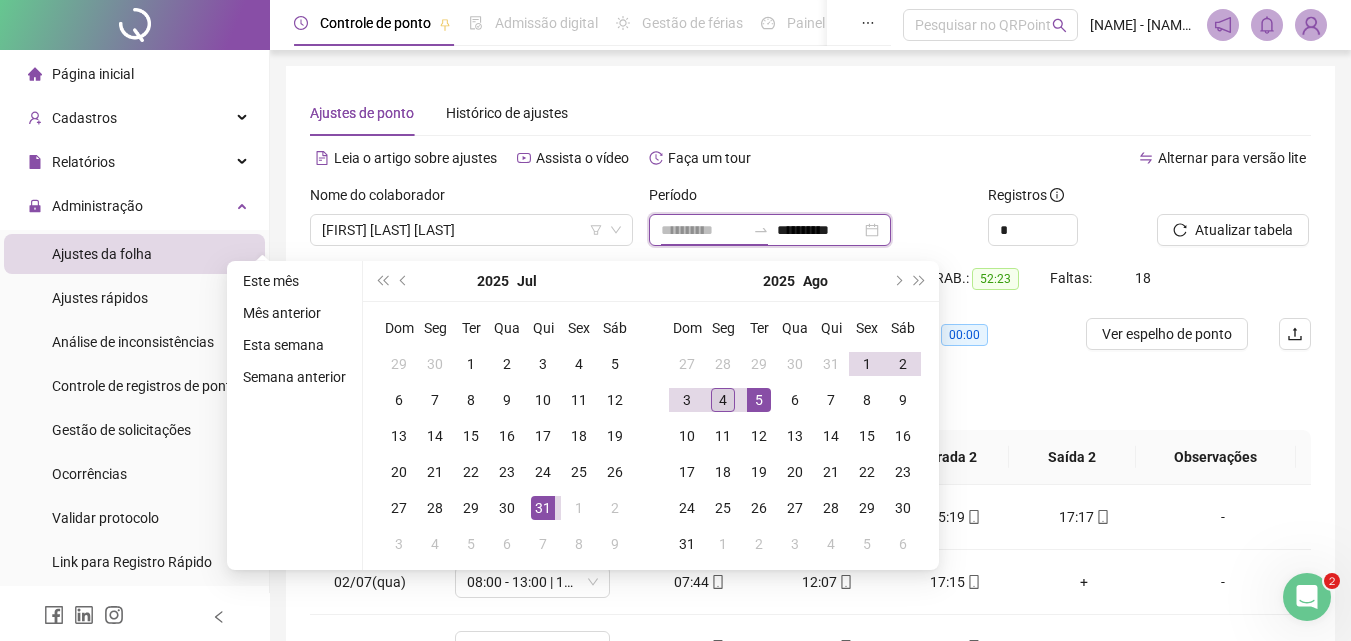 type on "**********" 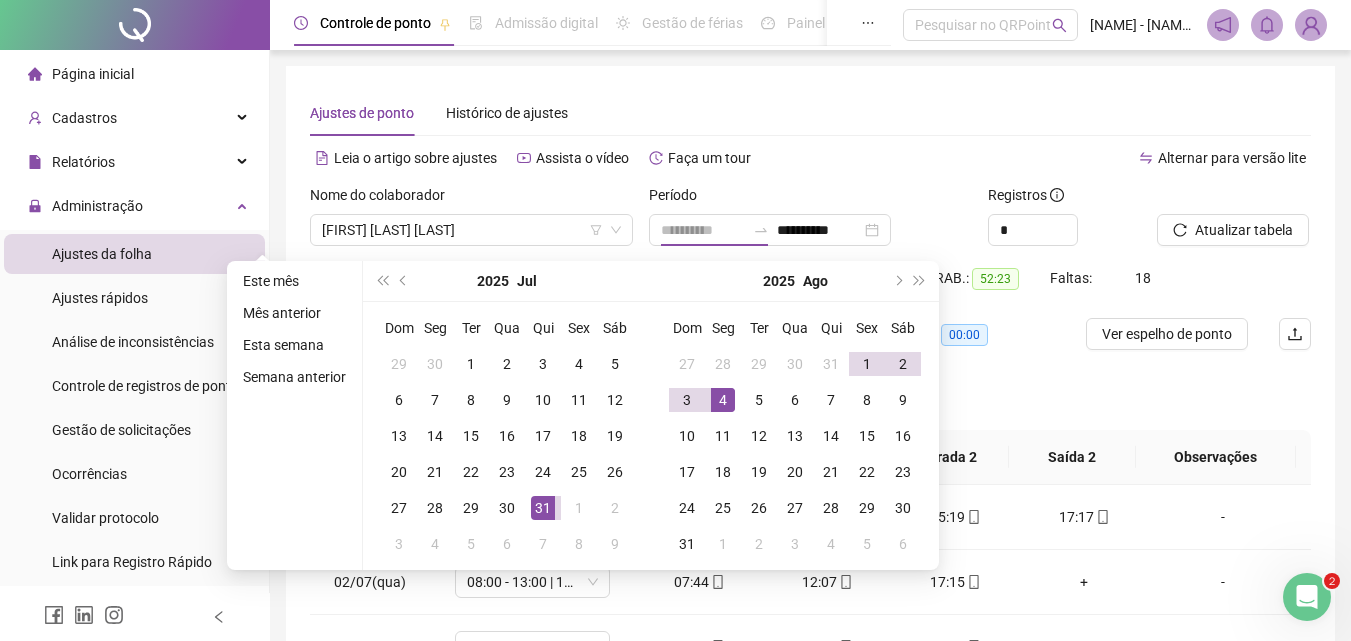 click on "4" at bounding box center (723, 400) 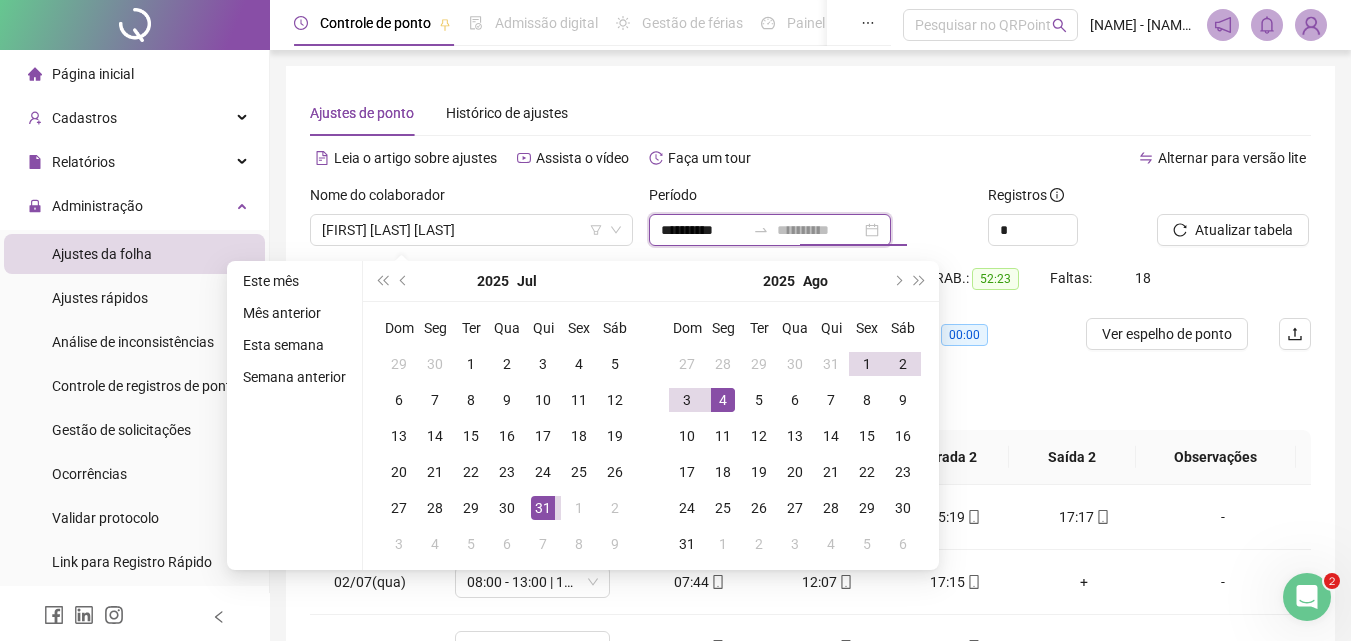 type on "**********" 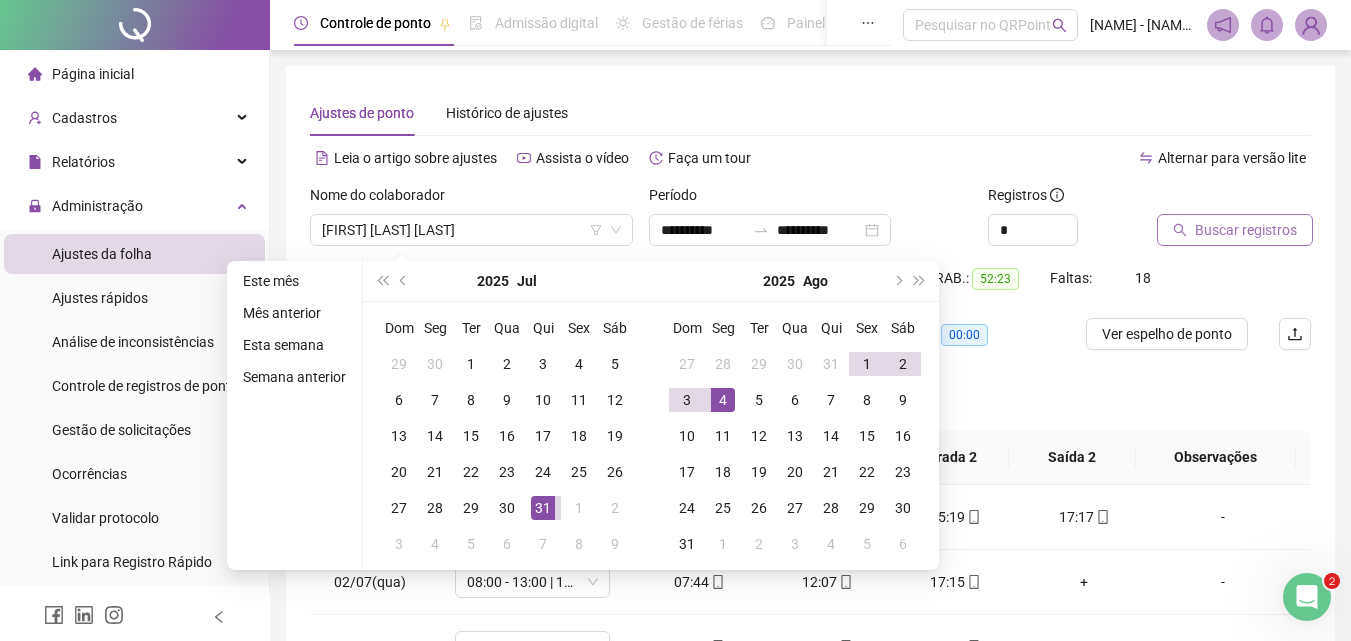 type on "**********" 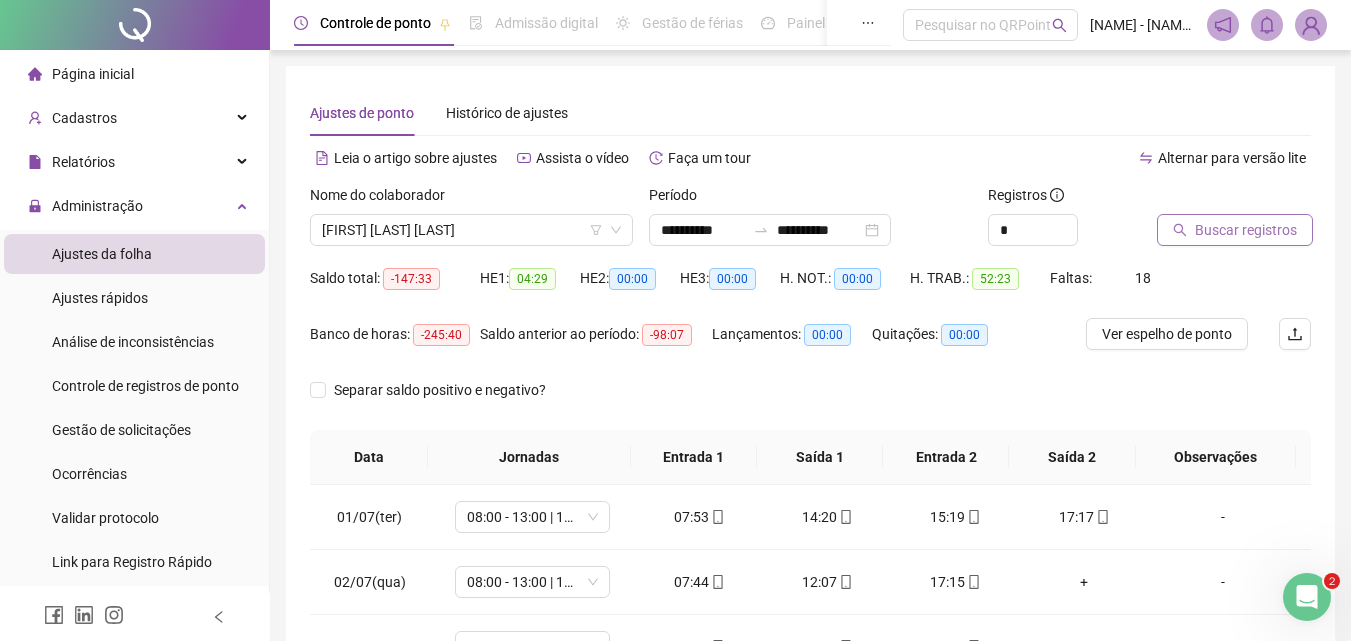 click on "Buscar registros" at bounding box center (1246, 230) 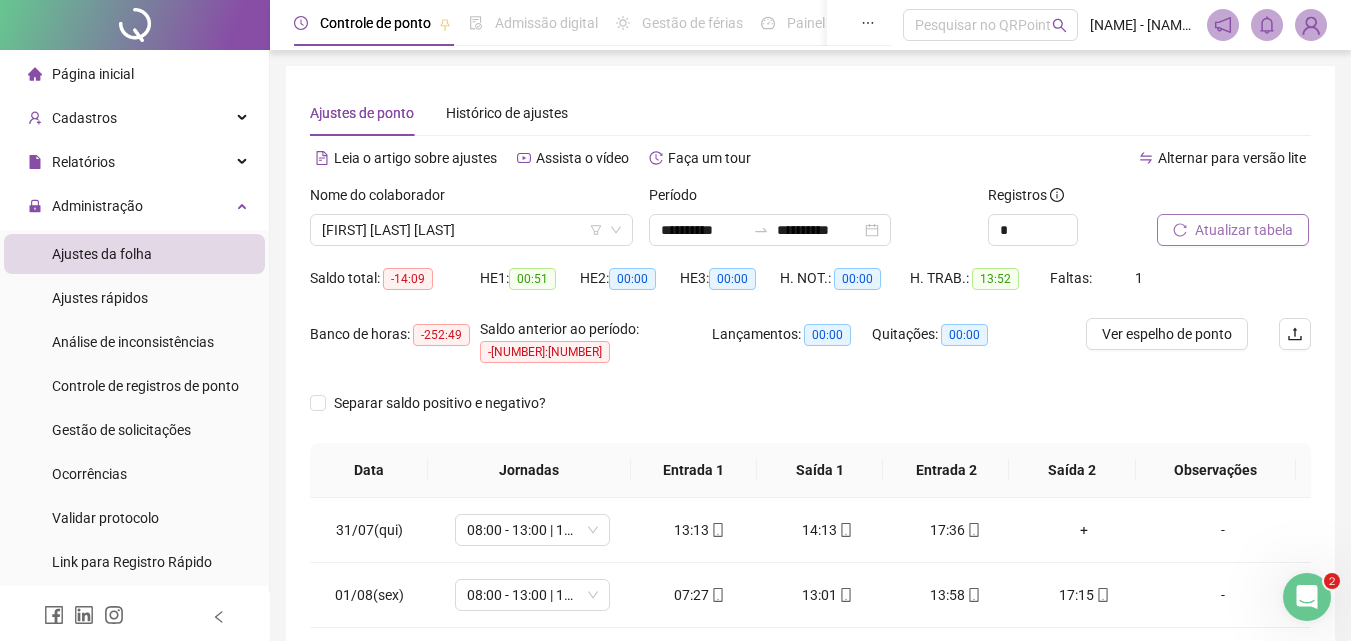 scroll, scrollTop: 279, scrollLeft: 0, axis: vertical 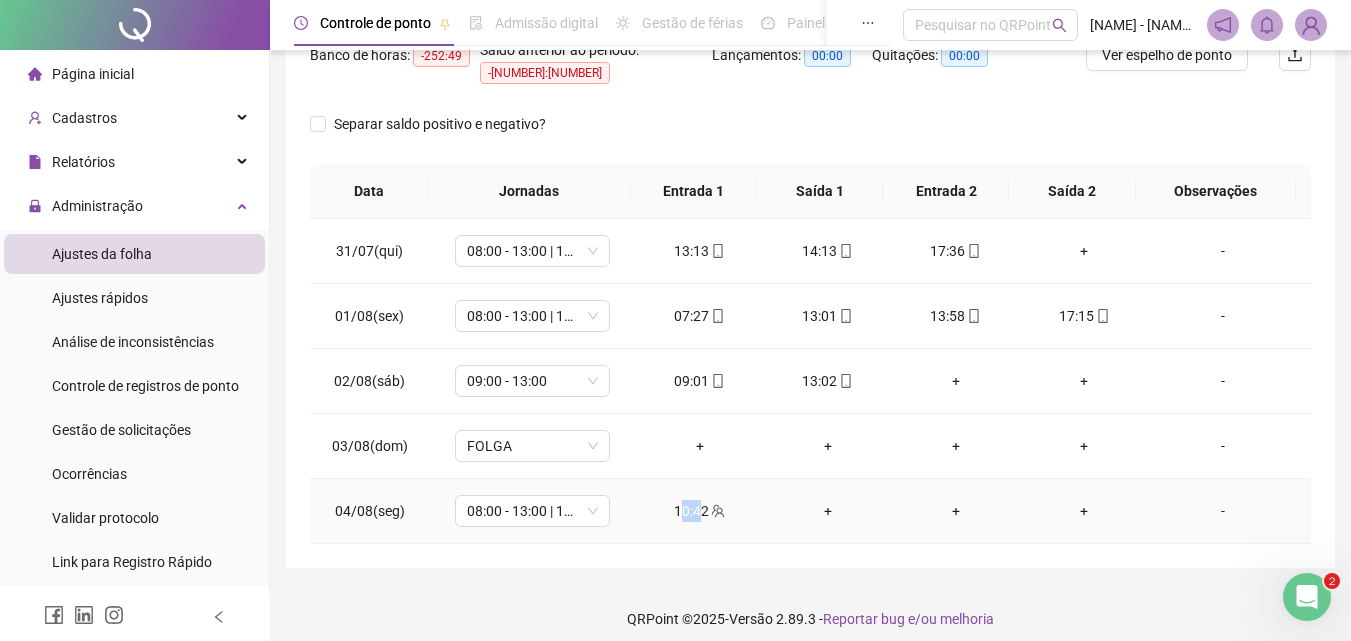 click on "10:42" at bounding box center [700, 511] 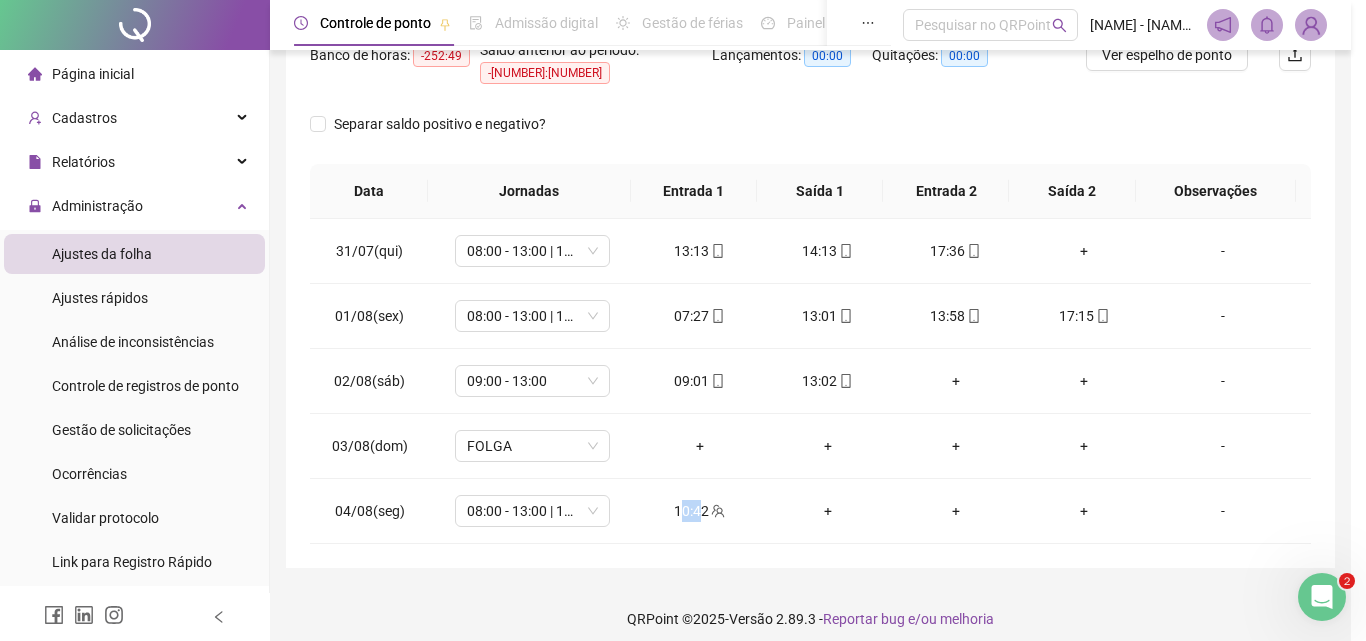 type on "**********" 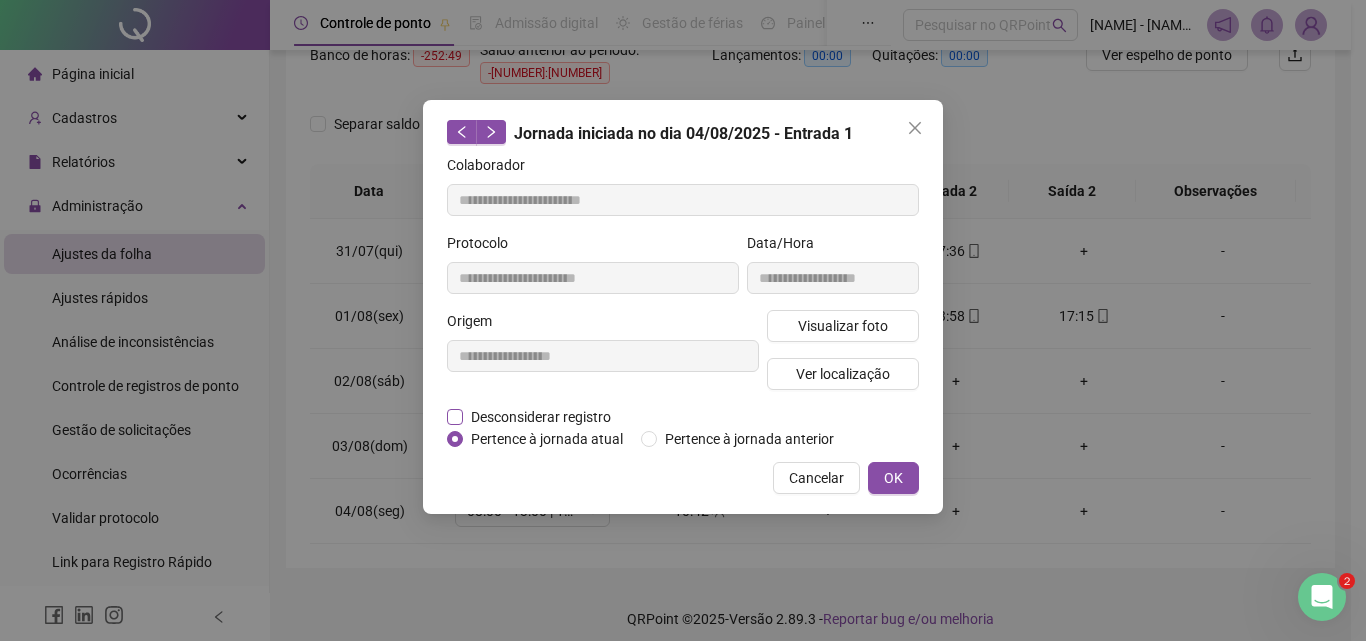 click on "Desconsiderar registro" at bounding box center (541, 417) 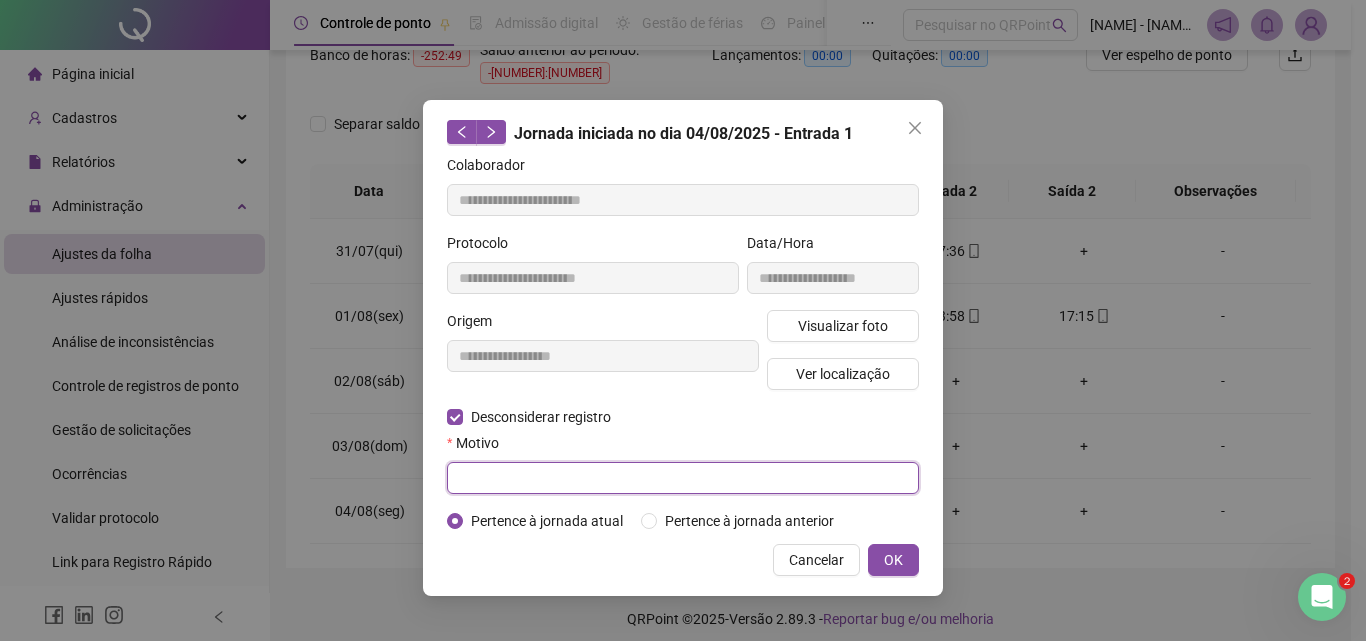 click at bounding box center (683, 478) 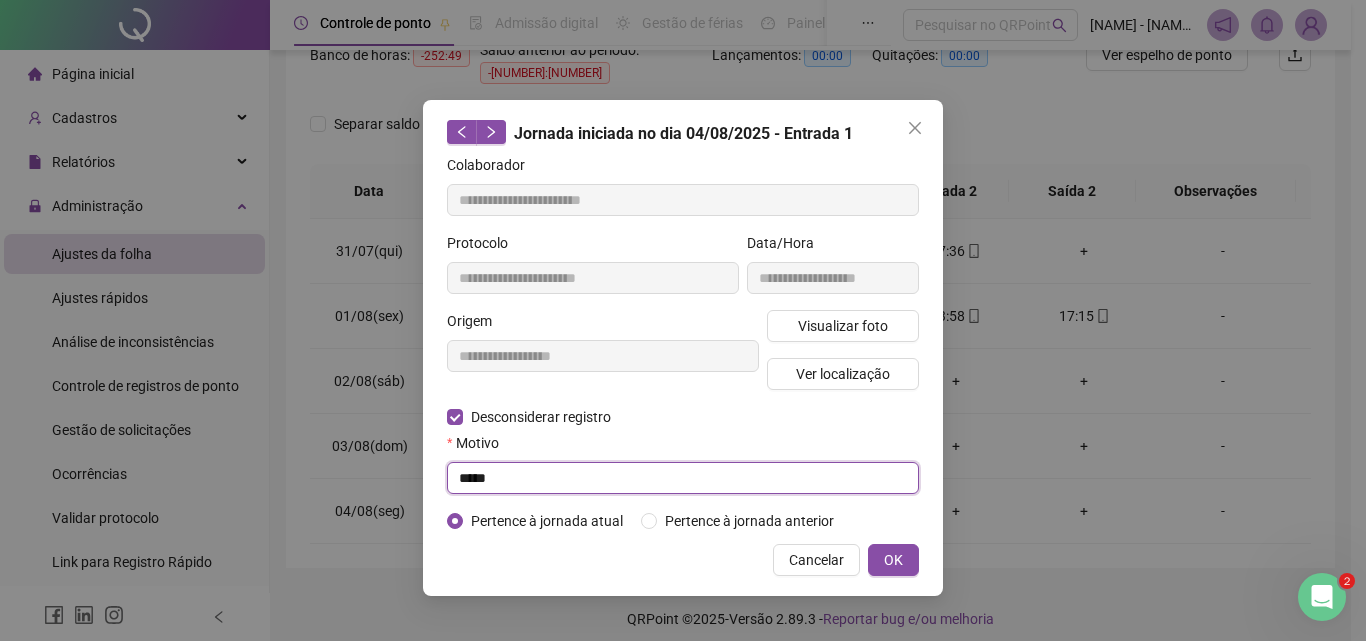 type on "*****" 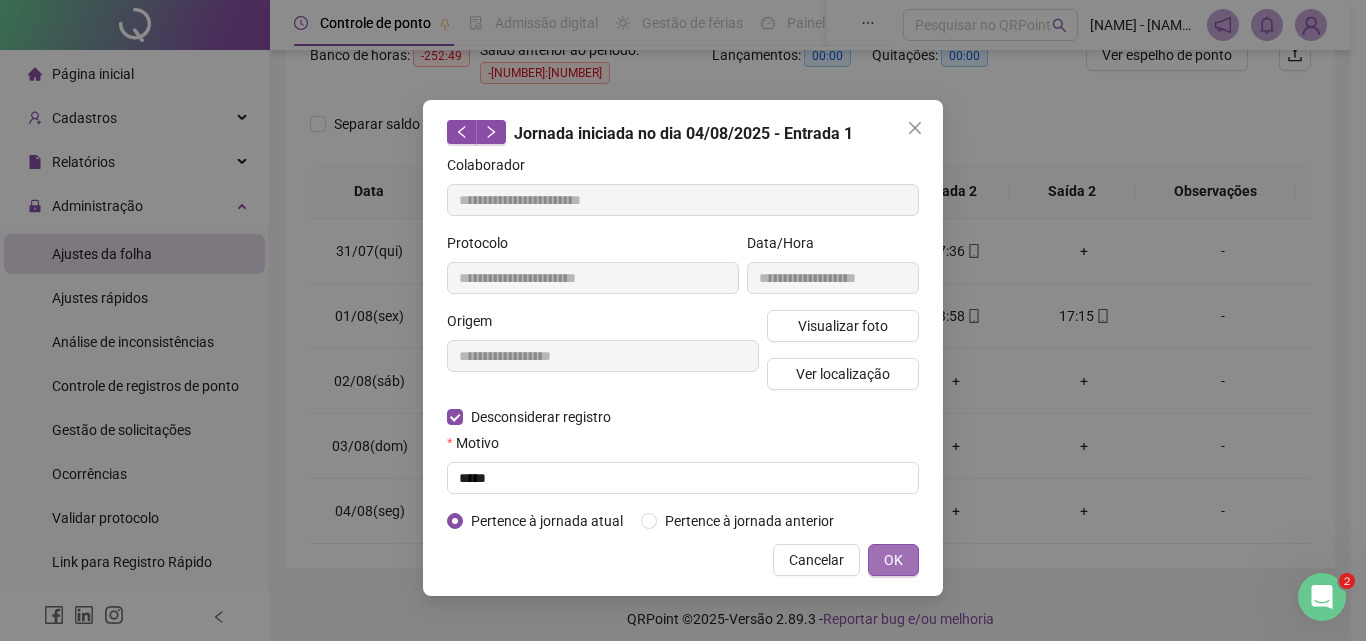 click on "**********" at bounding box center (683, 348) 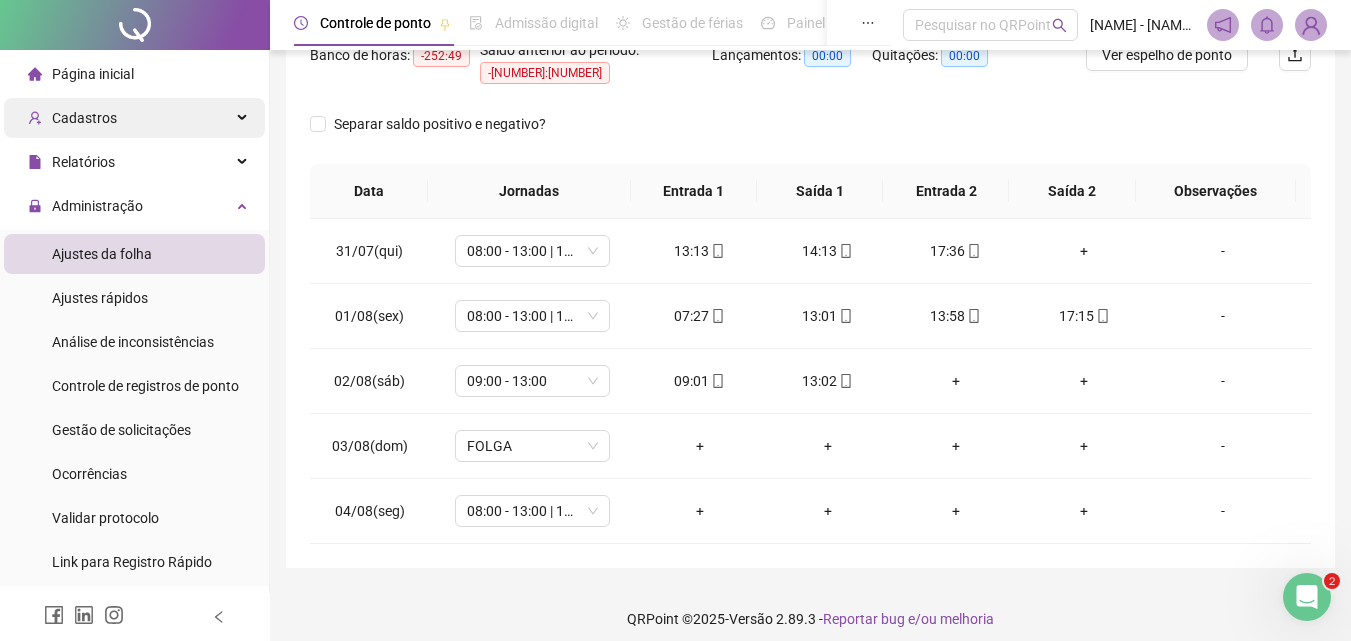 click on "Cadastros" at bounding box center [84, 118] 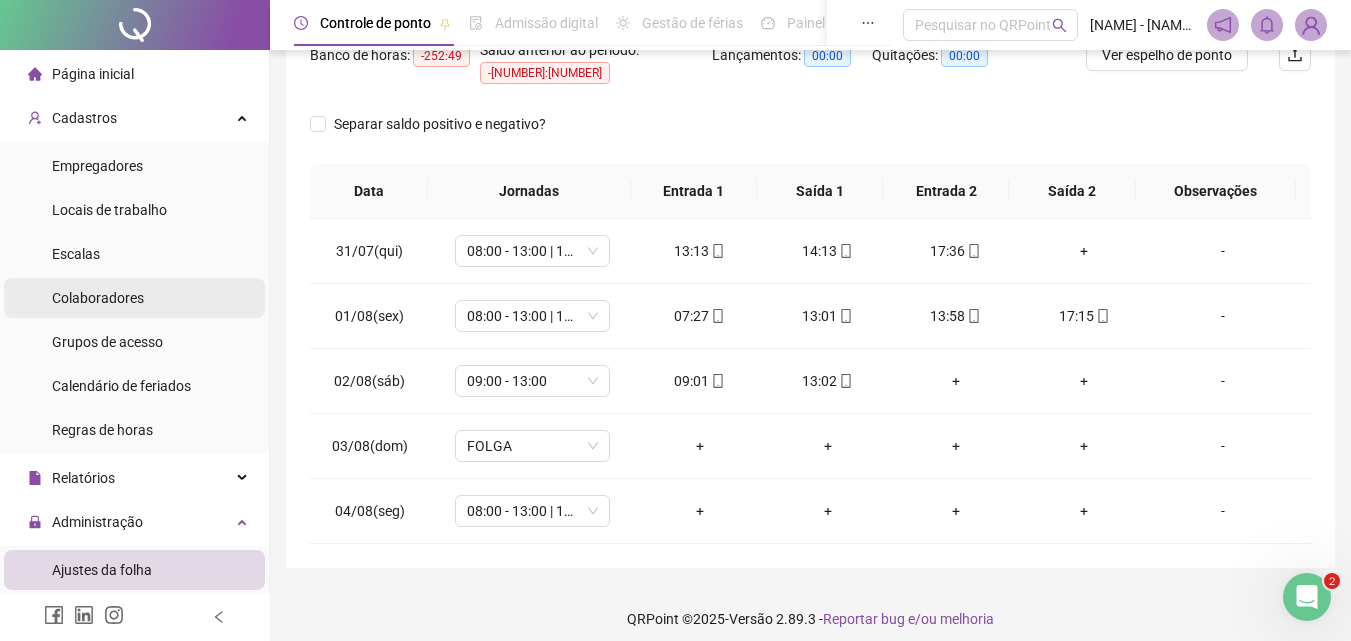 click on "Colaboradores" at bounding box center (98, 298) 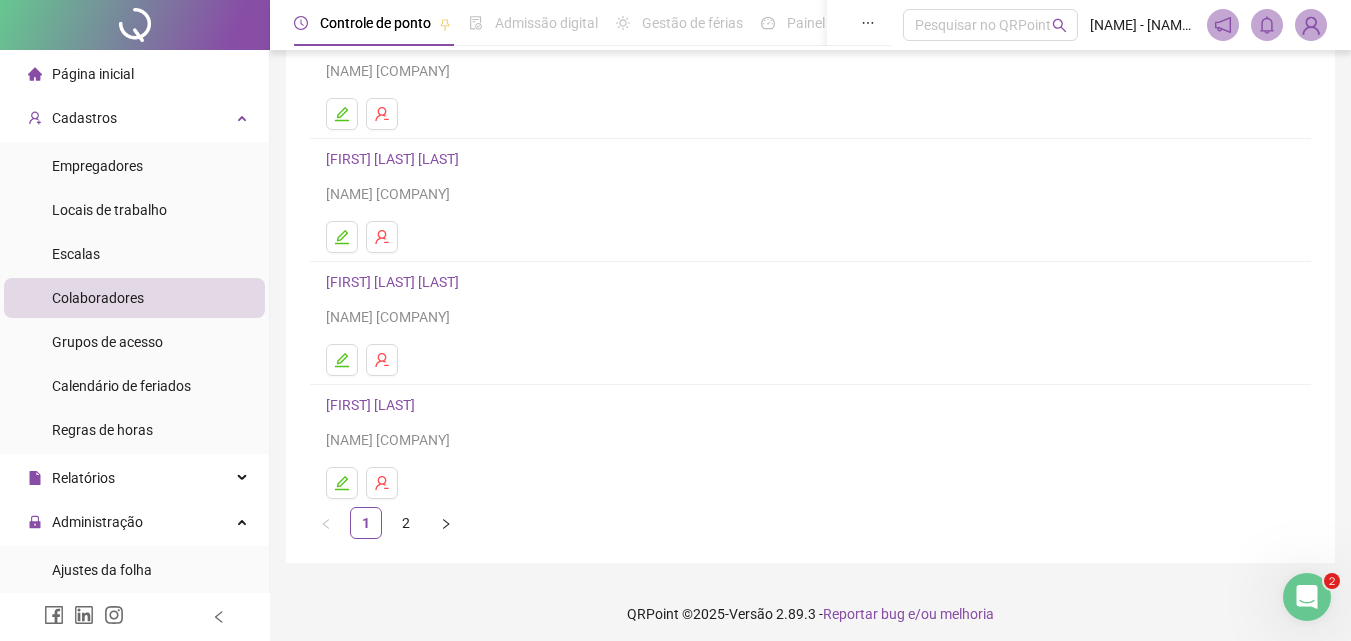 scroll, scrollTop: 326, scrollLeft: 0, axis: vertical 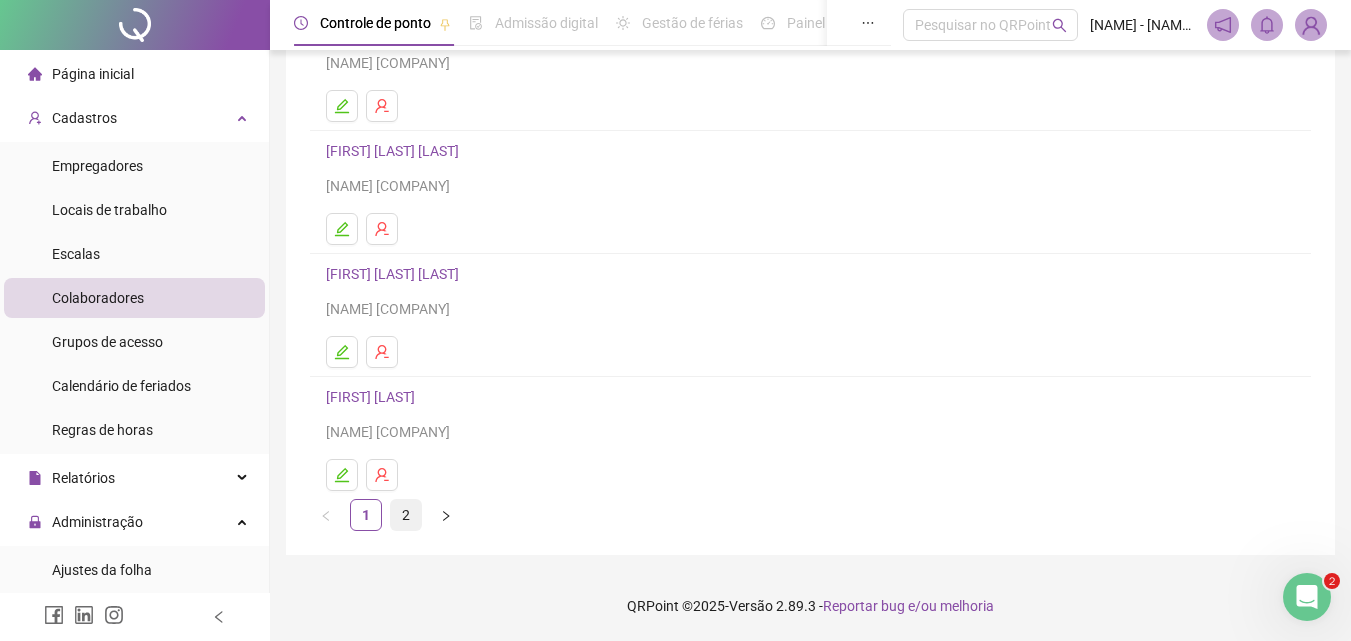 click on "2" at bounding box center [406, 515] 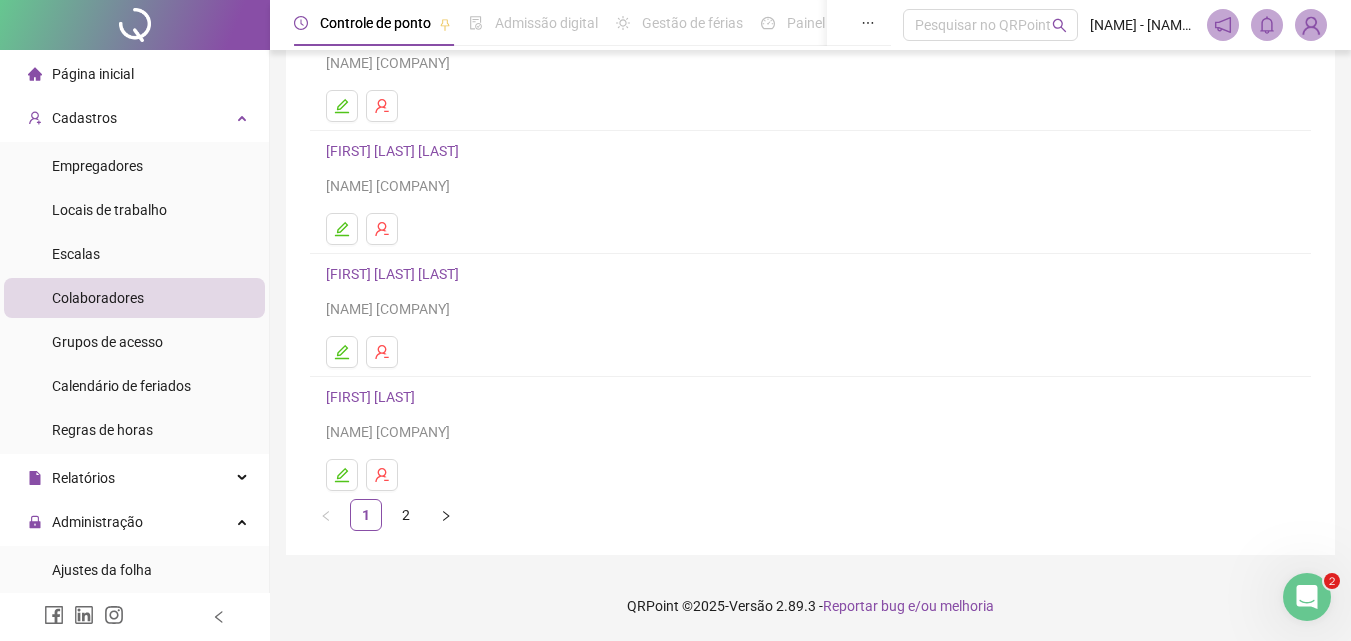 scroll, scrollTop: 0, scrollLeft: 0, axis: both 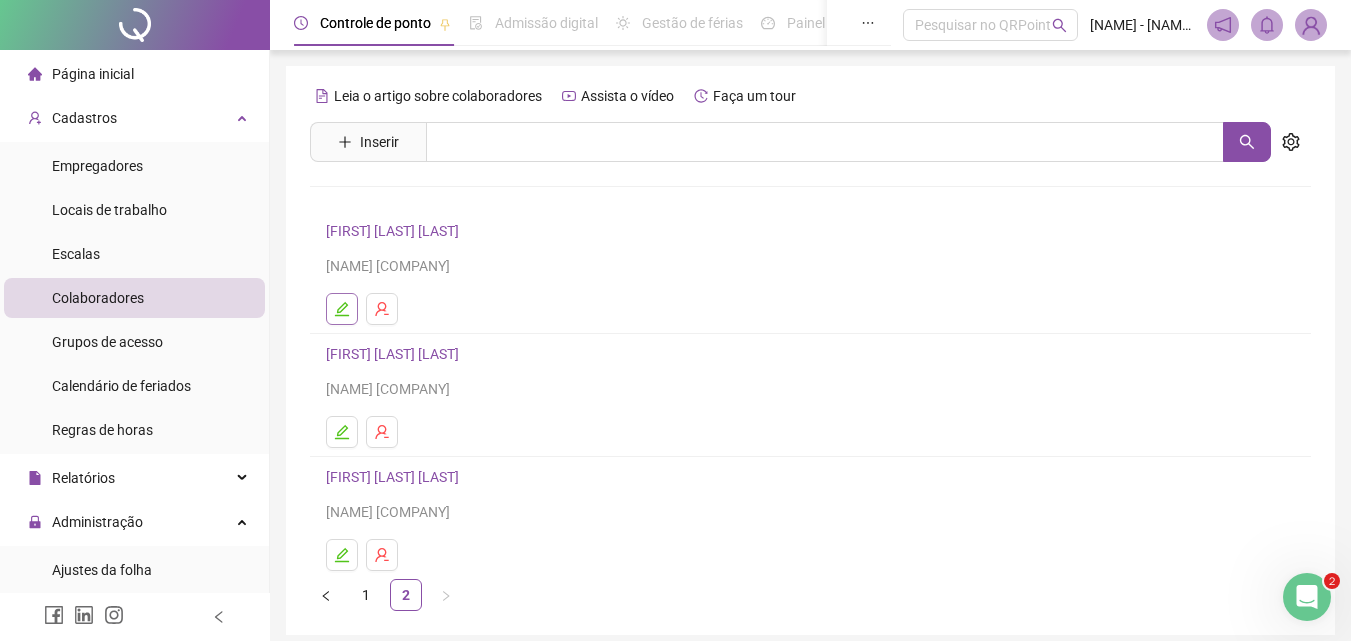 click at bounding box center (342, 309) 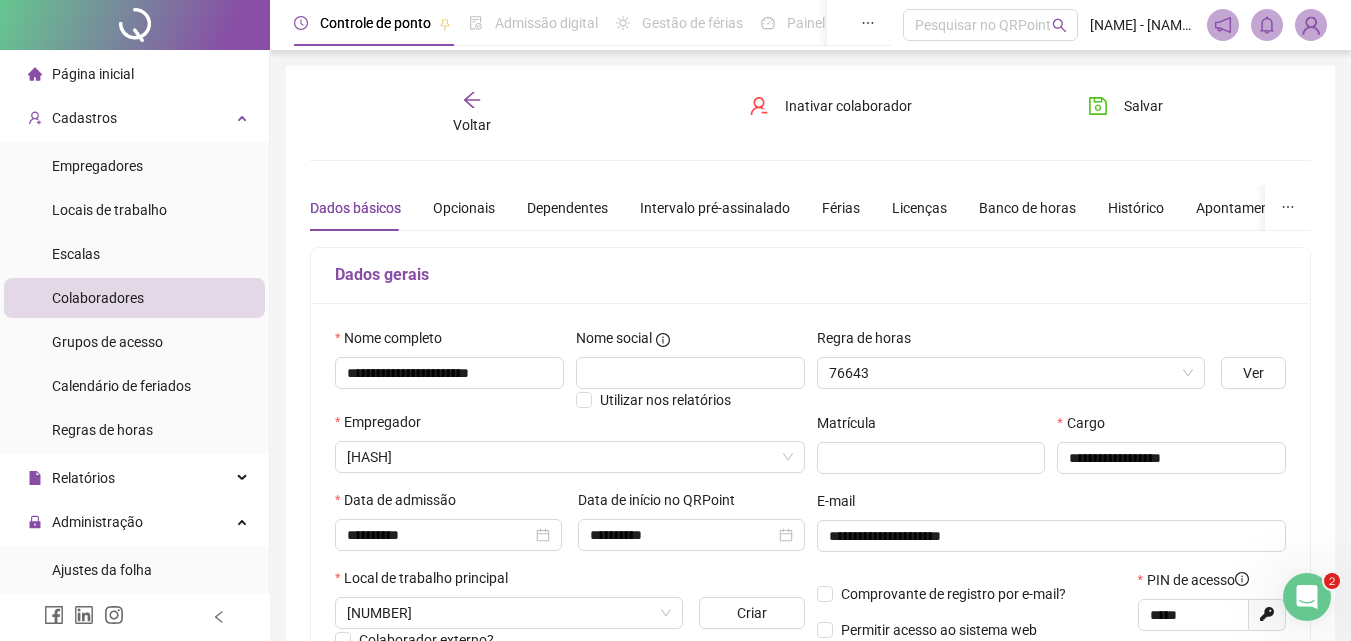 type on "**********" 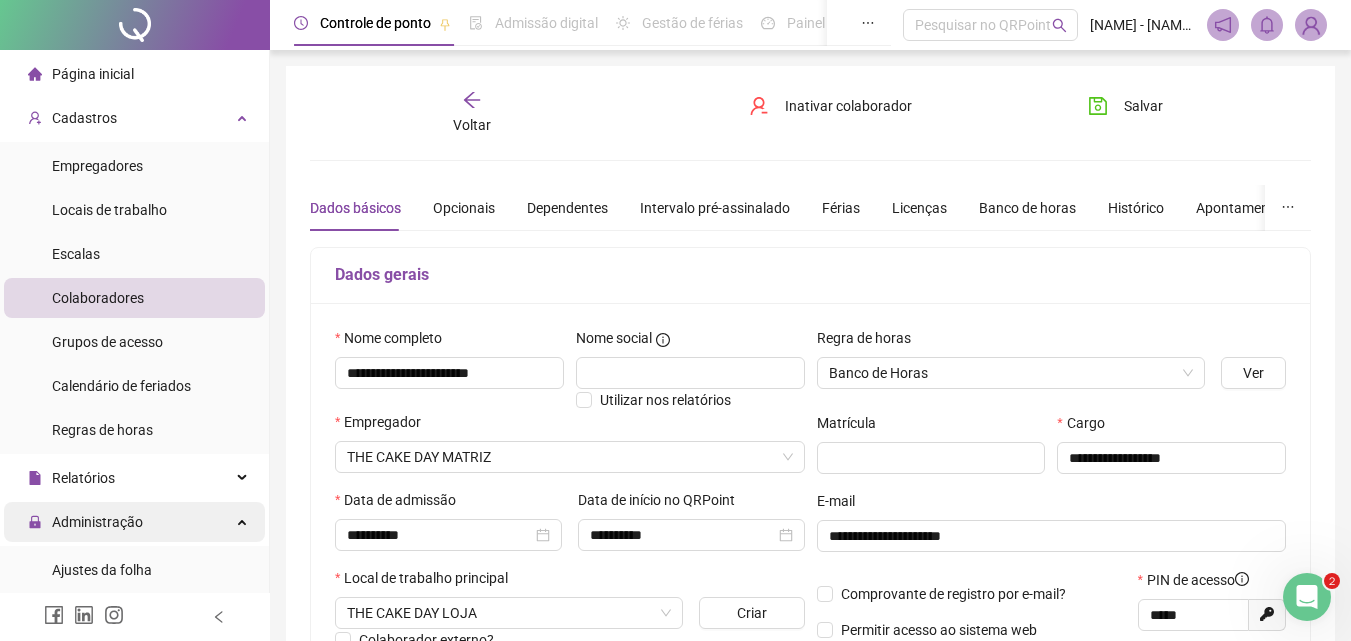 click on "Administração" at bounding box center (97, 522) 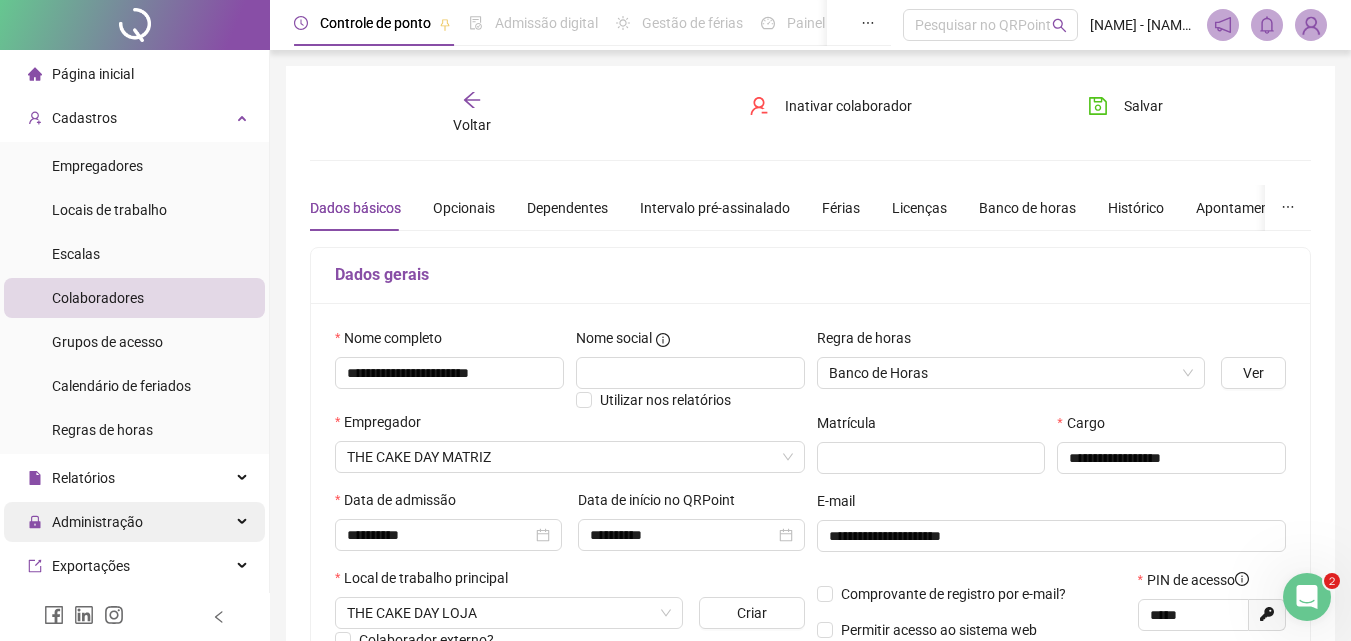 click on "Administração" at bounding box center (85, 522) 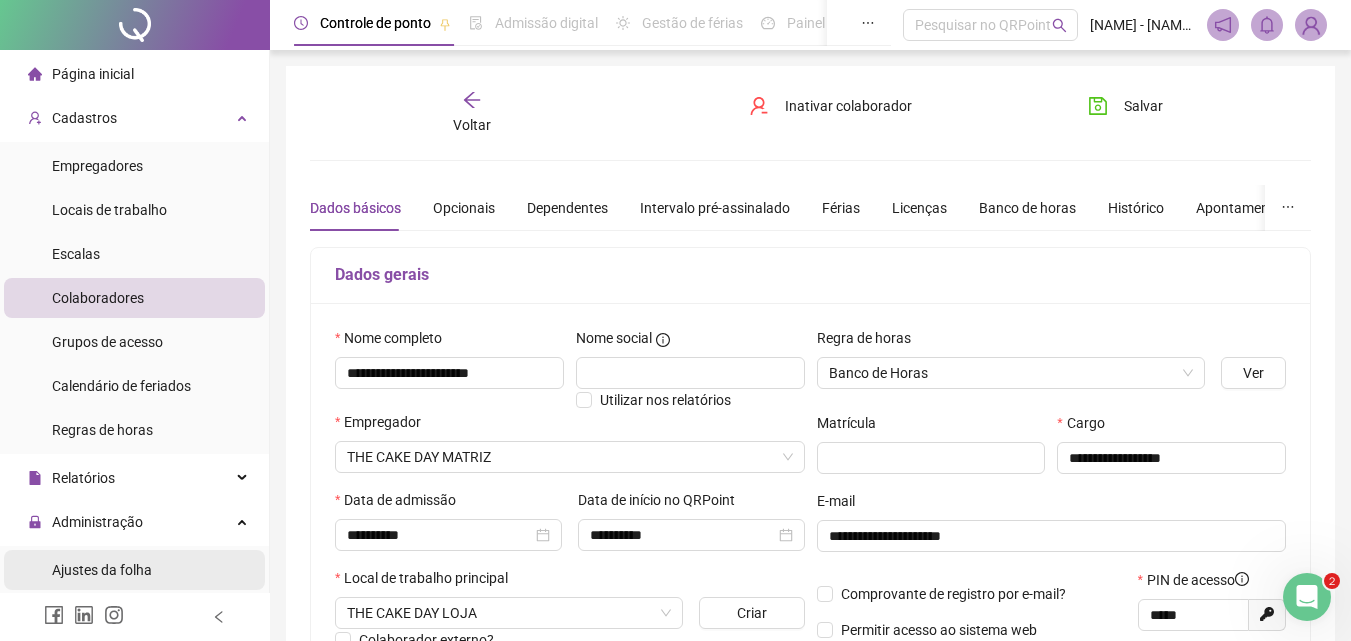 click on "Ajustes da folha" at bounding box center [102, 570] 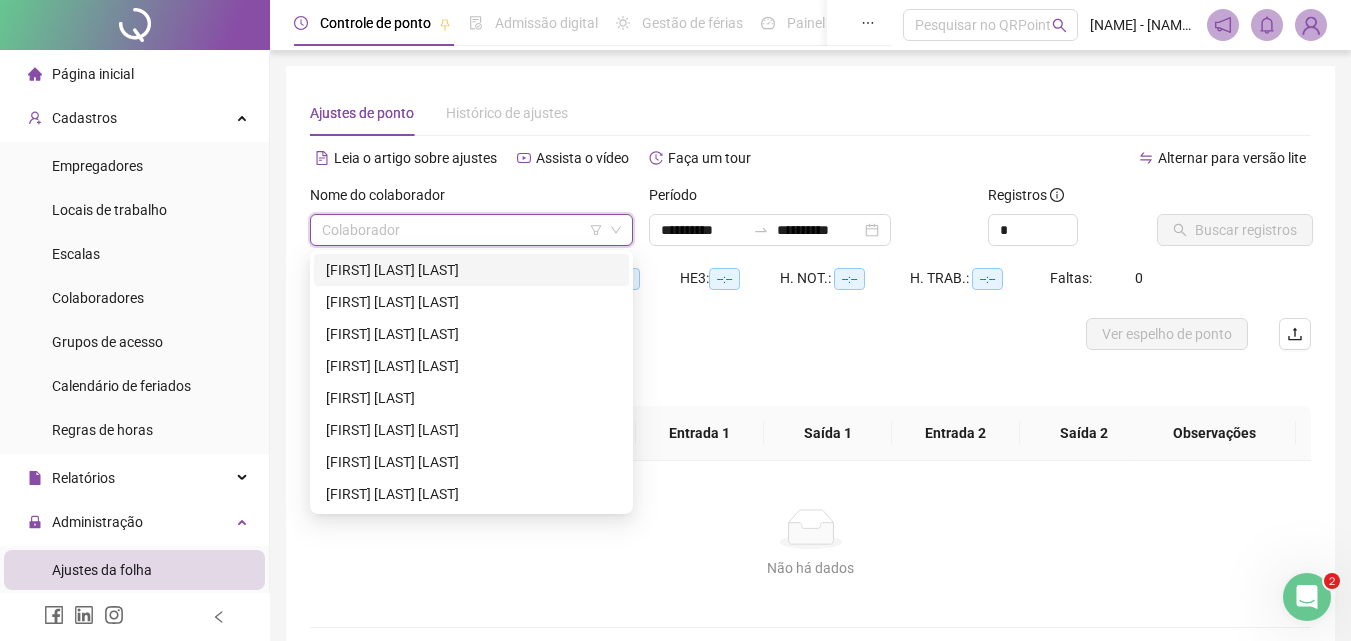 click at bounding box center (462, 230) 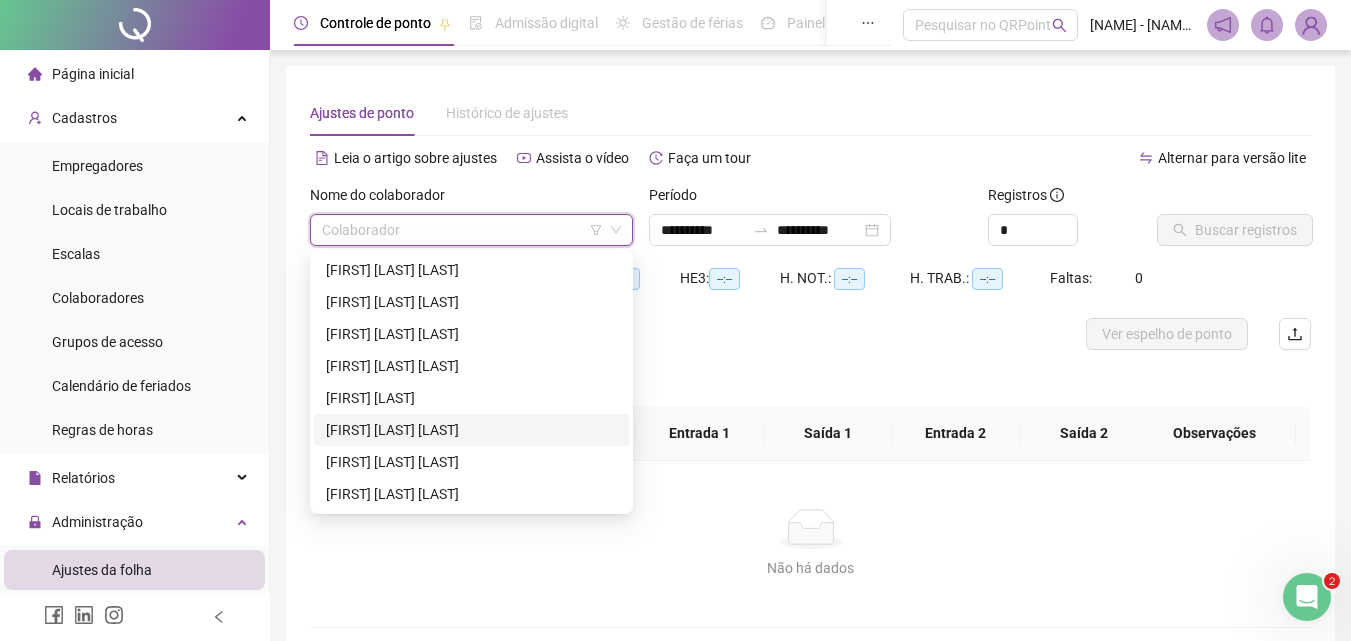 click on "[FIRST] [LAST] [LAST]" at bounding box center (471, 430) 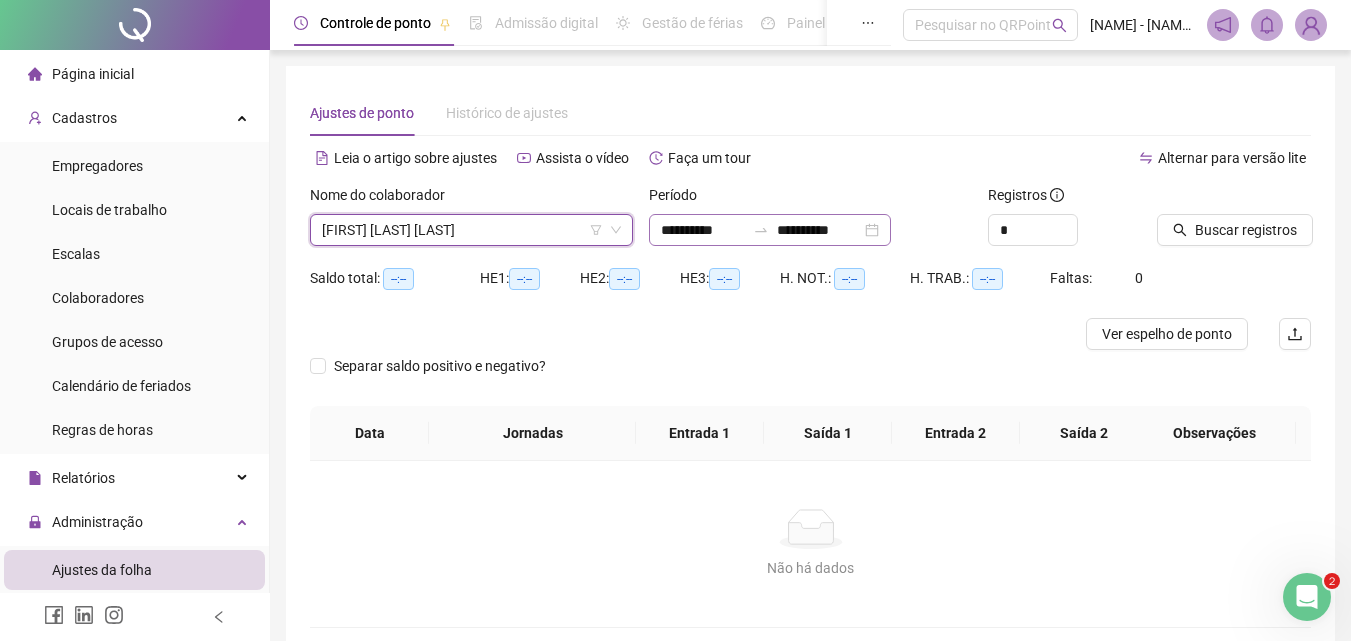 click on "**********" at bounding box center [770, 230] 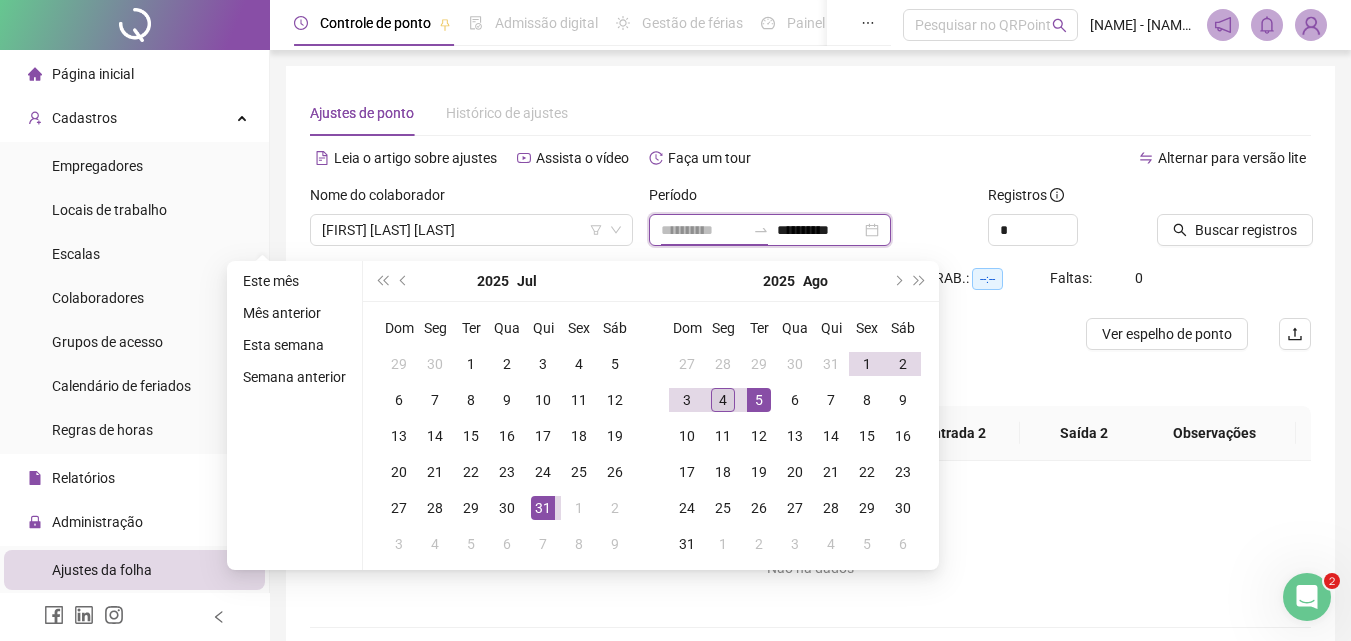 type on "**********" 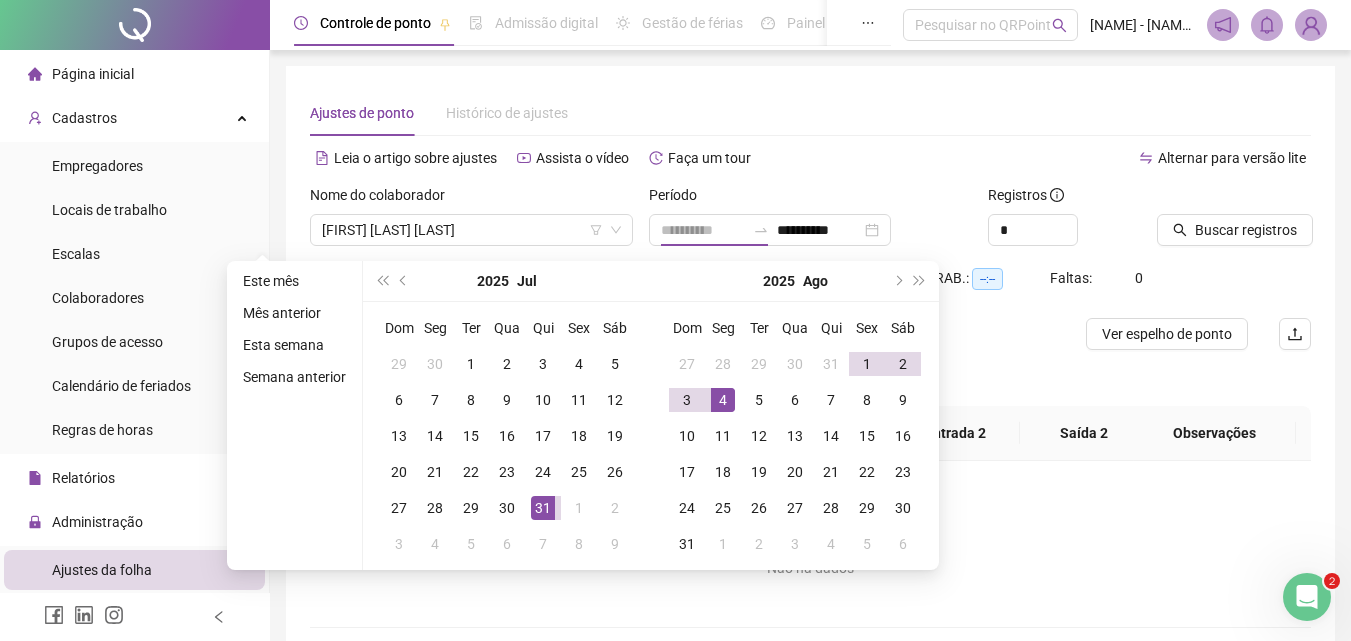 click on "4" at bounding box center (723, 400) 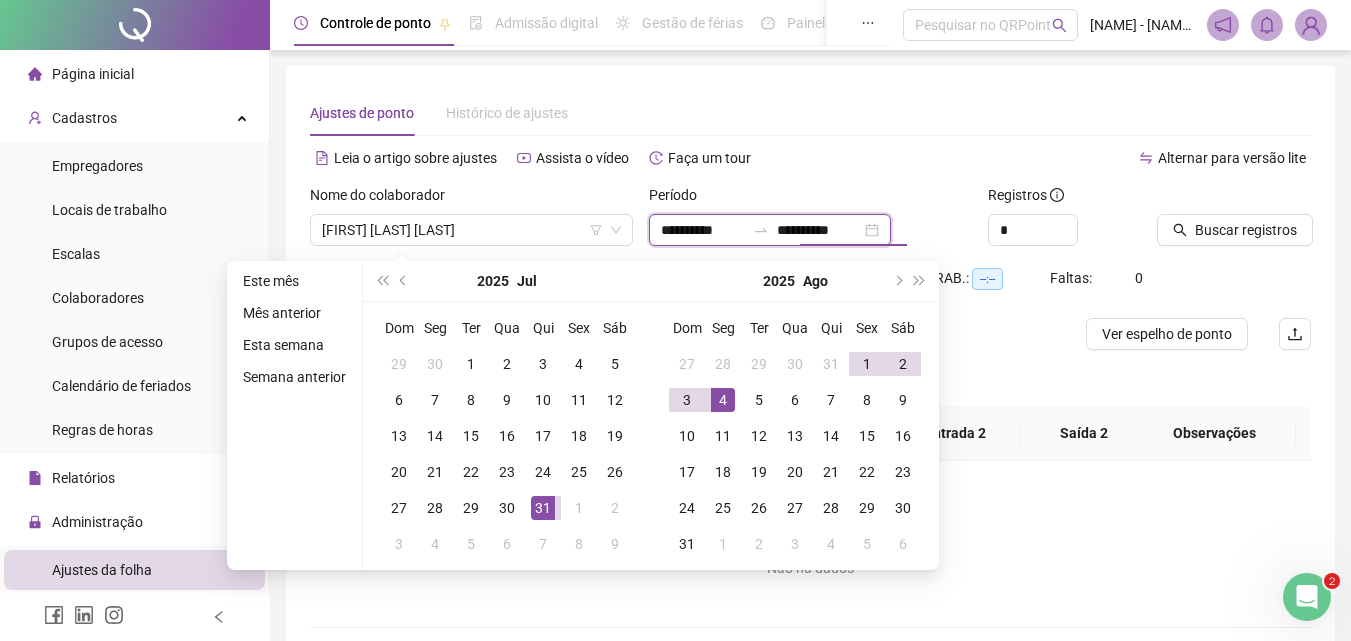 type on "**********" 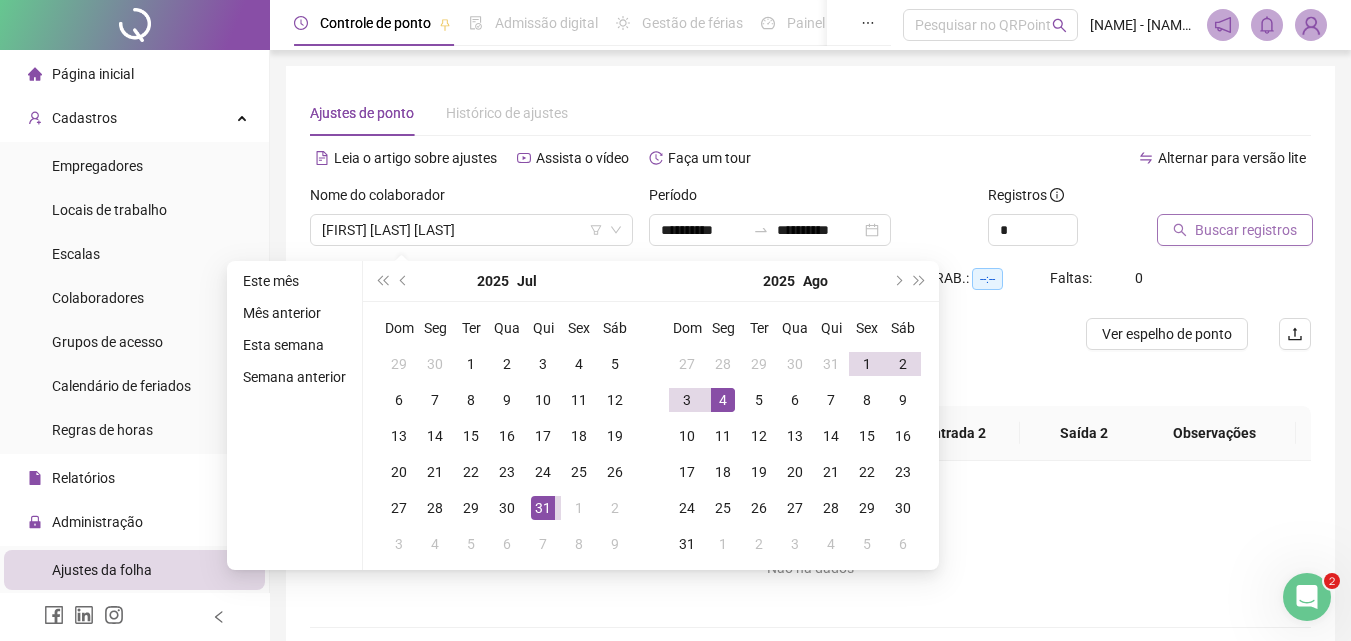 type on "**********" 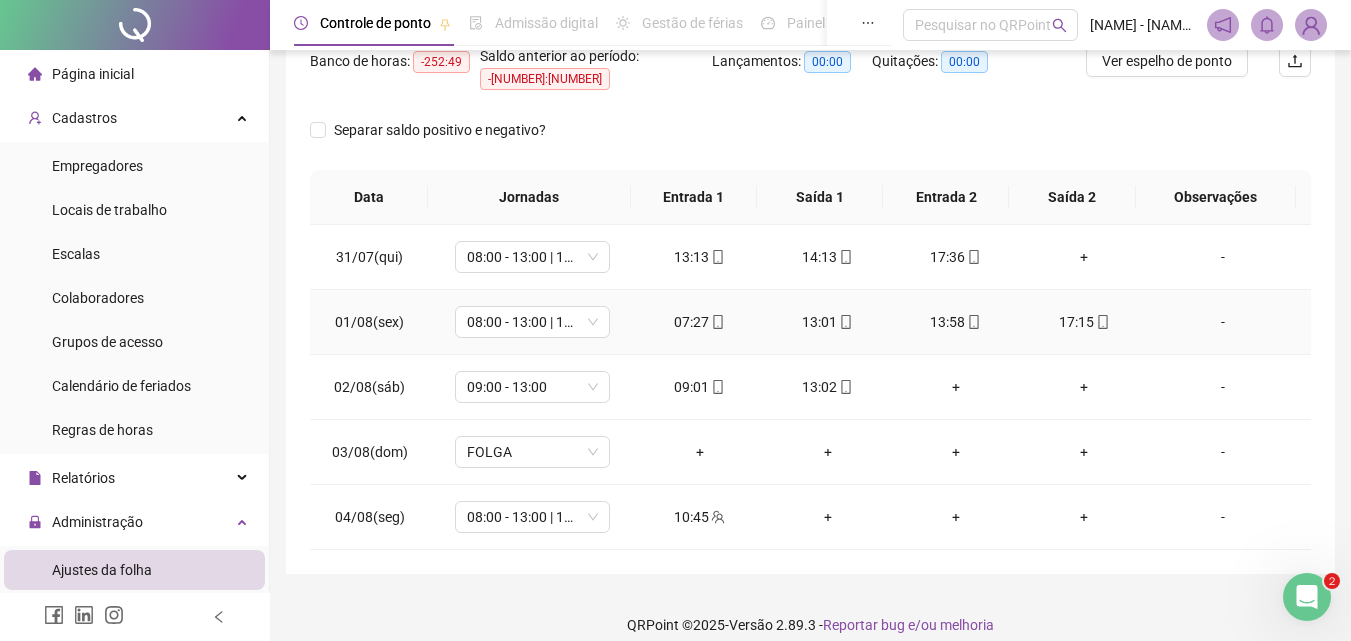 scroll, scrollTop: 279, scrollLeft: 0, axis: vertical 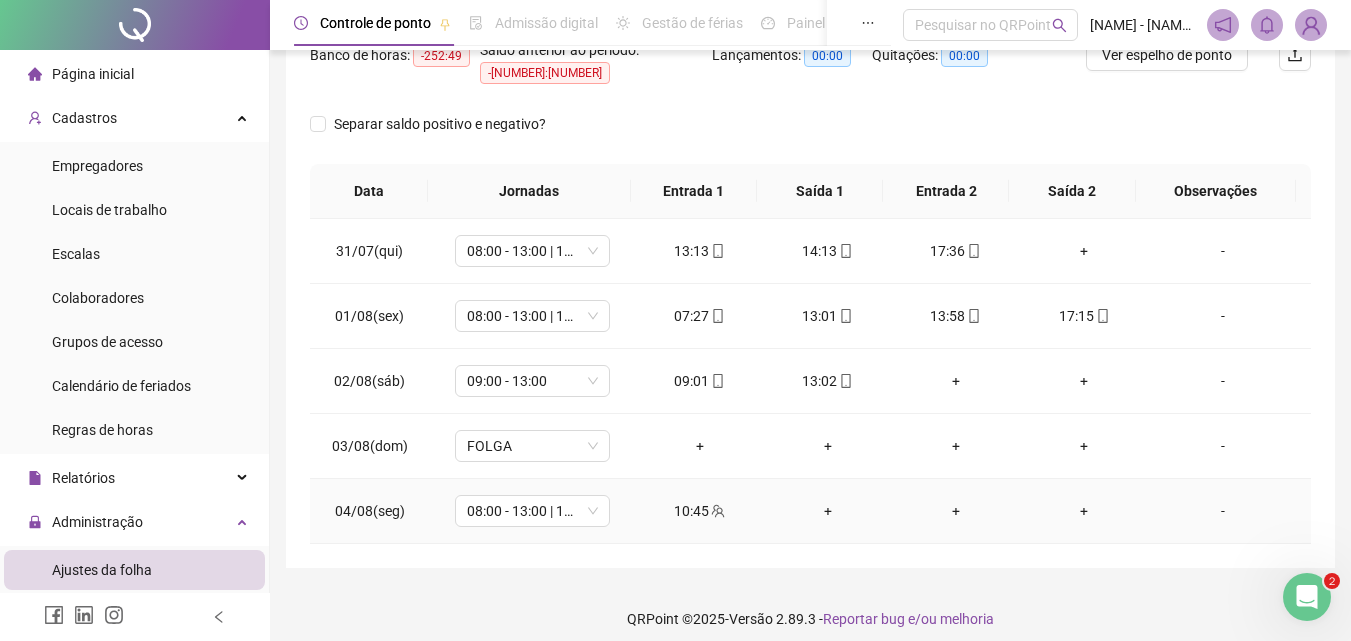 click on "10:45" at bounding box center (700, 511) 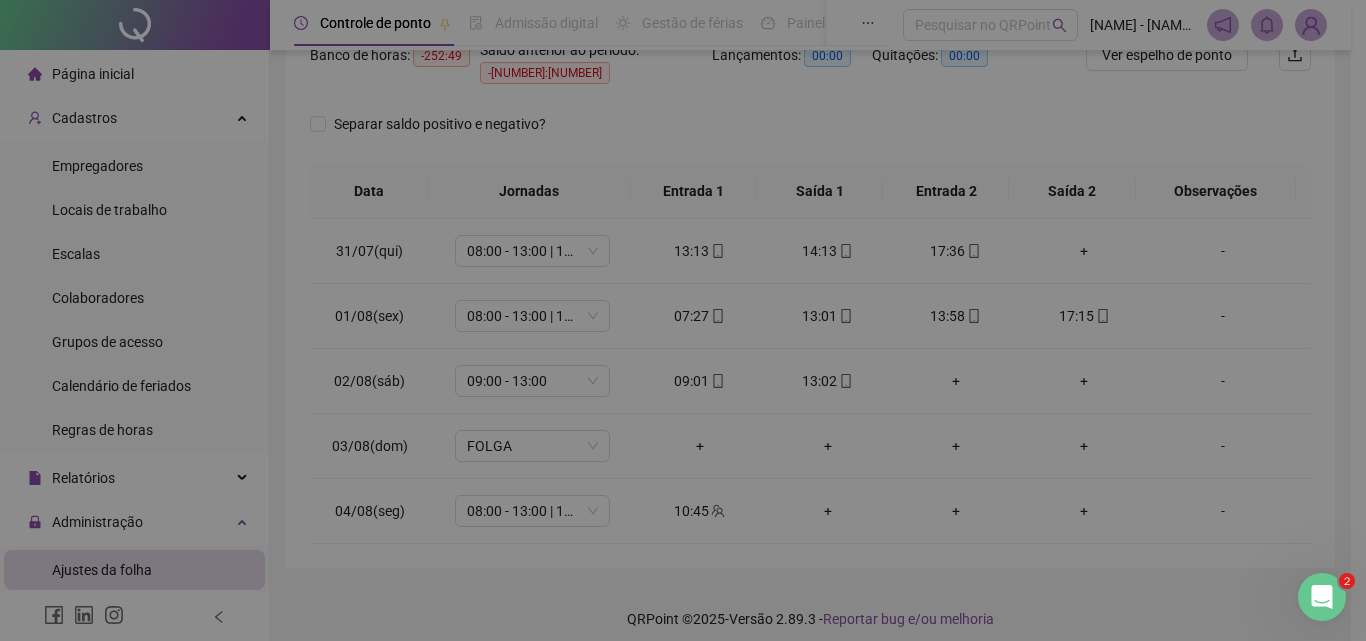 type on "**********" 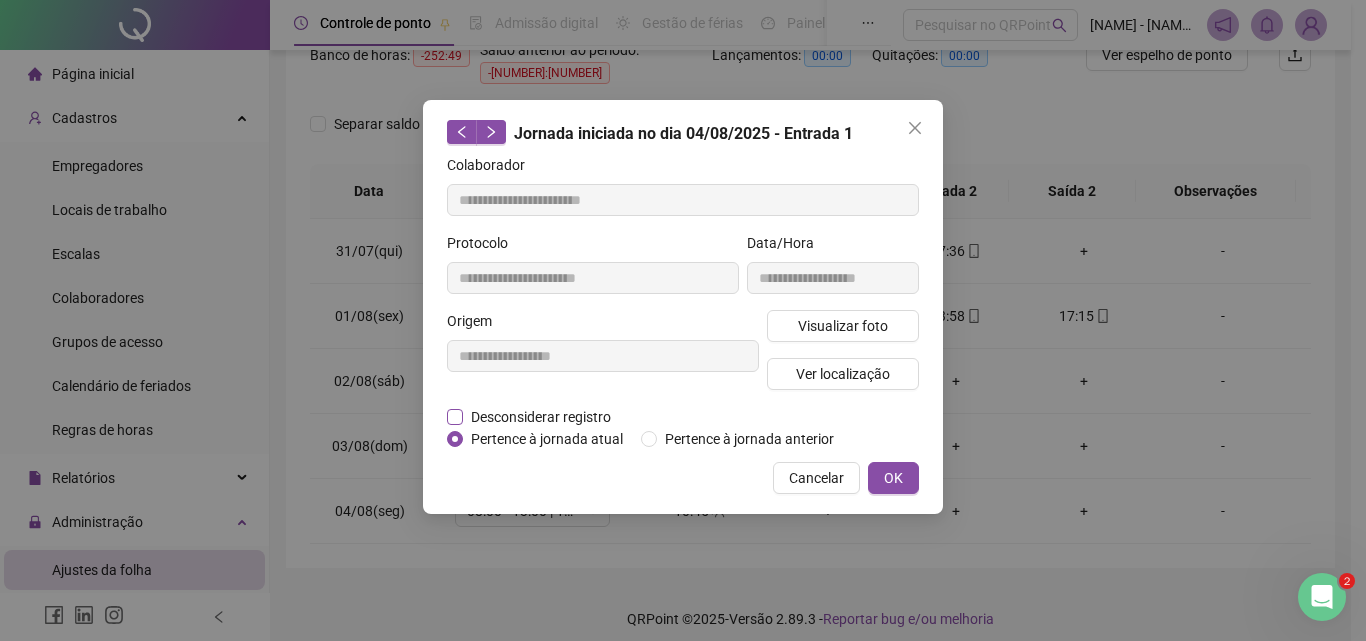 click on "Desconsiderar registro" at bounding box center (541, 417) 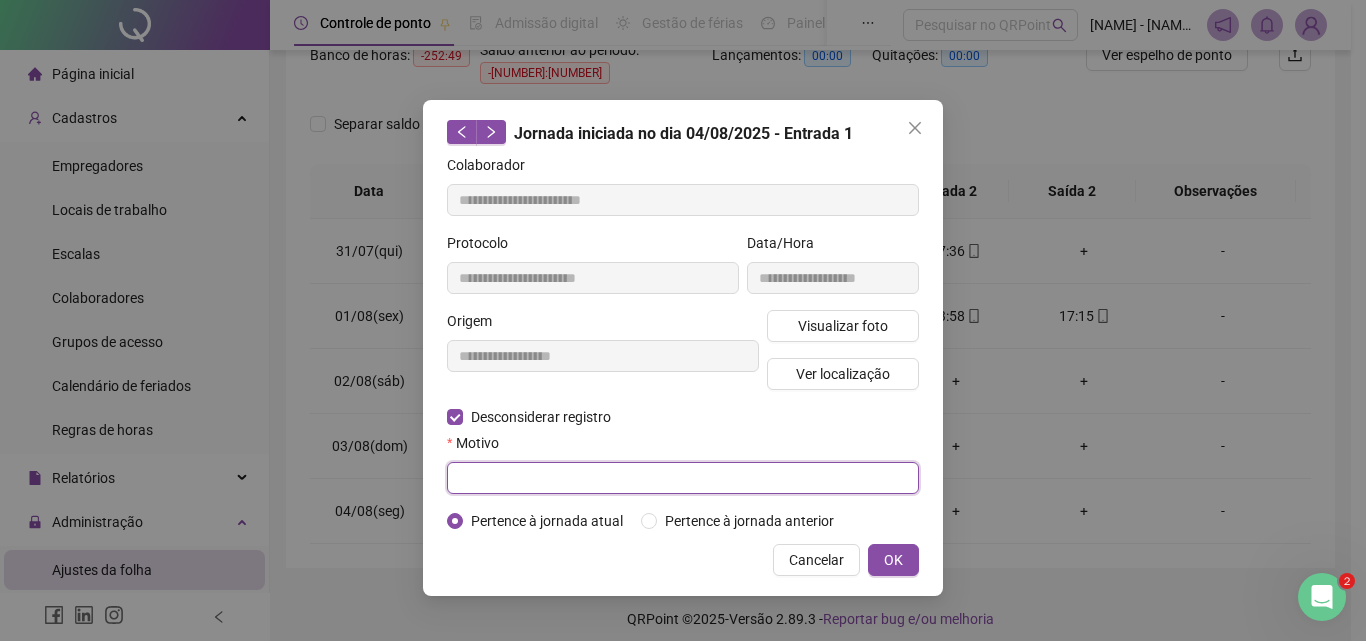 click at bounding box center [683, 478] 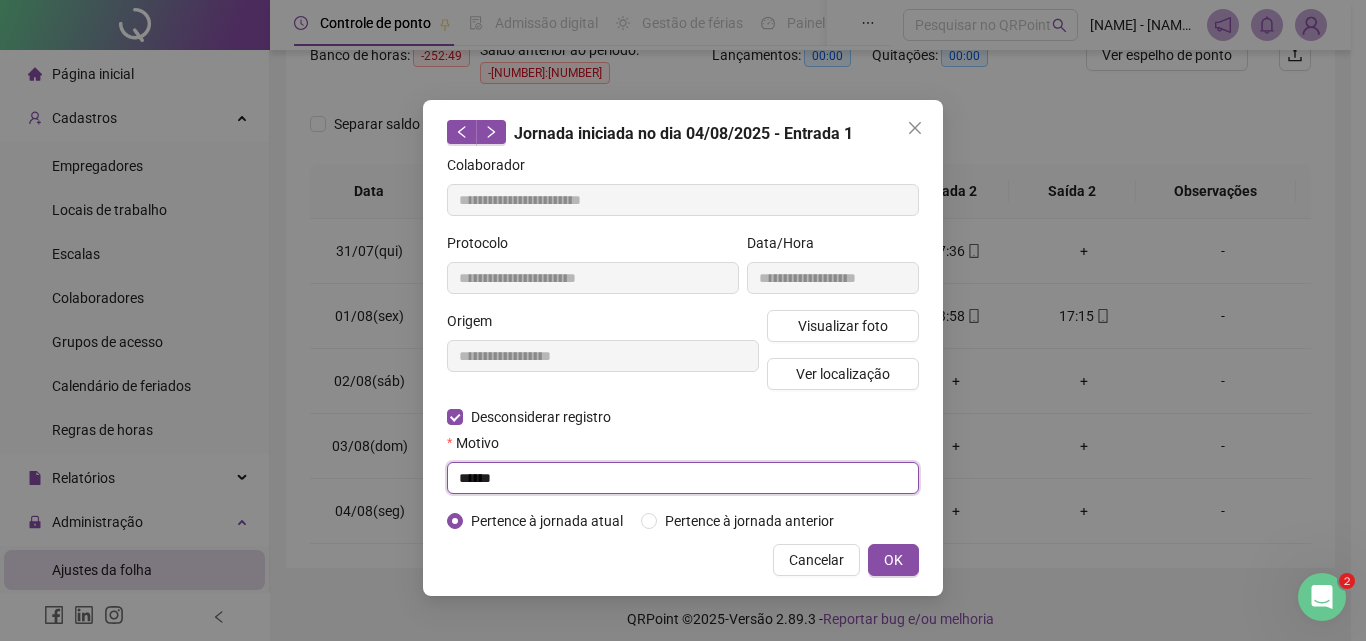 type on "*****" 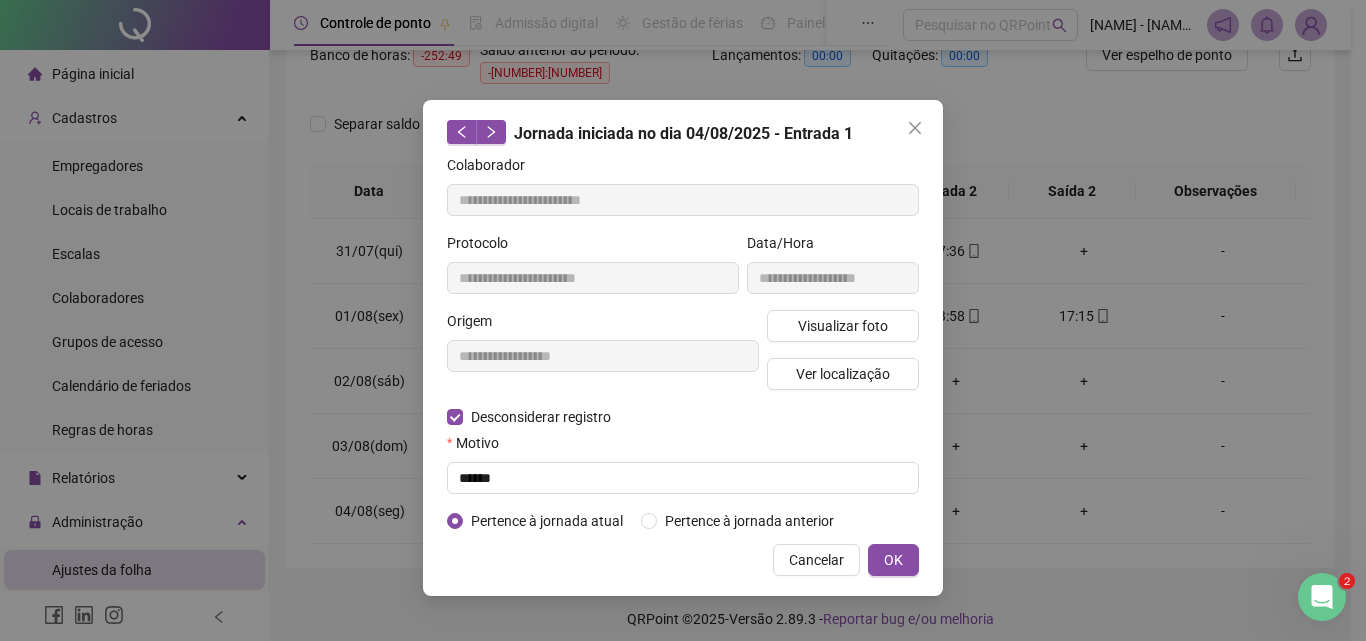 click on "**********" at bounding box center (683, 348) 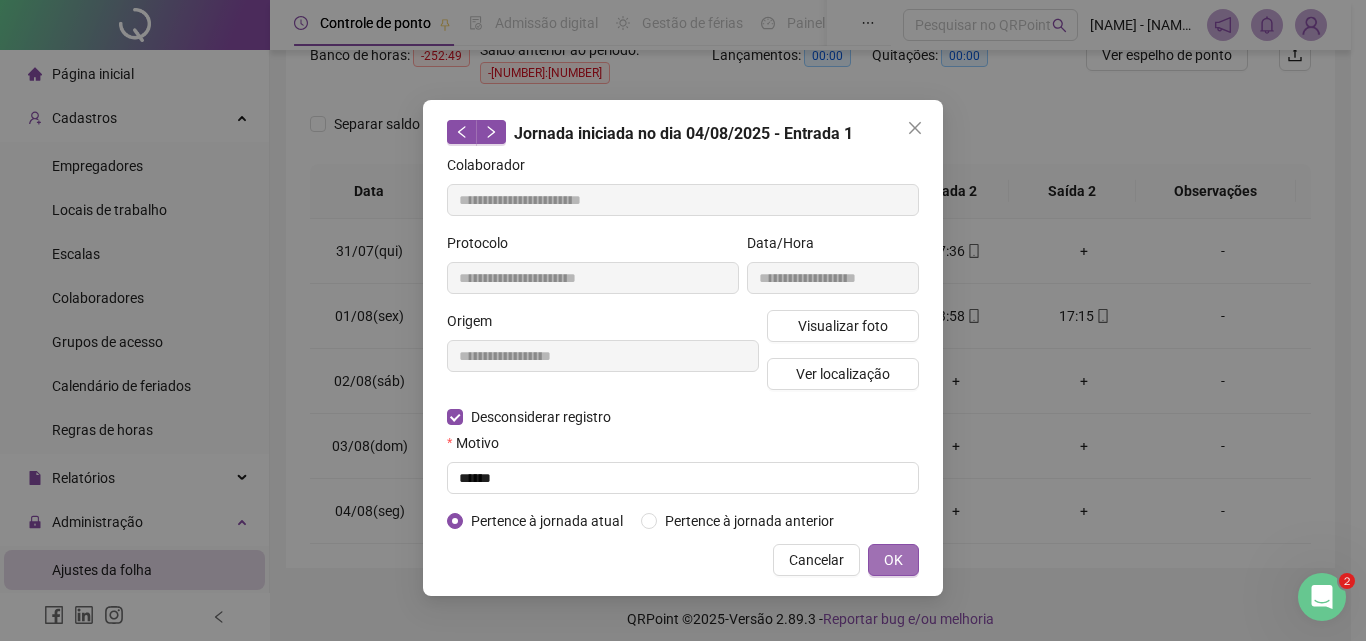 click on "OK" at bounding box center (893, 560) 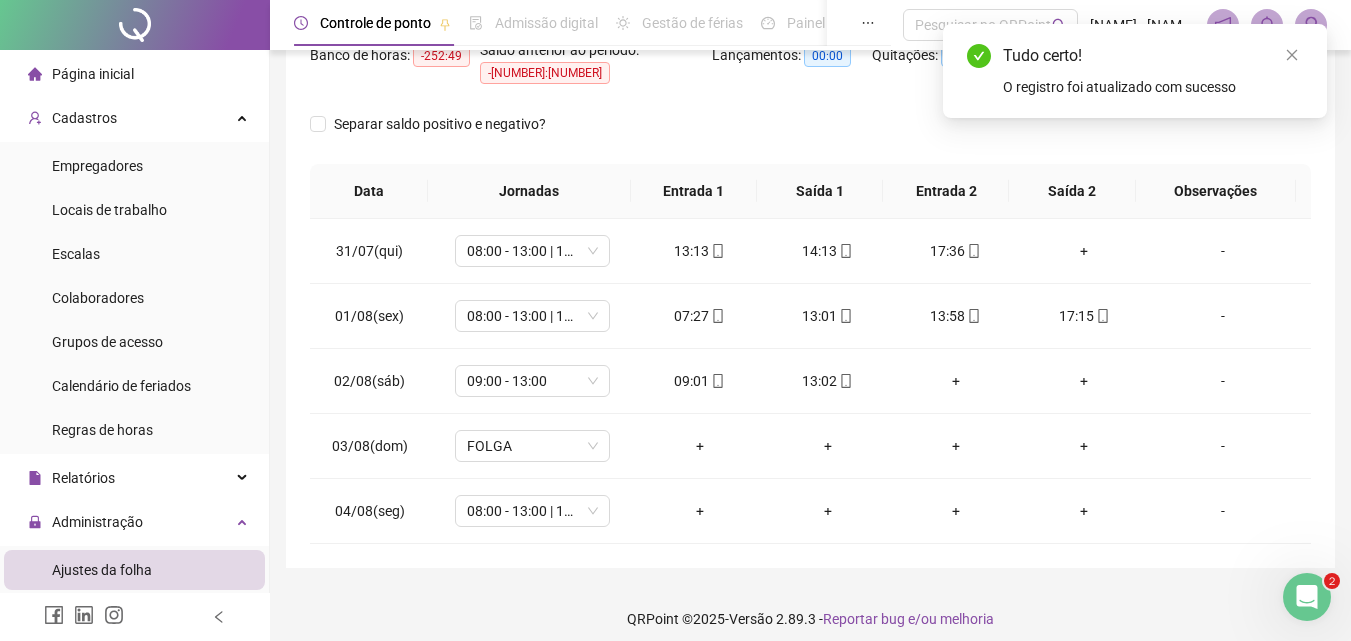 click at bounding box center (1307, 597) 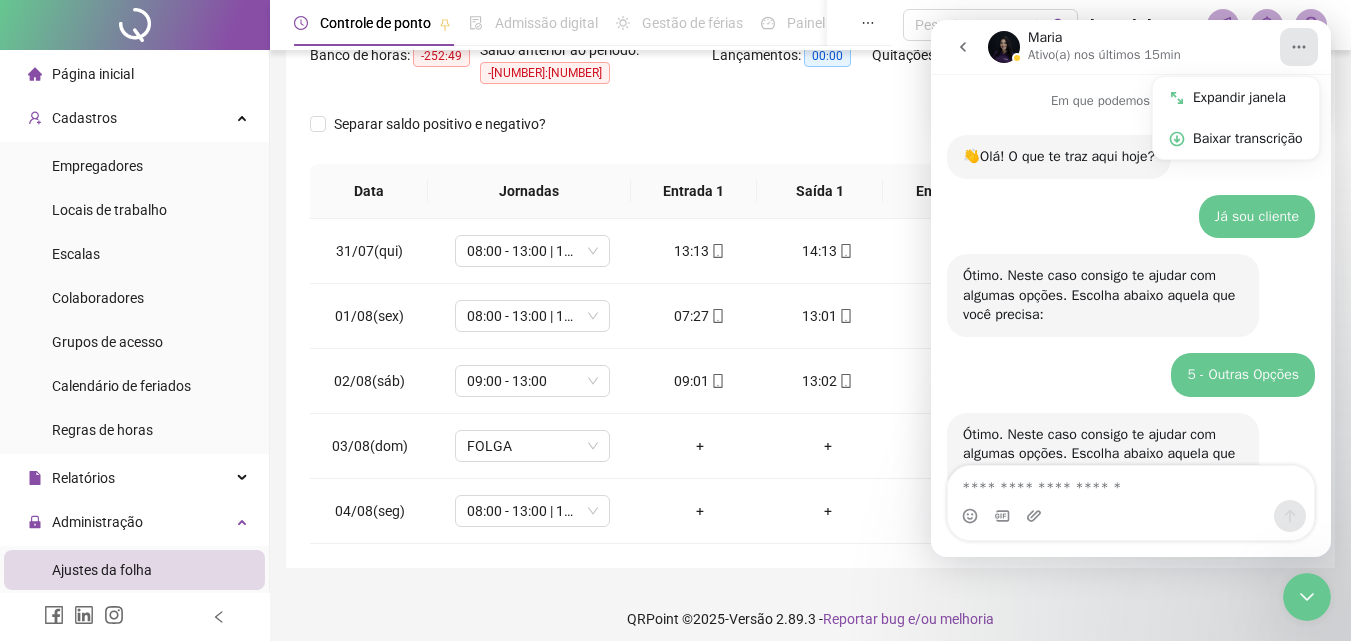 scroll, scrollTop: 108, scrollLeft: 0, axis: vertical 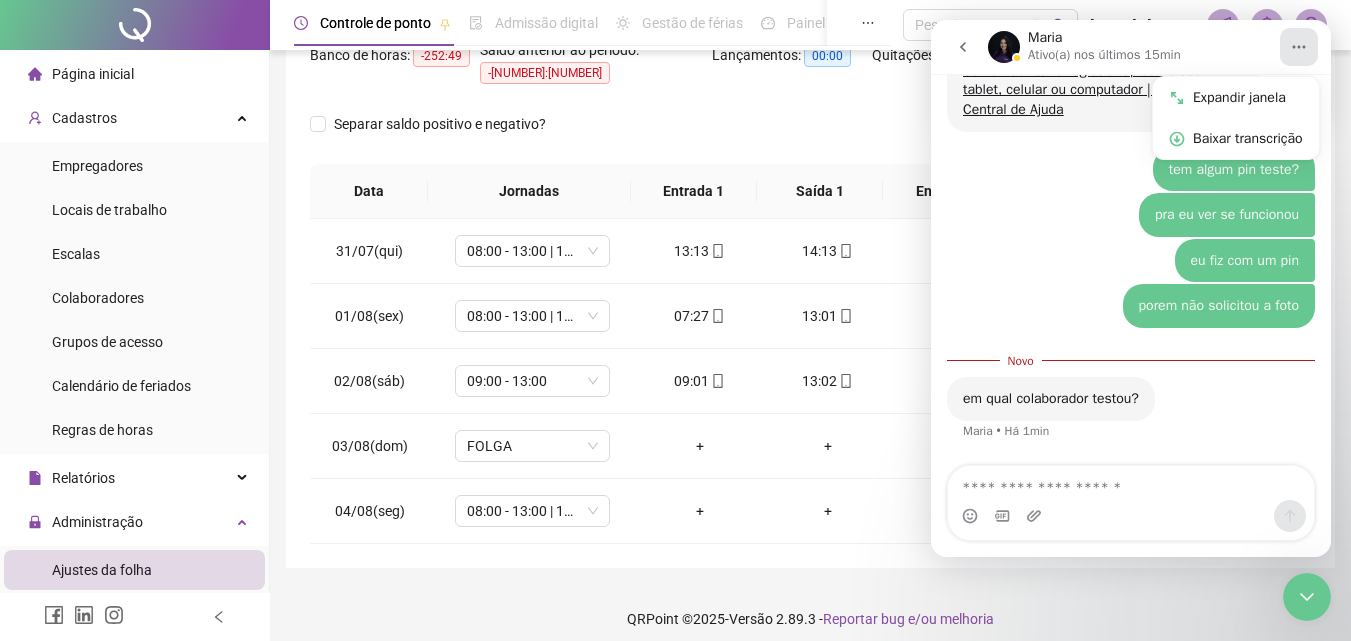 click at bounding box center (1131, 483) 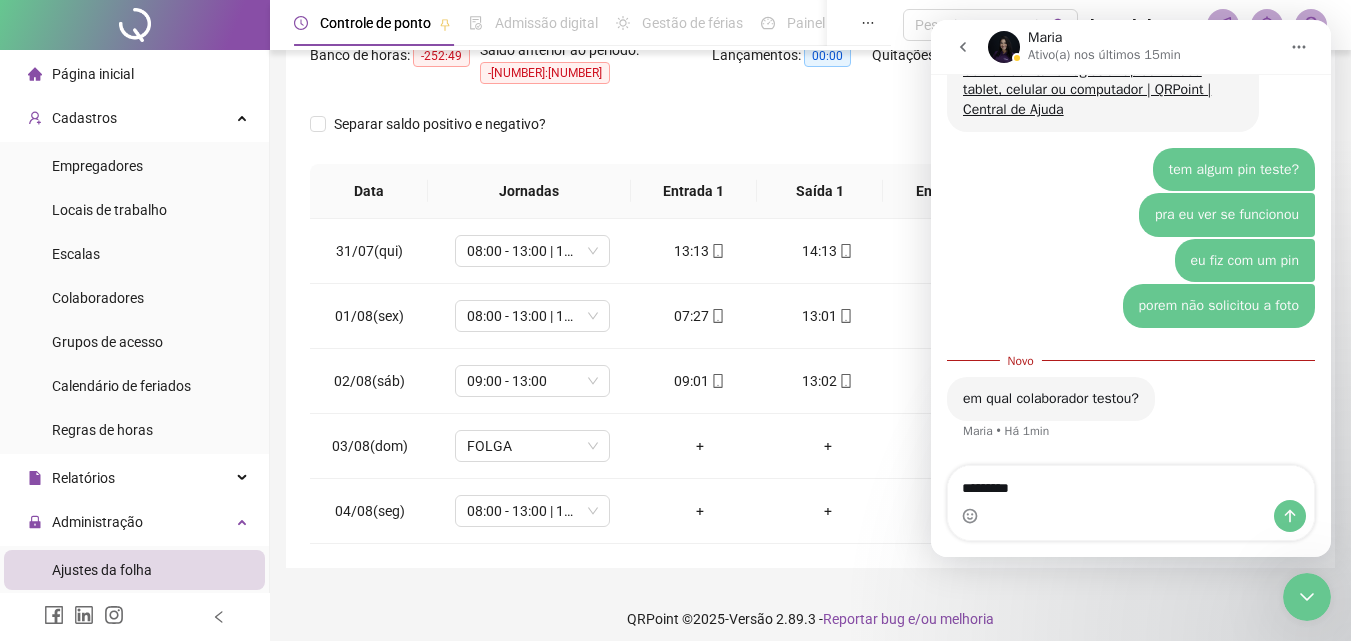 type on "**********" 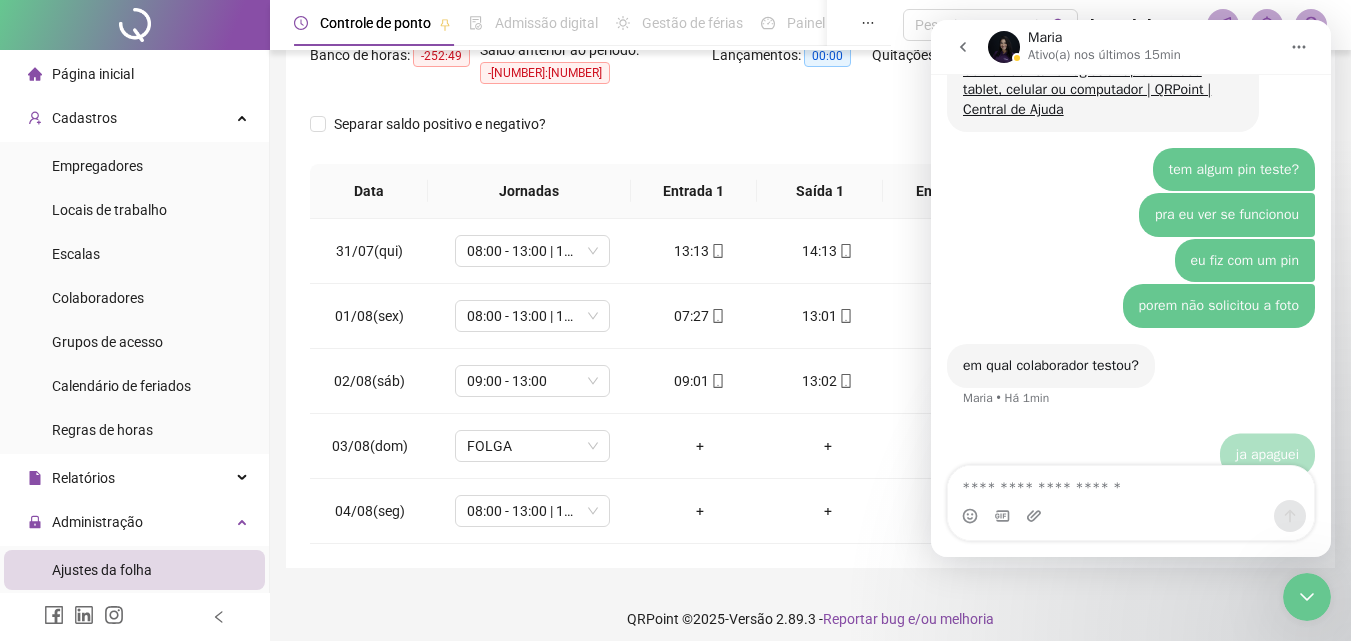 scroll, scrollTop: 2748, scrollLeft: 0, axis: vertical 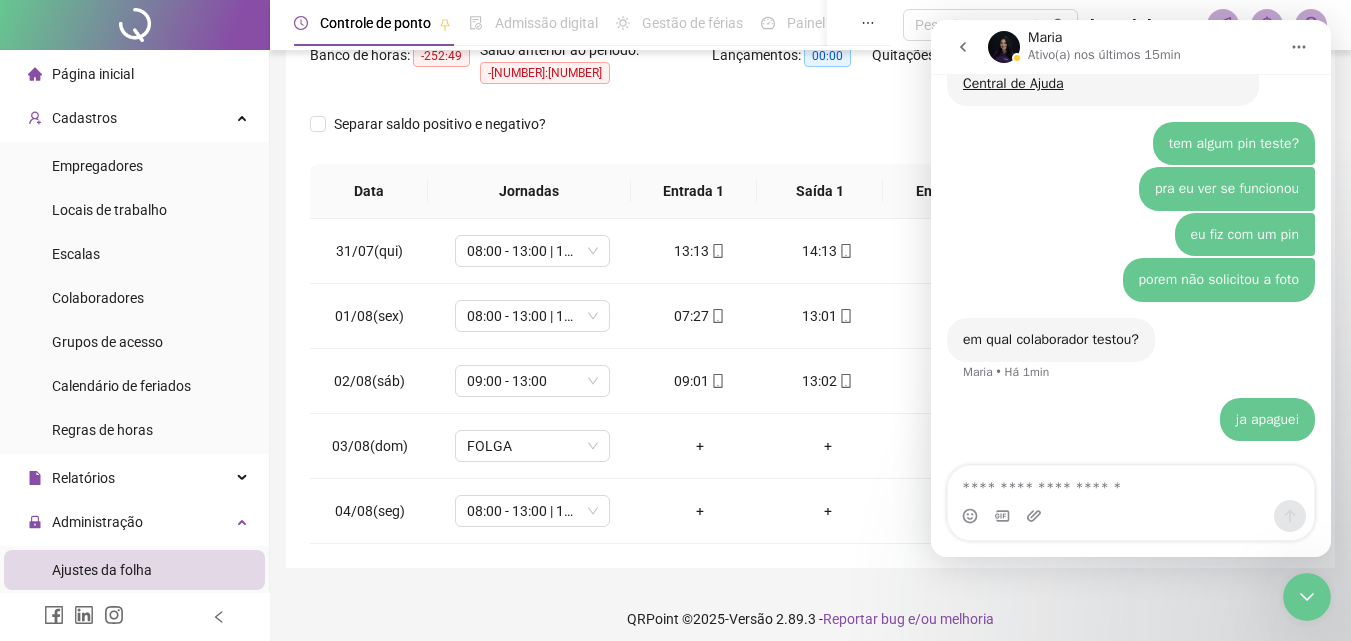 type on "*" 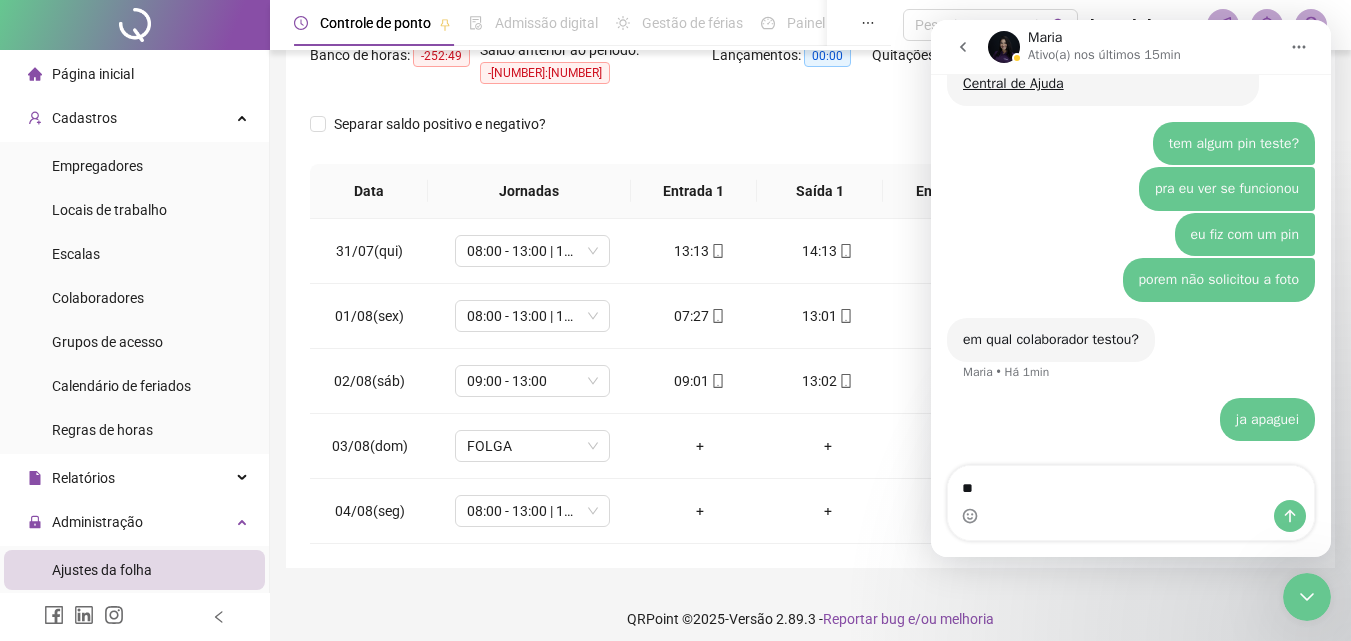 type on "*" 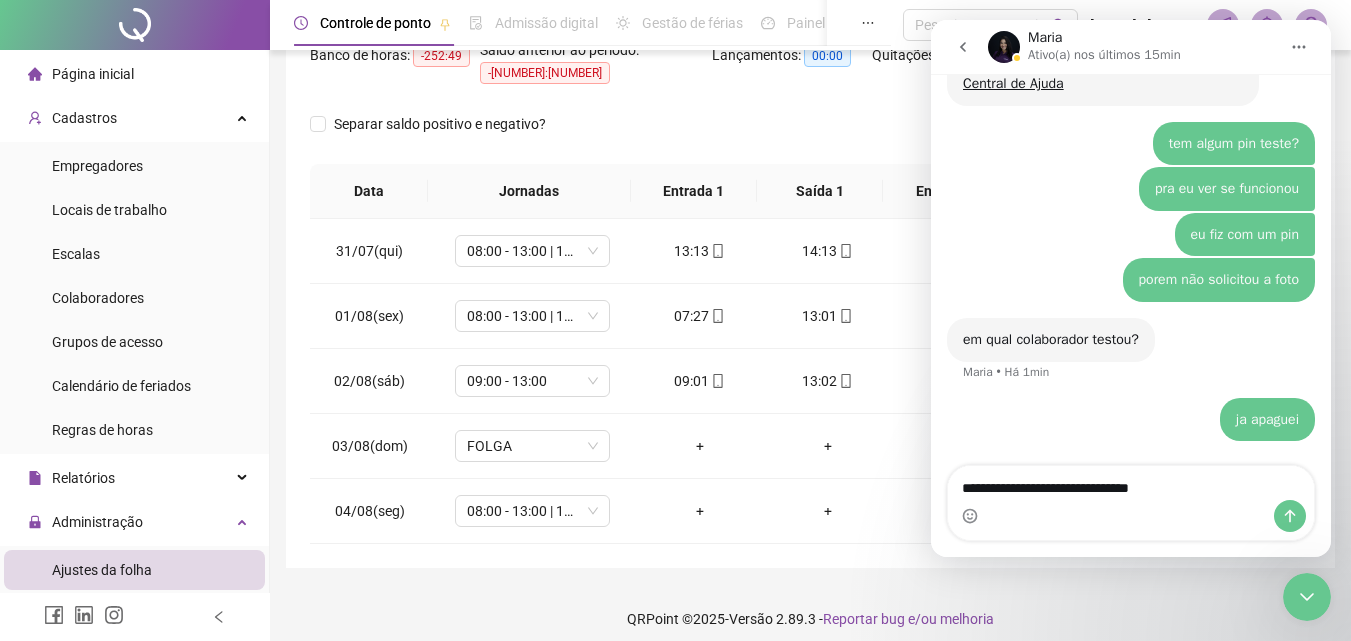 type on "**********" 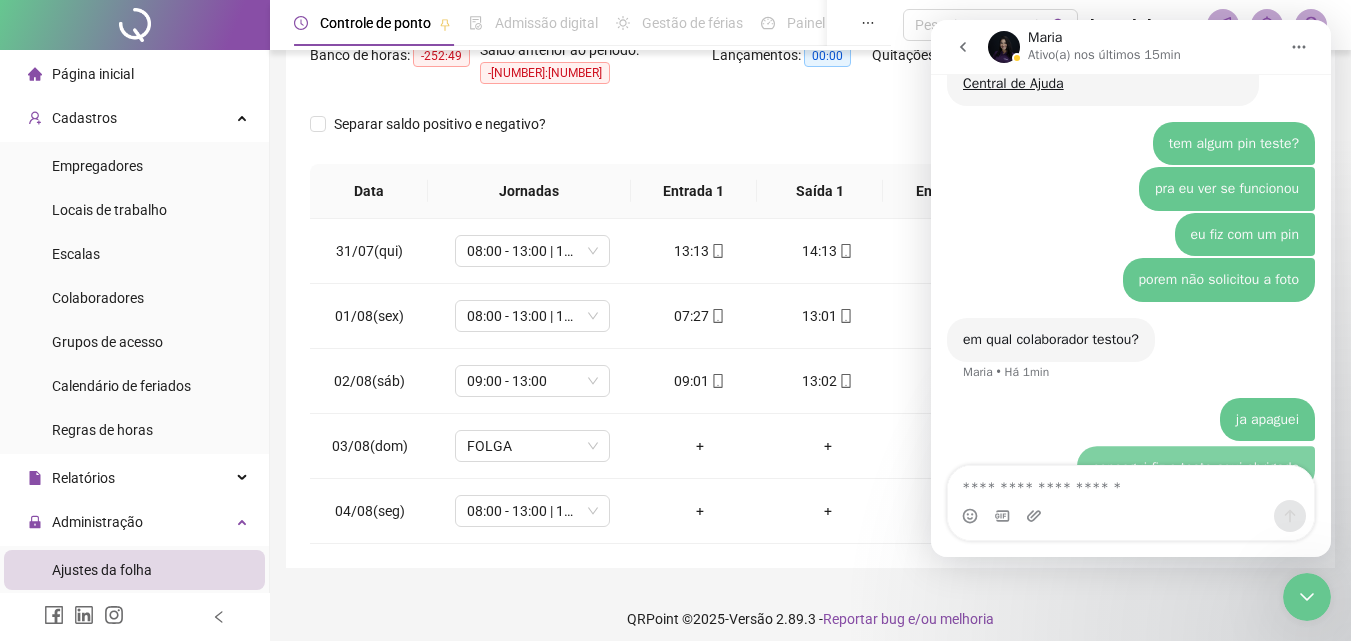 scroll, scrollTop: 2794, scrollLeft: 0, axis: vertical 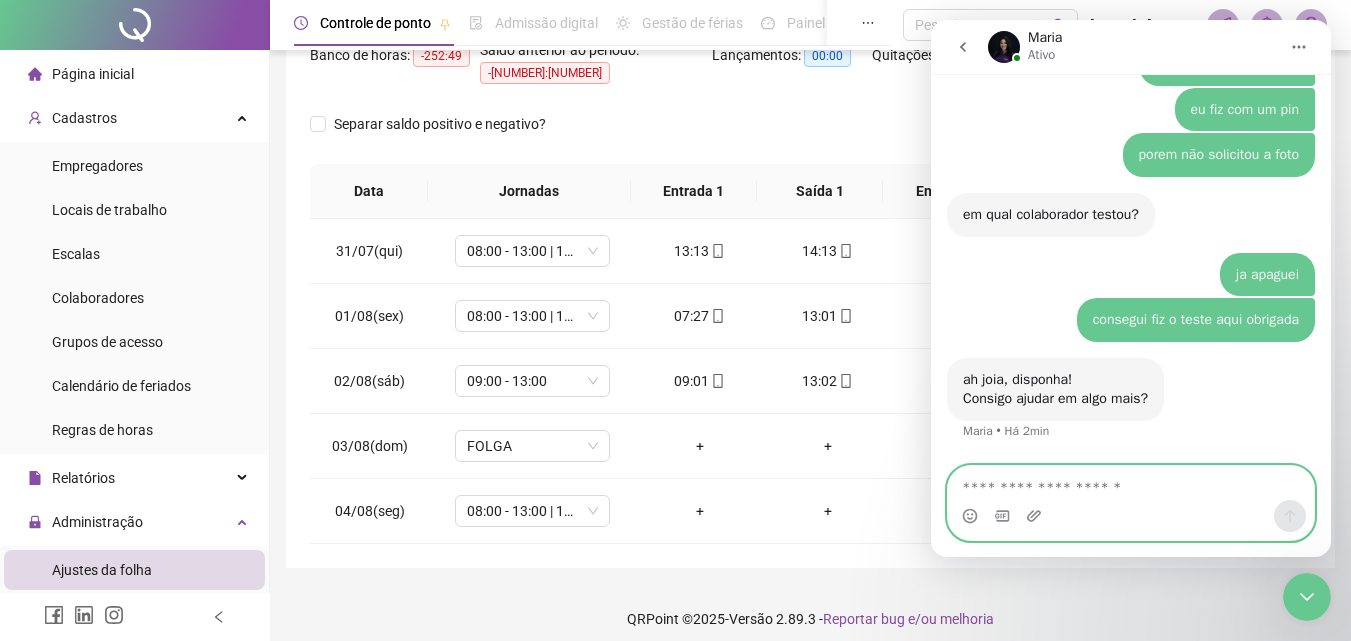 click at bounding box center [1131, 483] 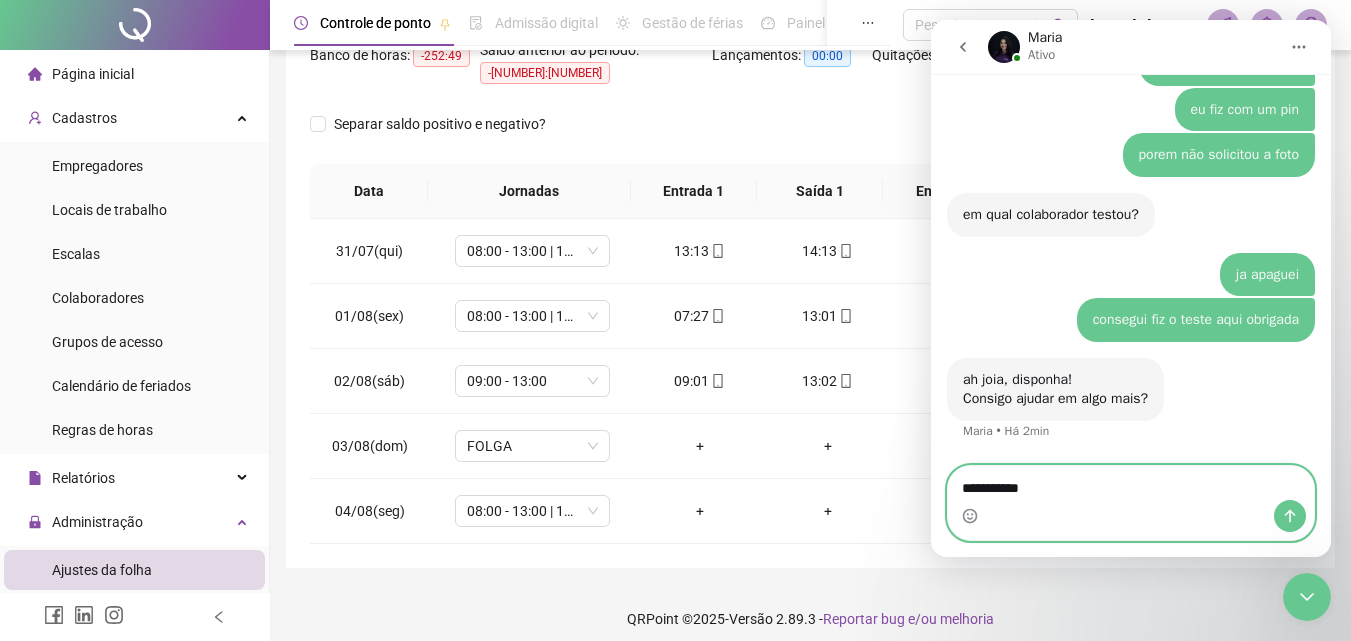 type on "**********" 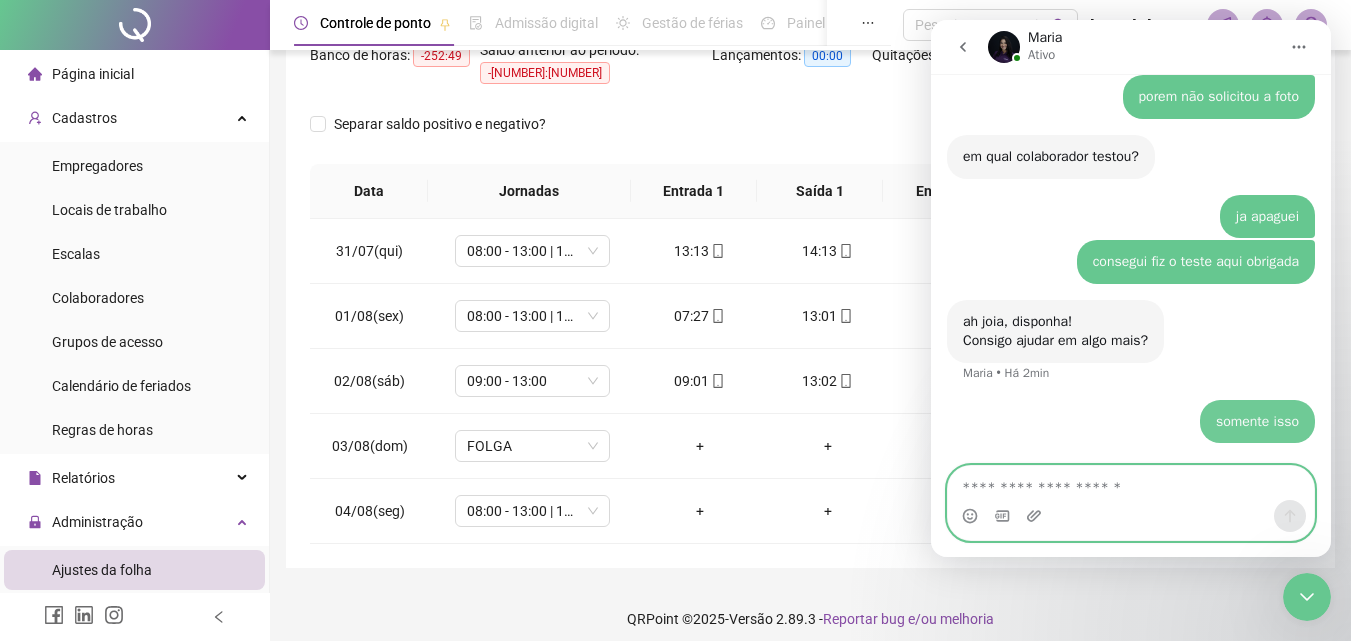 scroll, scrollTop: 2932, scrollLeft: 0, axis: vertical 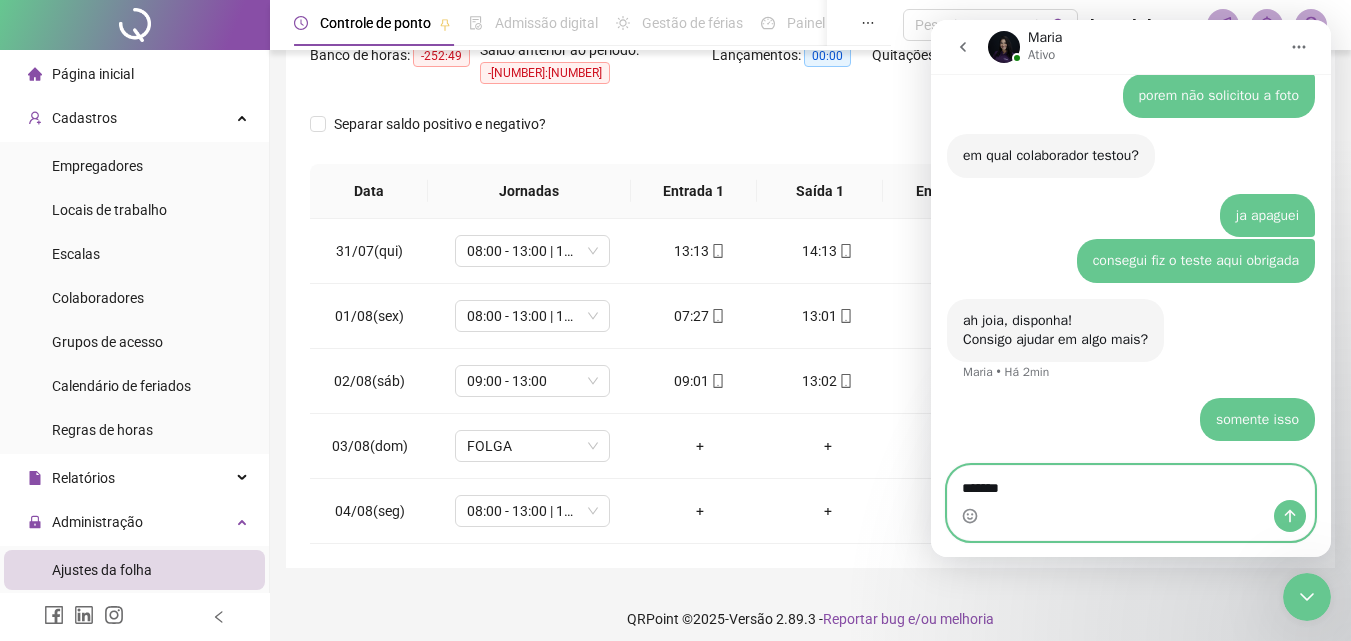 type on "********" 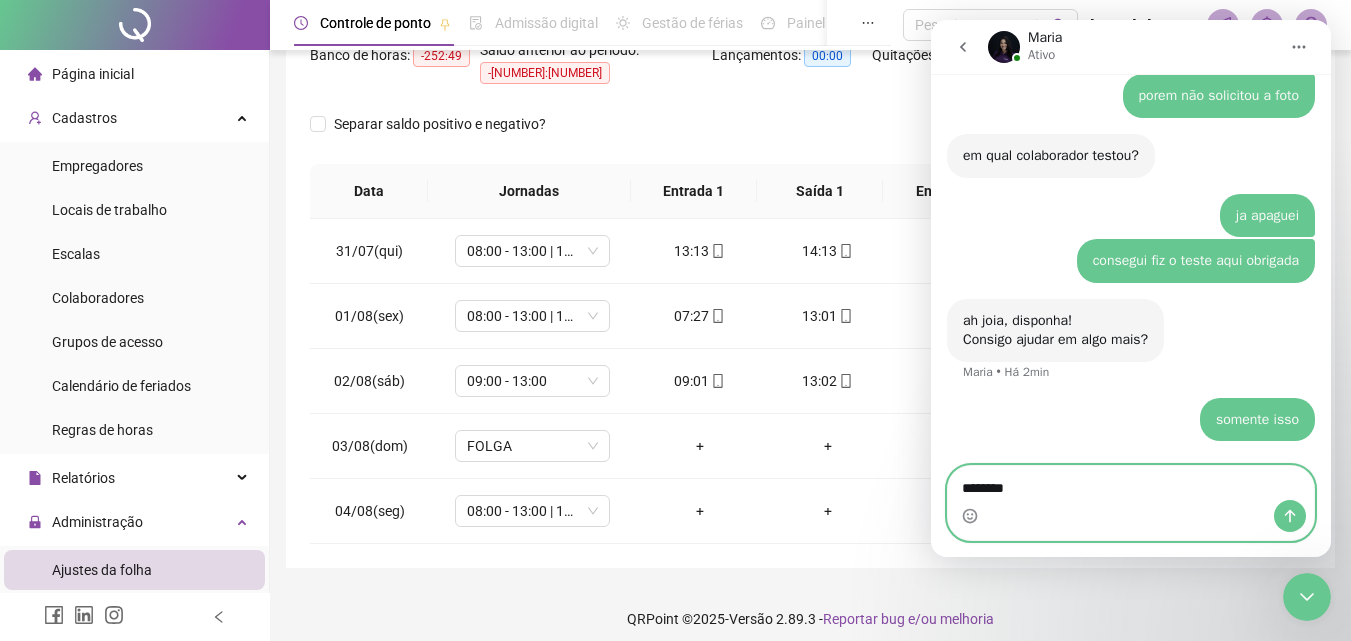 type 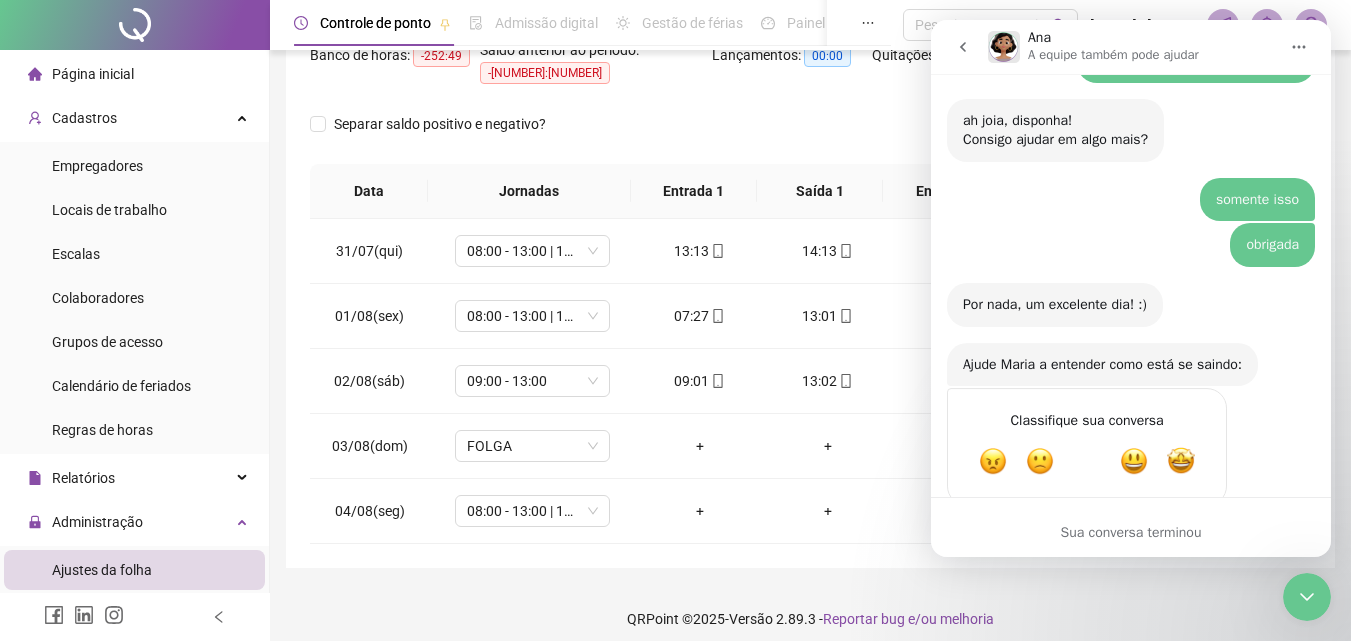 scroll, scrollTop: 3185, scrollLeft: 0, axis: vertical 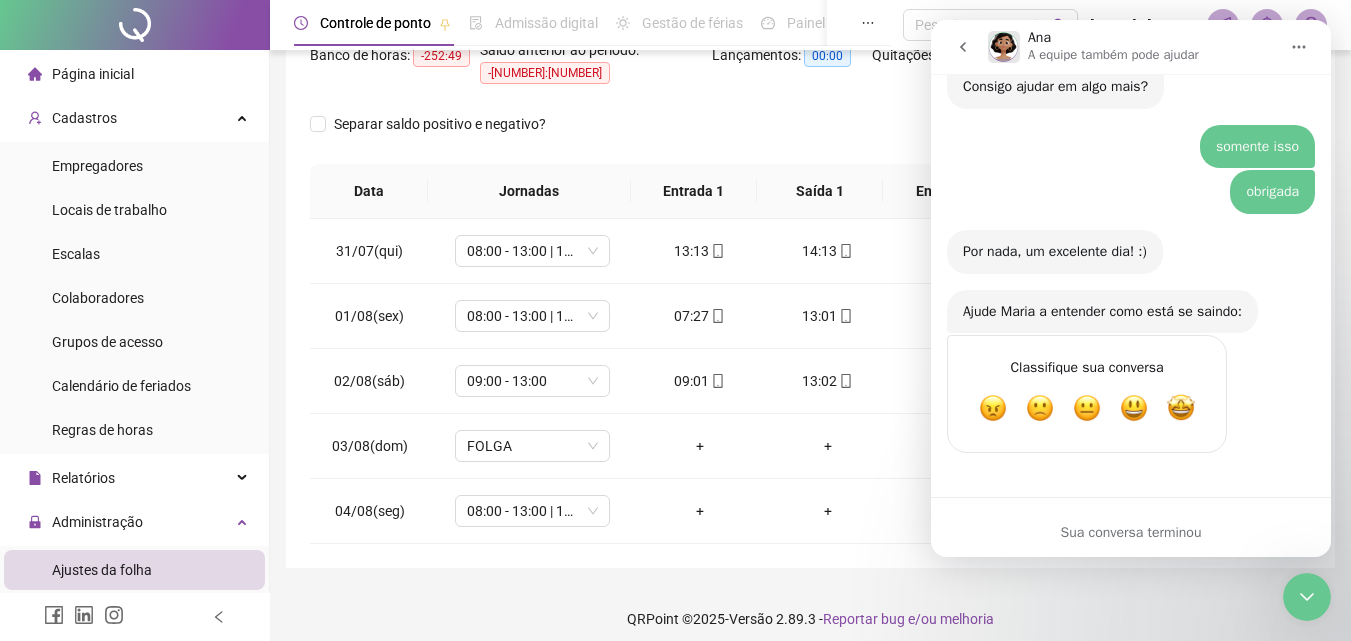 click on "QRPoint © 2025  -  Versão   2.89.3   -  Reportar bug e/ou melhoria" at bounding box center [810, 619] 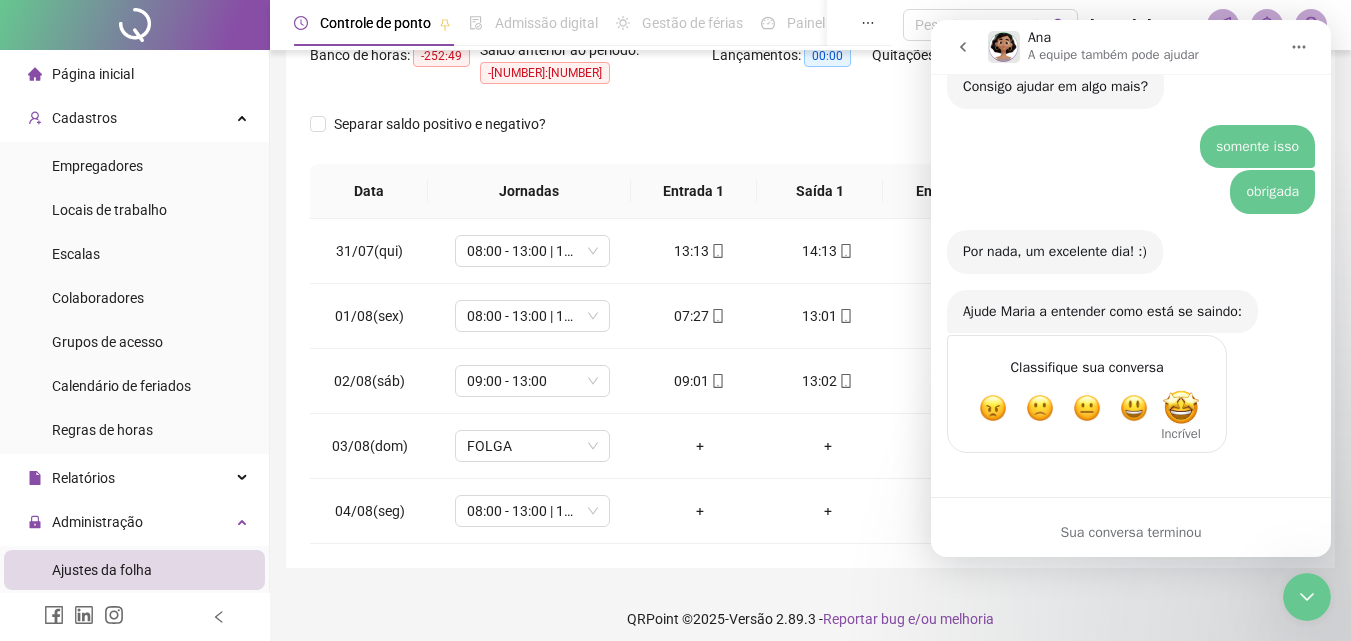 drag, startPoint x: 1190, startPoint y: 404, endPoint x: 1243, endPoint y: 488, distance: 99.32271 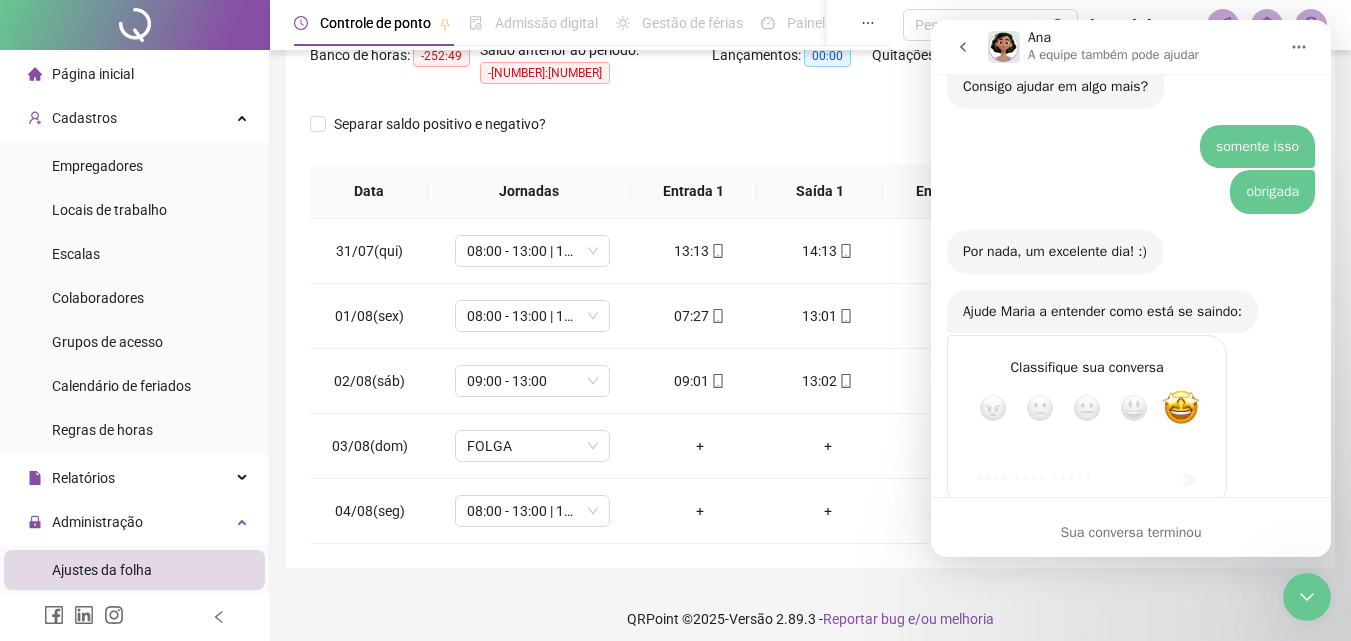 scroll, scrollTop: 3239, scrollLeft: 0, axis: vertical 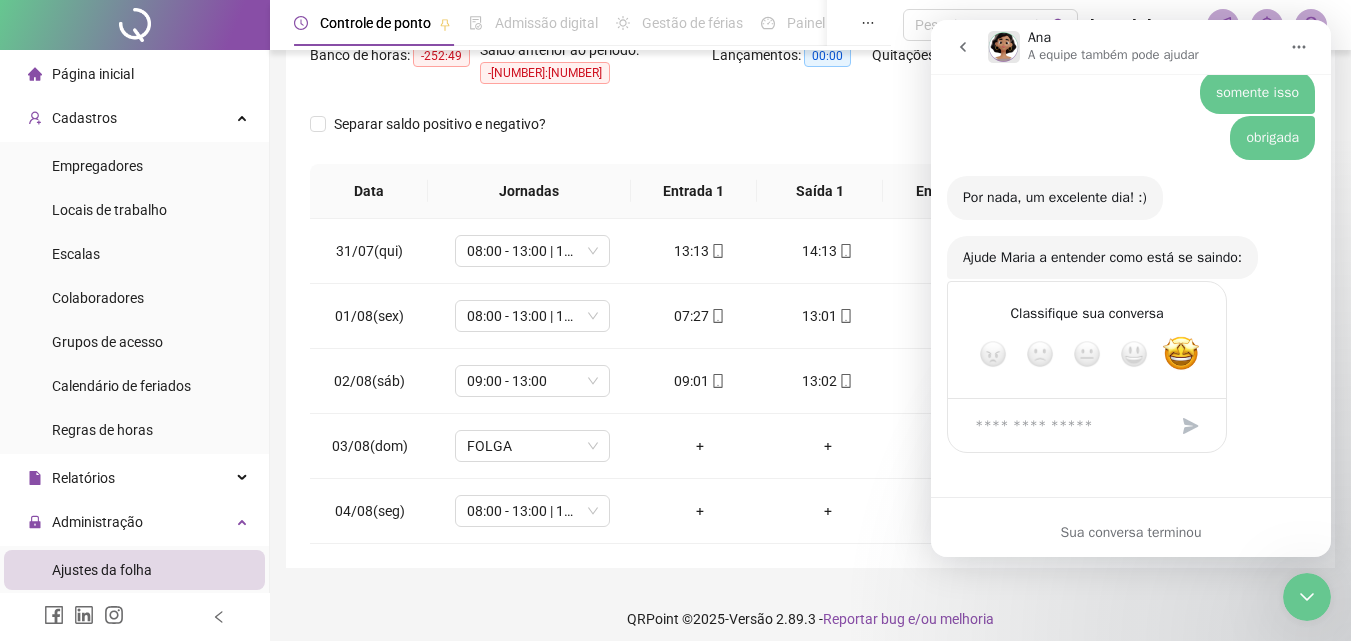 click at bounding box center [1067, 425] 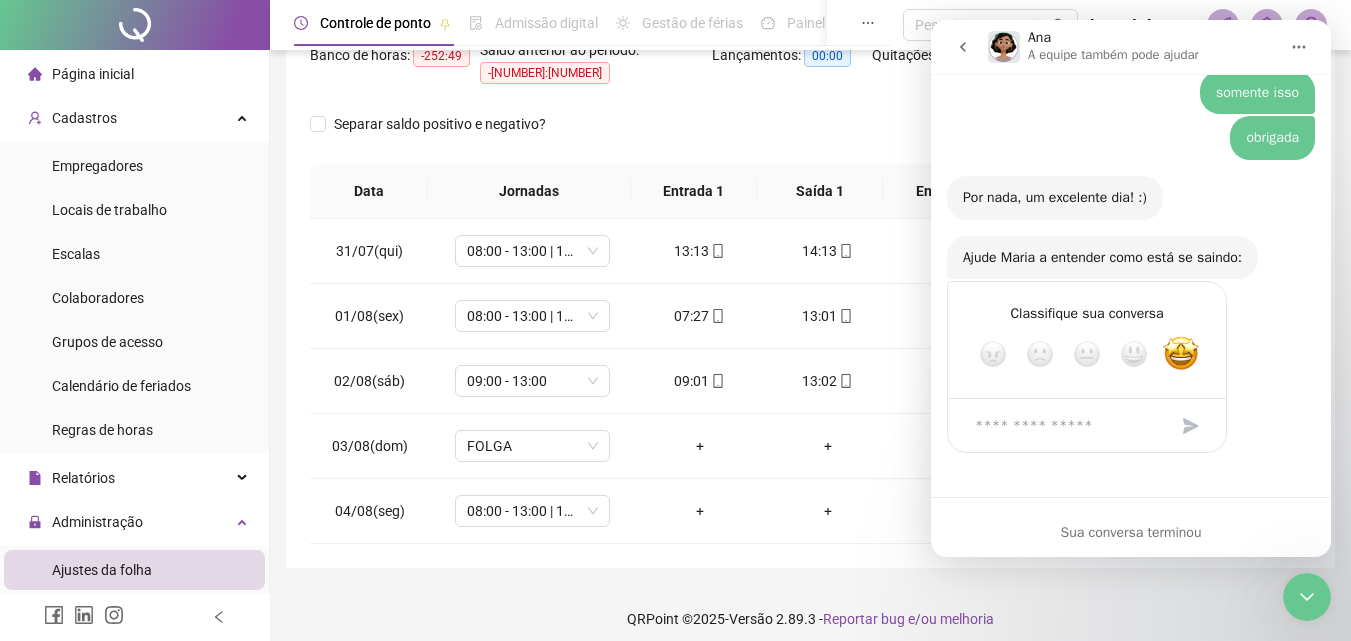 click at bounding box center (1067, 425) 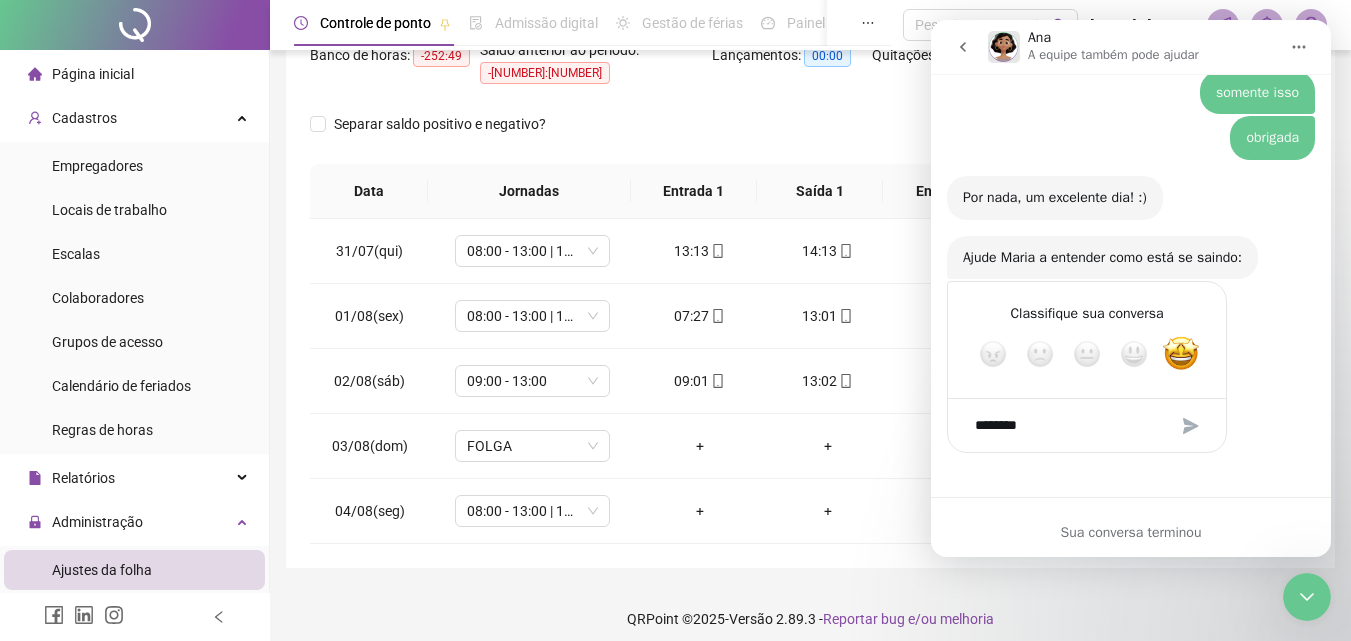 type on "********" 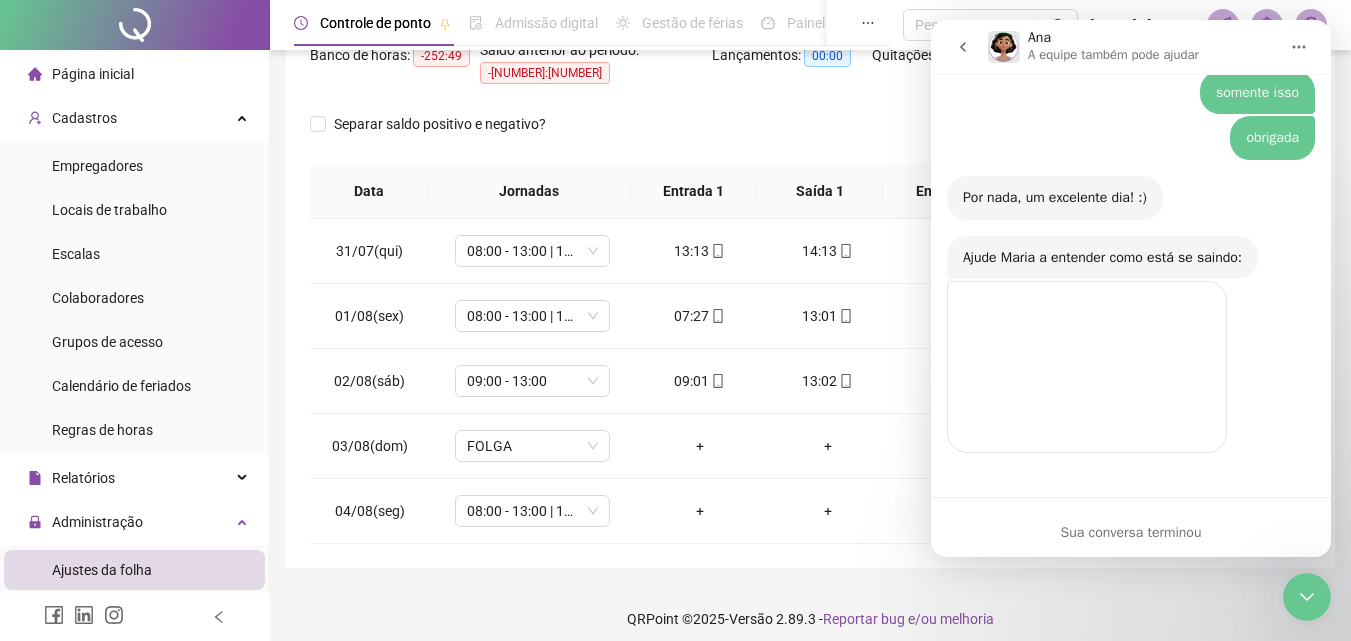 scroll, scrollTop: 3213, scrollLeft: 0, axis: vertical 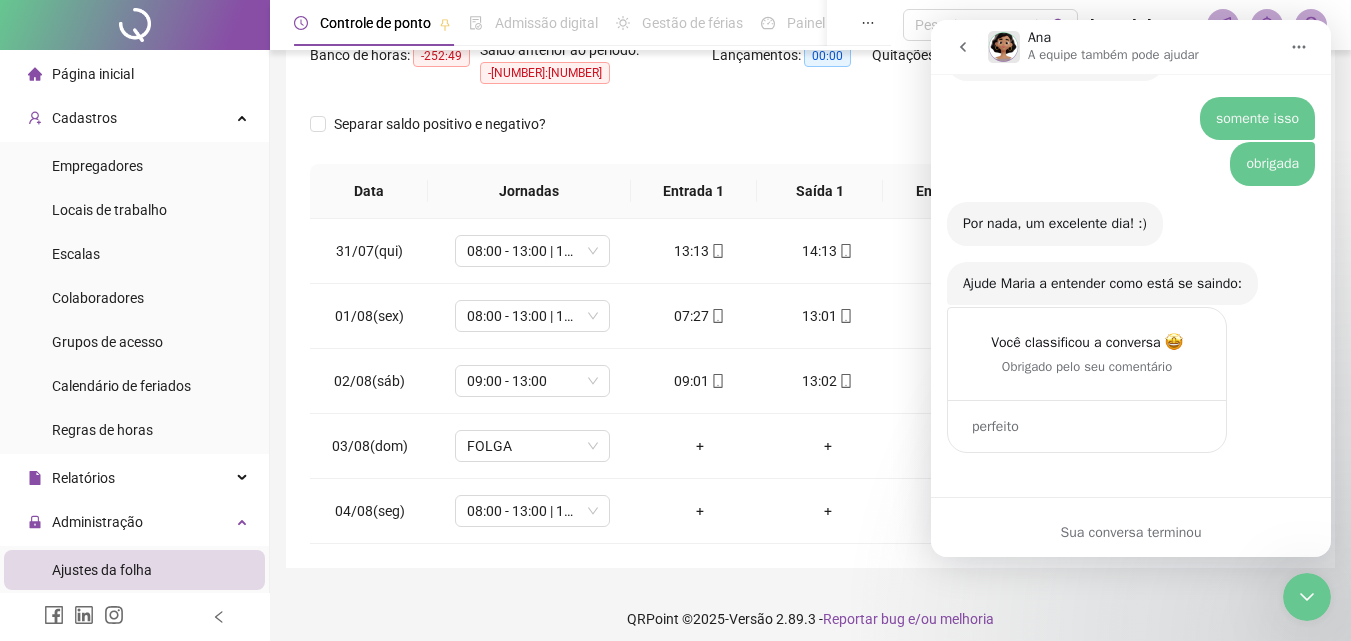 click at bounding box center (1307, 597) 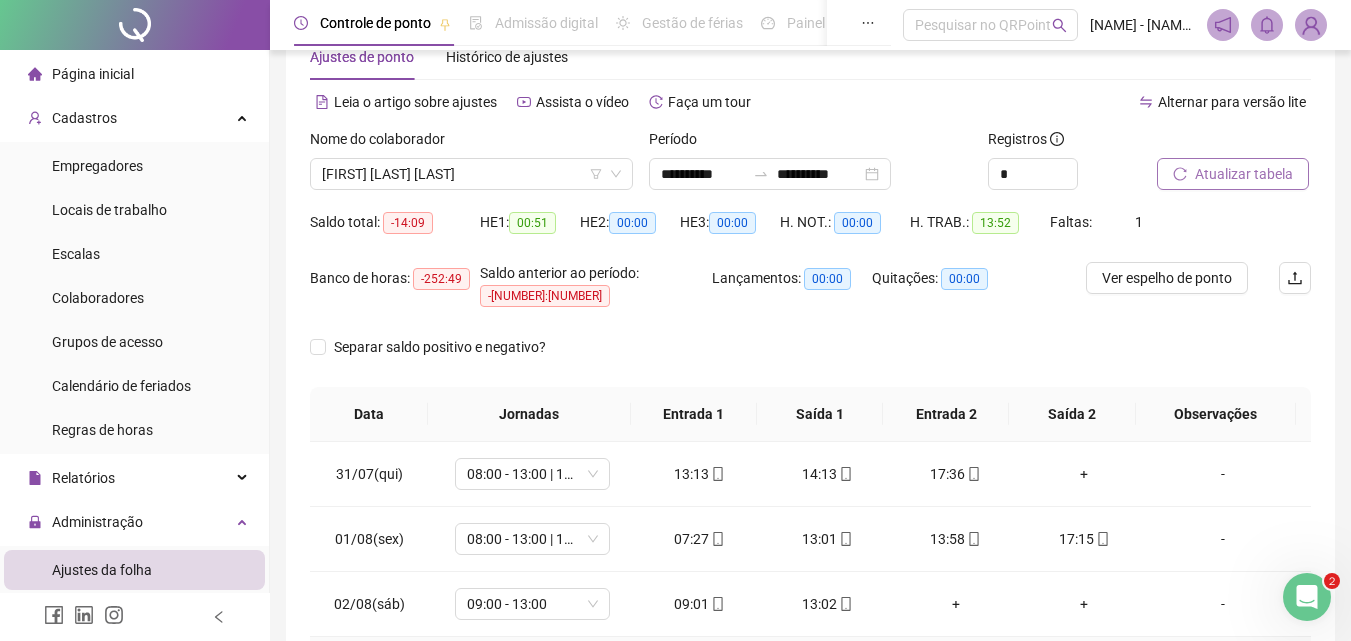 scroll, scrollTop: 0, scrollLeft: 0, axis: both 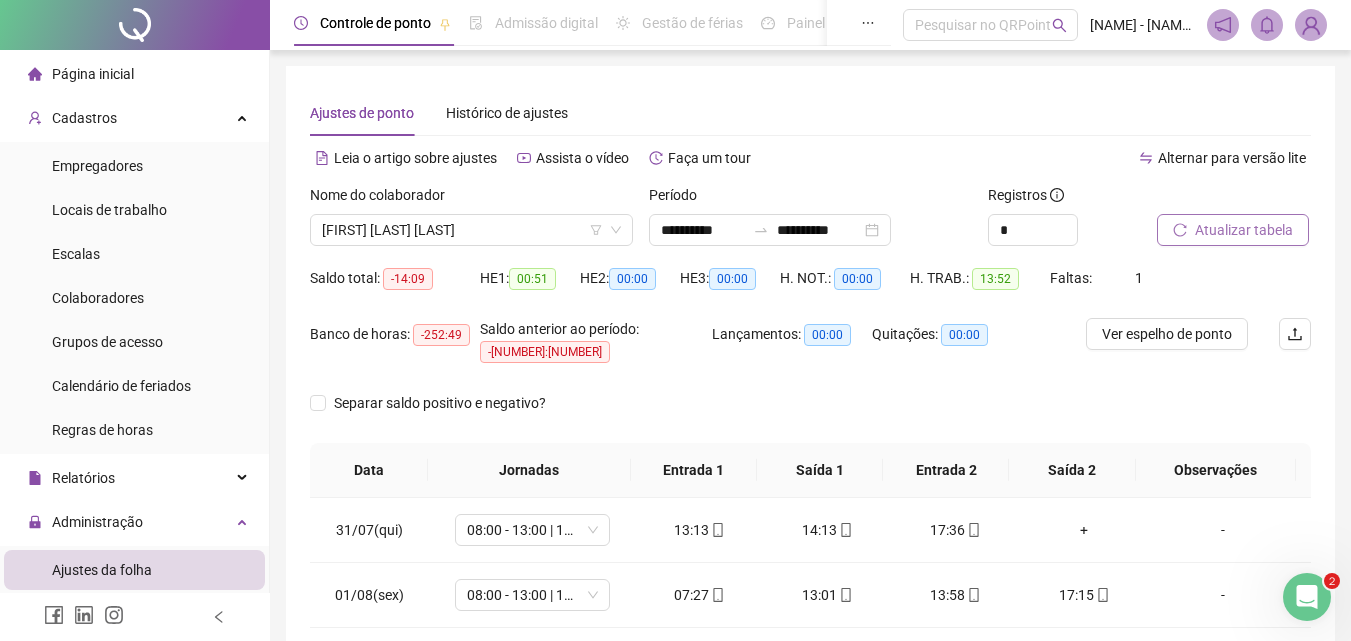 drag, startPoint x: 55, startPoint y: 60, endPoint x: 116, endPoint y: 69, distance: 61.66036 